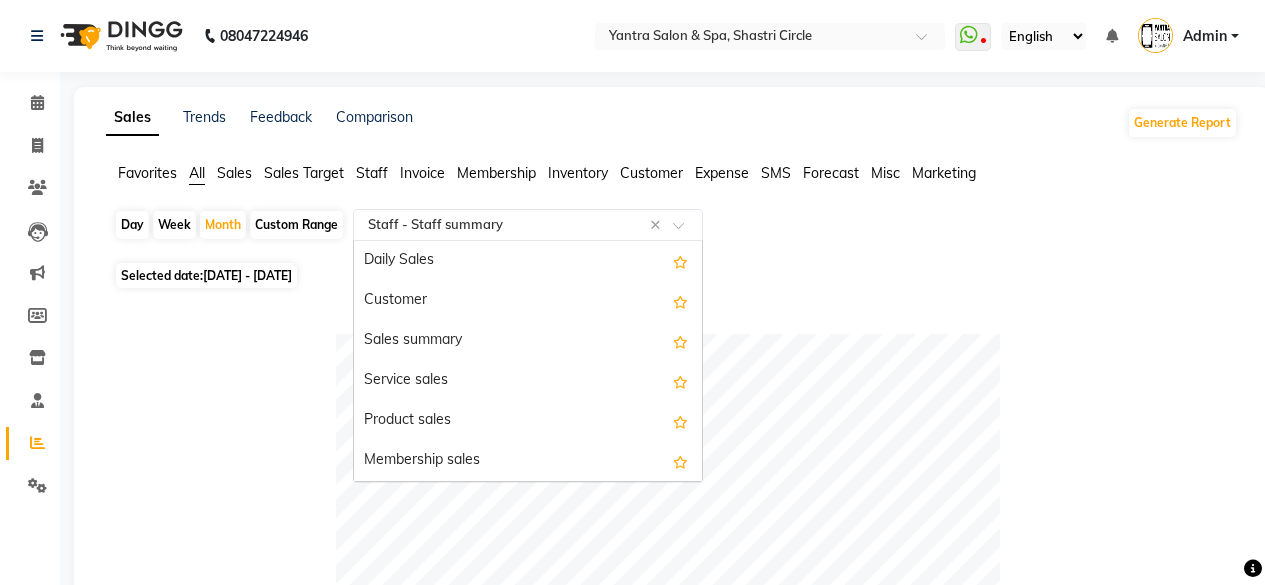select on "full_report" 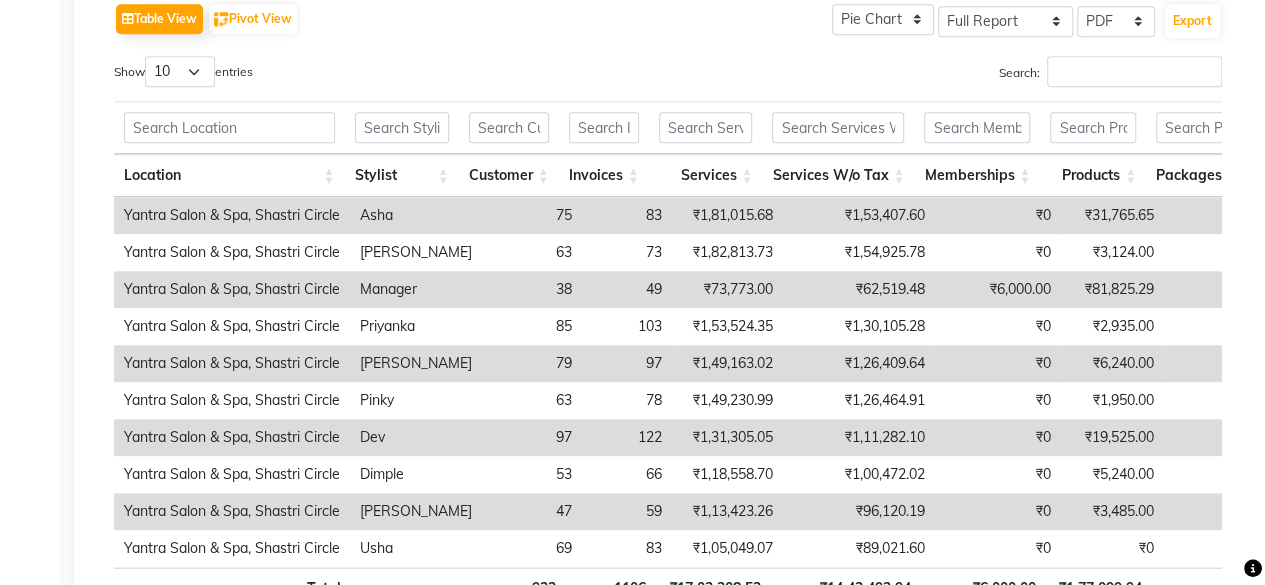 scroll, scrollTop: 0, scrollLeft: 0, axis: both 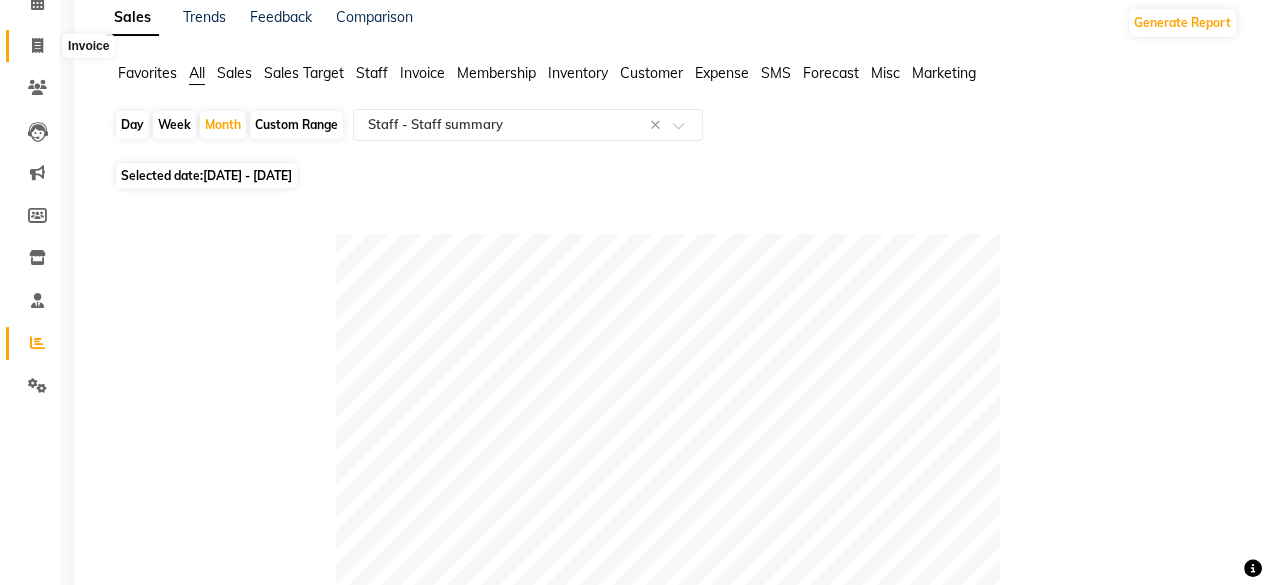 click 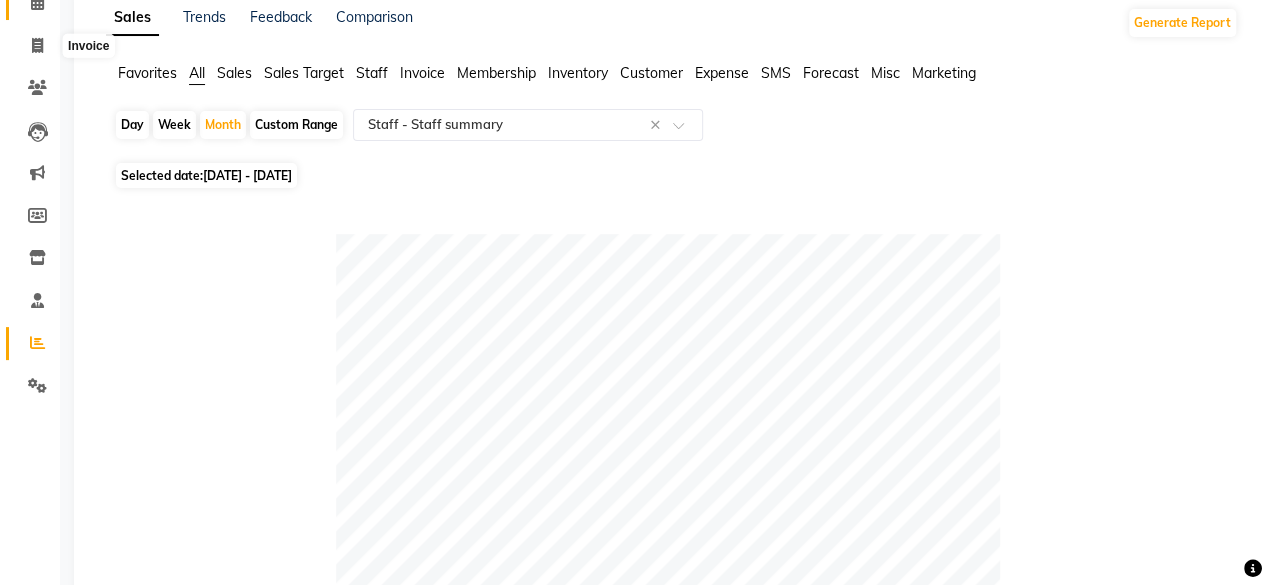 select on "service" 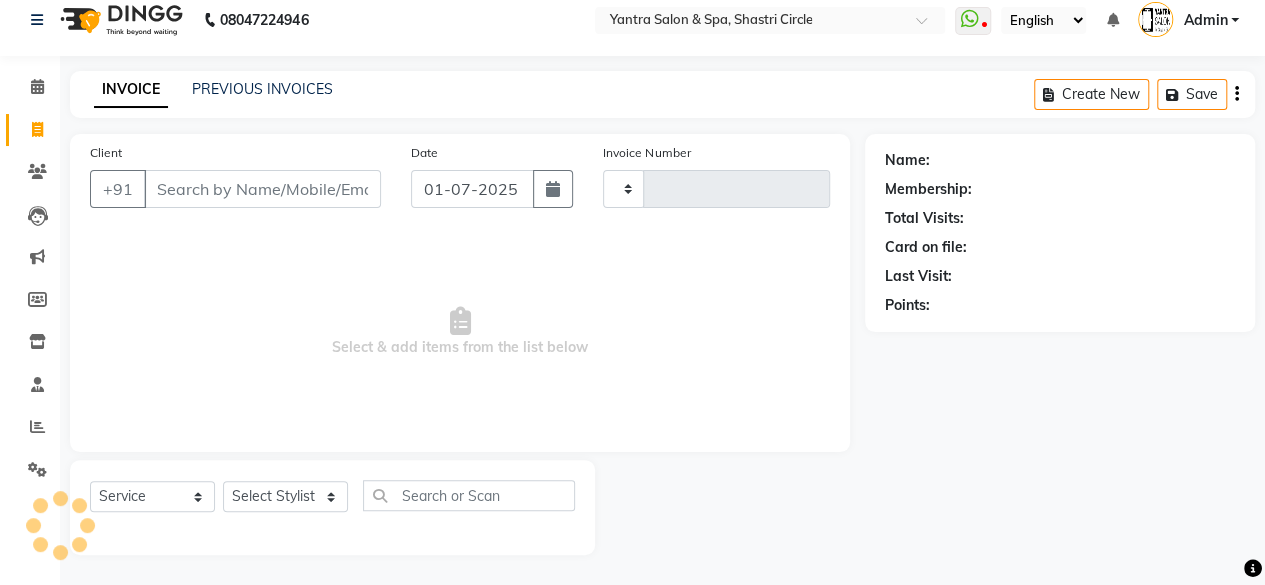 type on "2061" 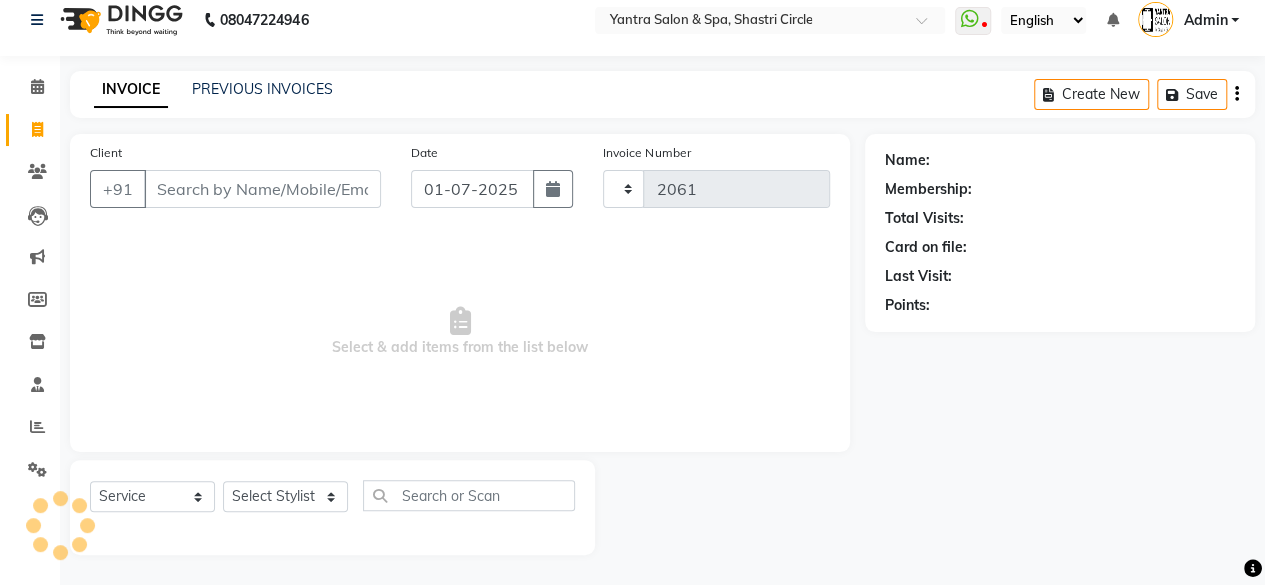 scroll, scrollTop: 15, scrollLeft: 0, axis: vertical 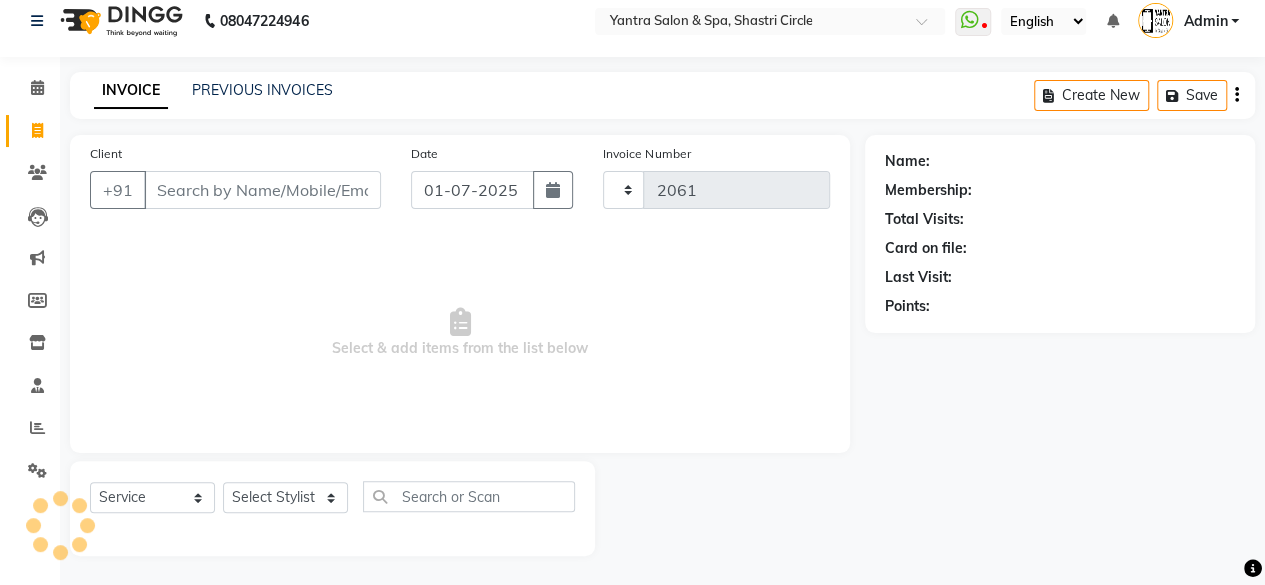 select on "154" 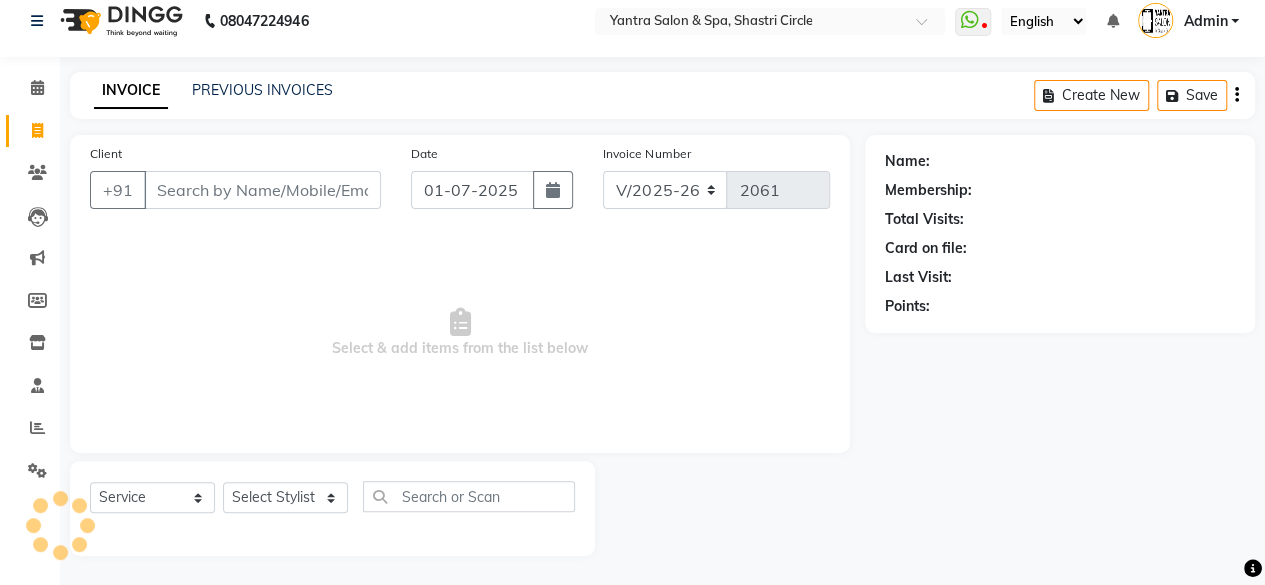 click on "Client" at bounding box center [262, 190] 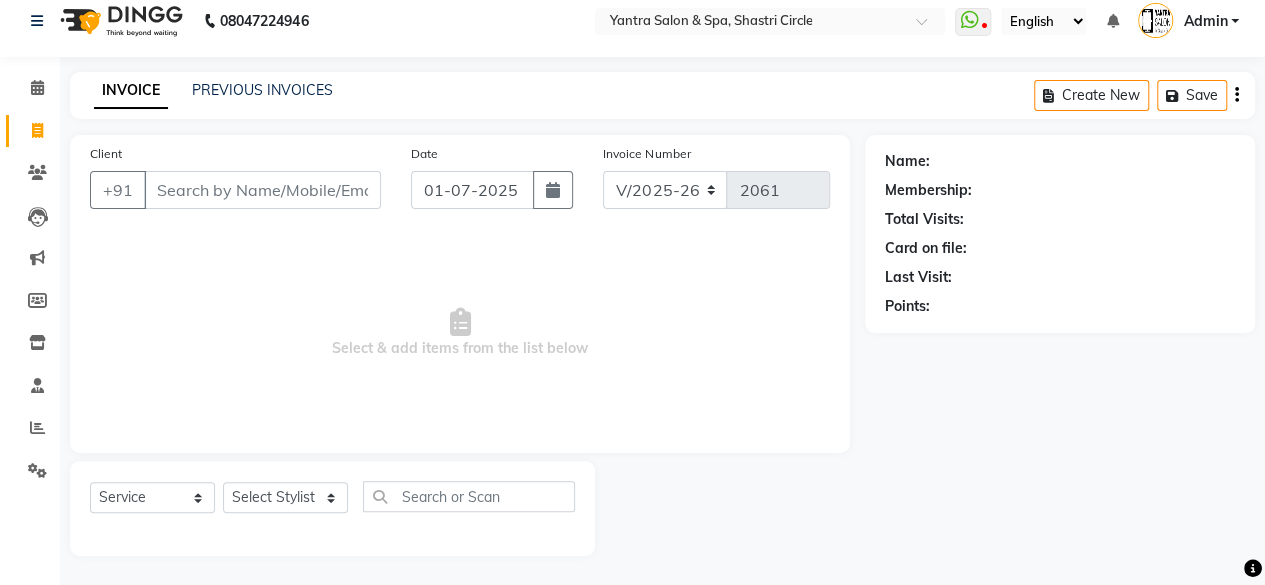 click on "Calendar" 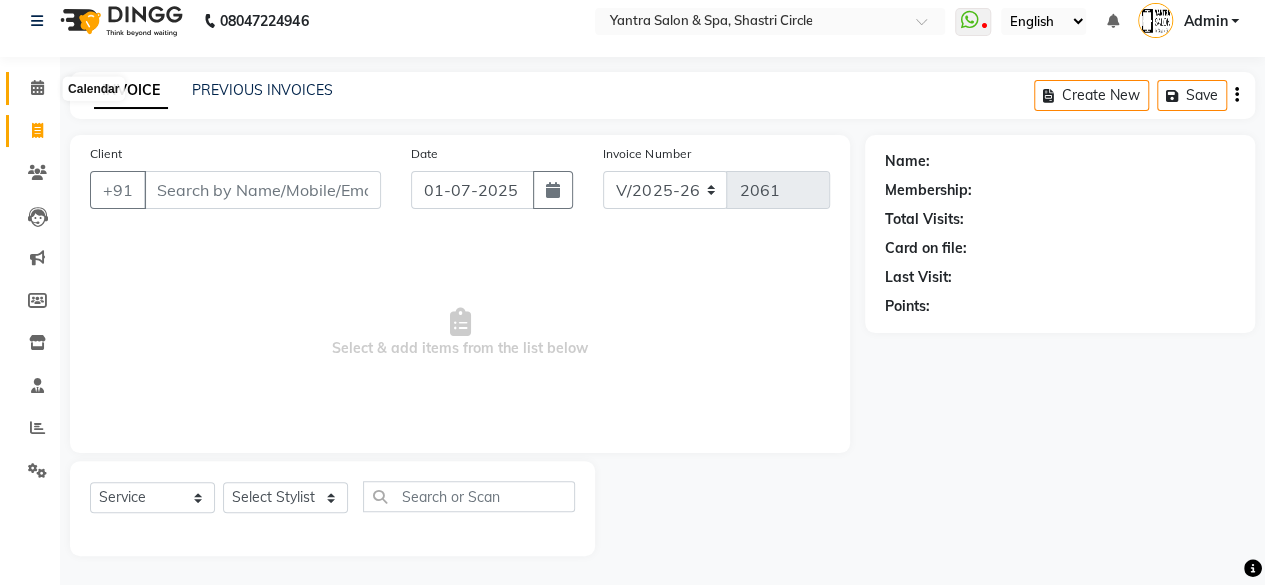 click 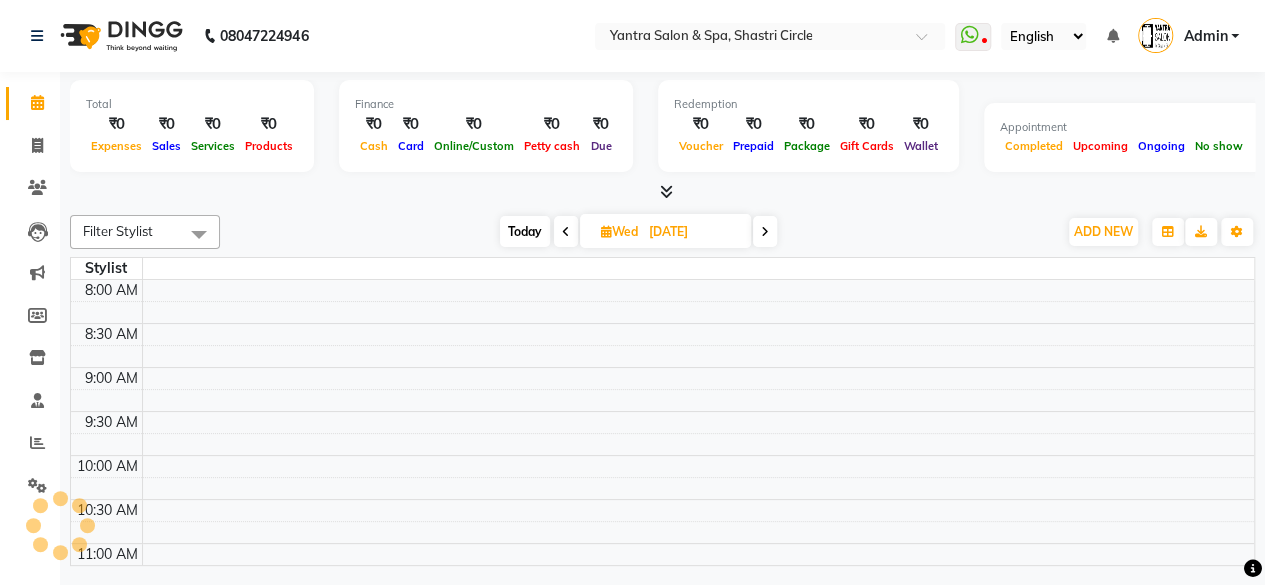 scroll, scrollTop: 0, scrollLeft: 0, axis: both 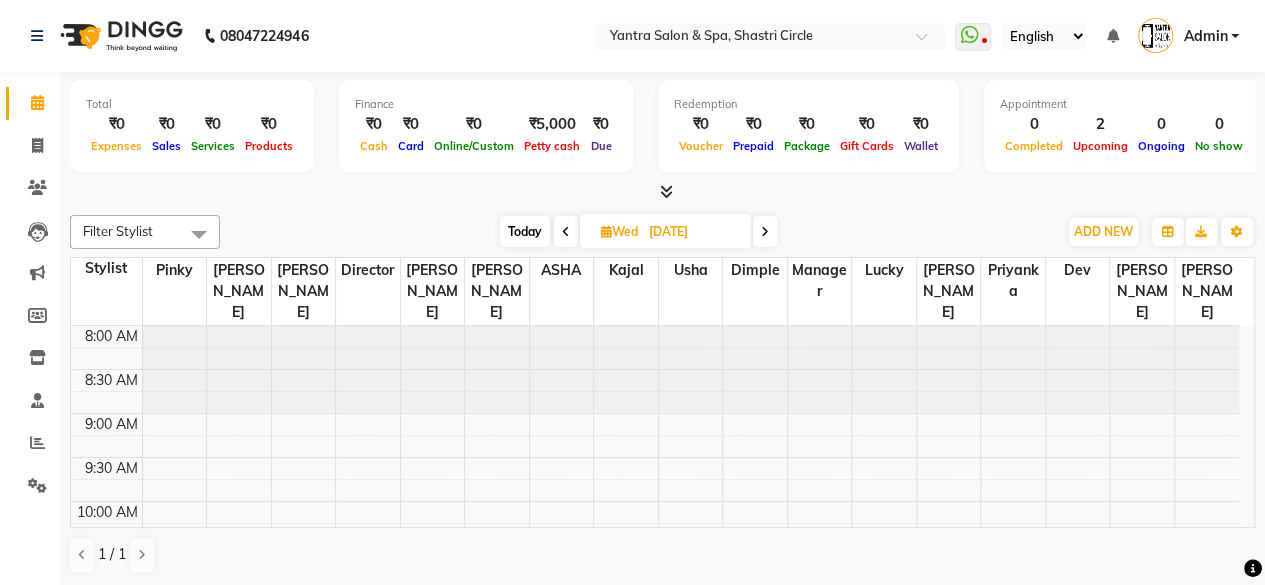 click on "Today" at bounding box center (525, 231) 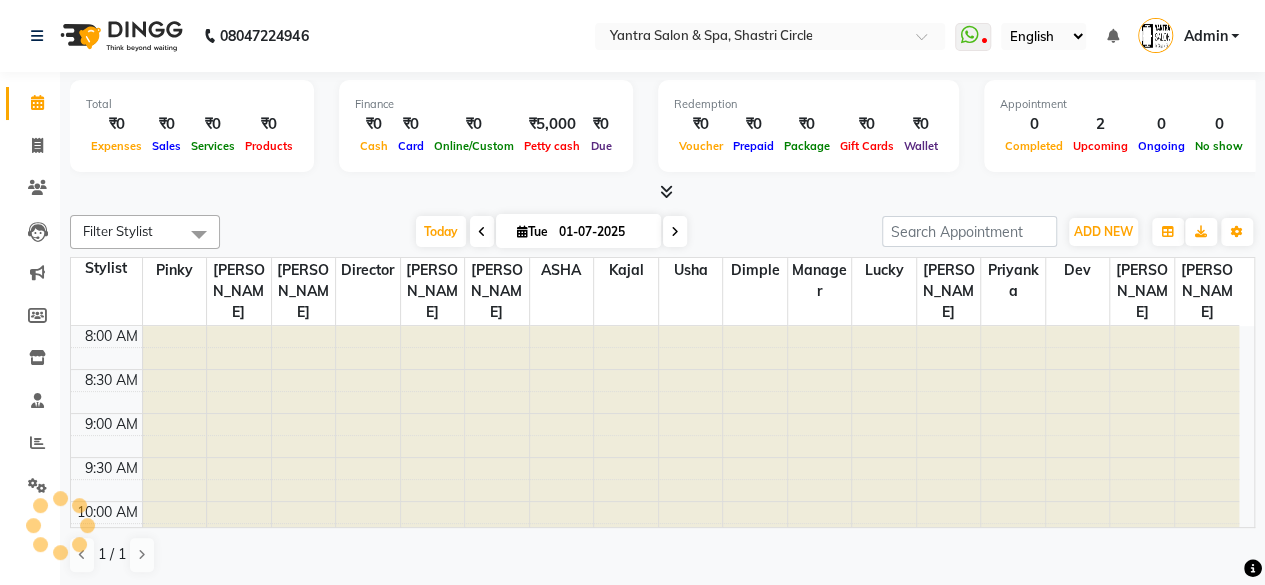 scroll, scrollTop: 434, scrollLeft: 0, axis: vertical 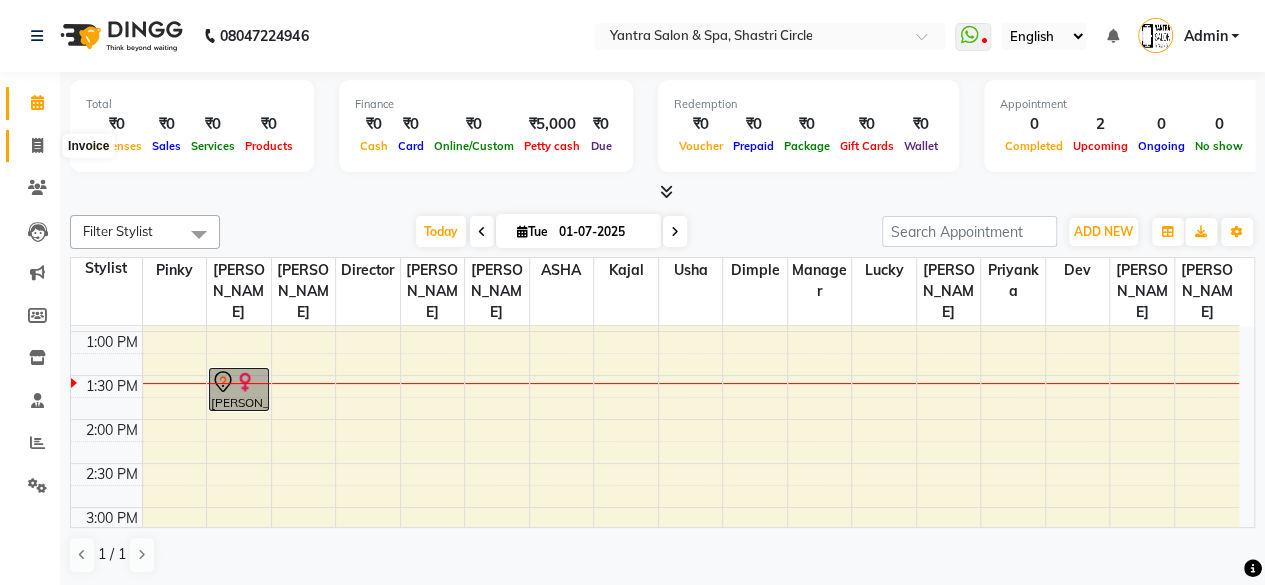 click 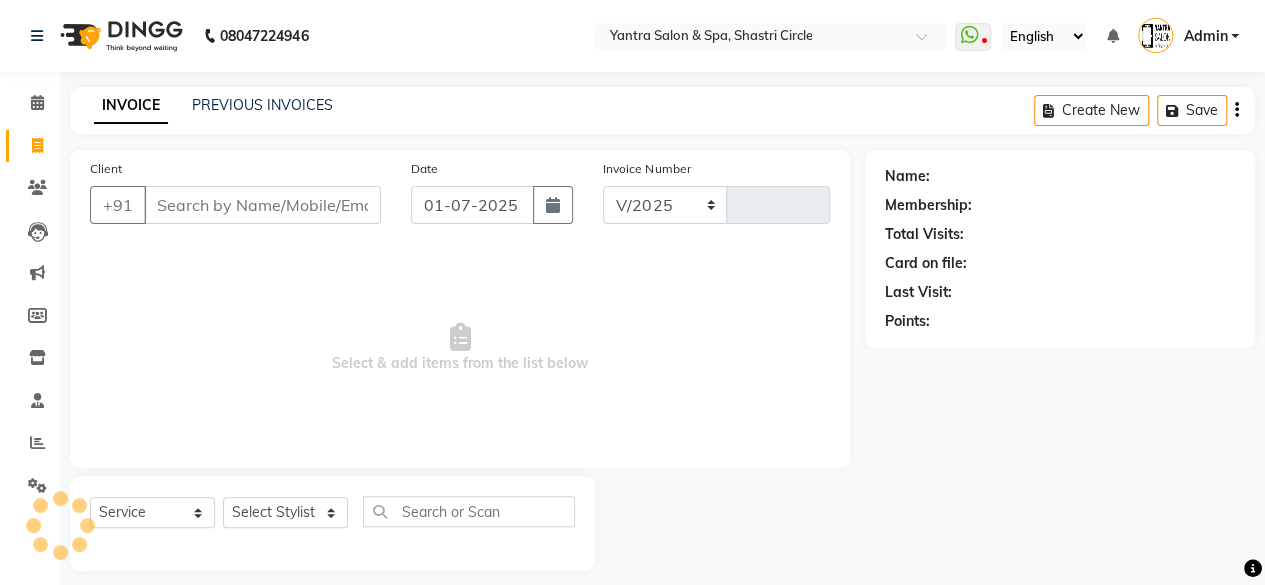 select on "154" 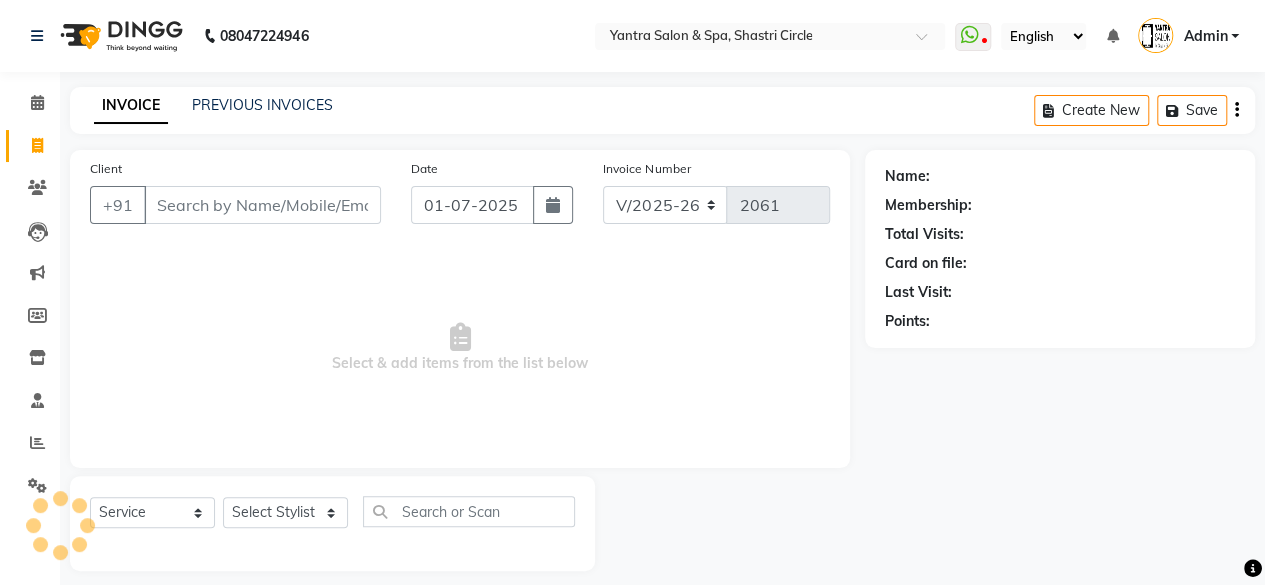 click on "Client" at bounding box center [262, 205] 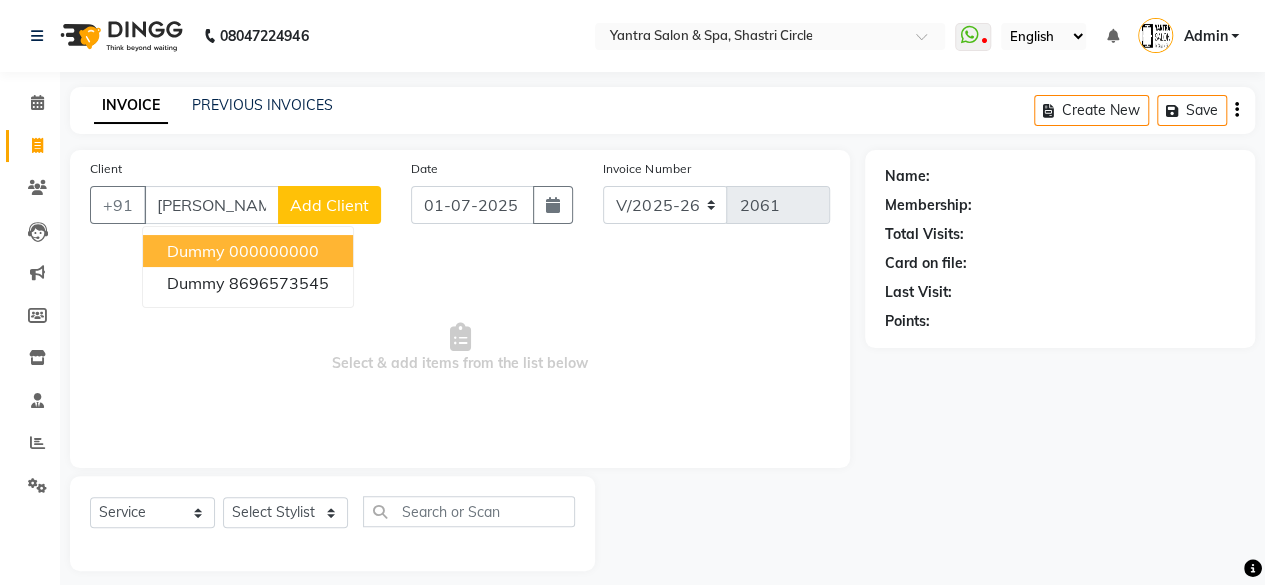 click on "000000000" at bounding box center [274, 251] 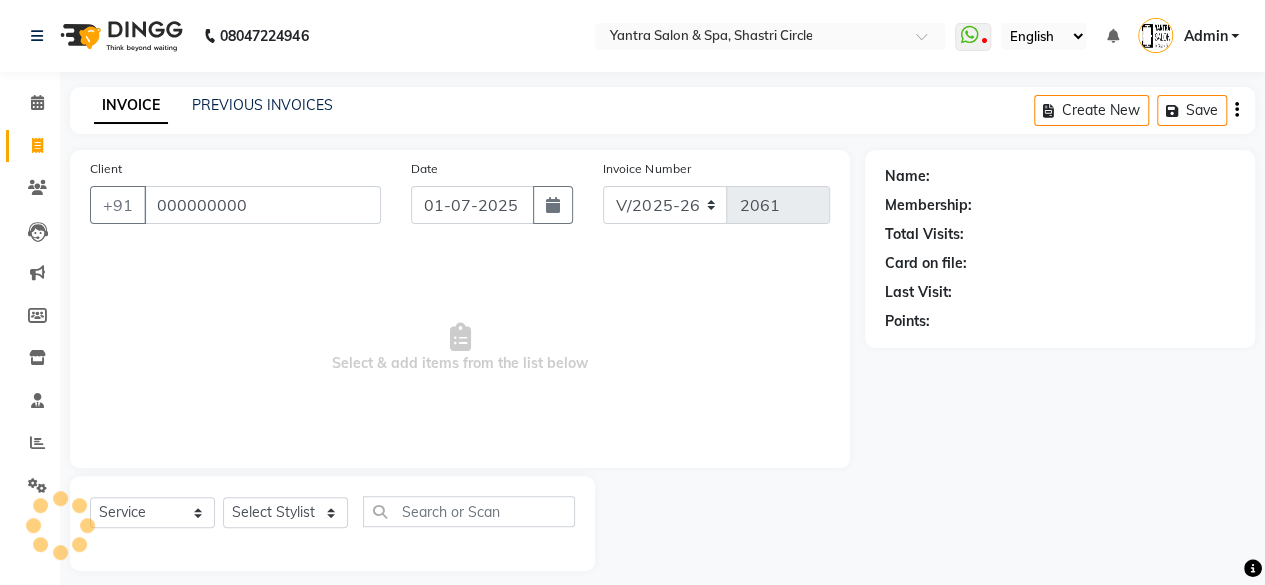type on "000000000" 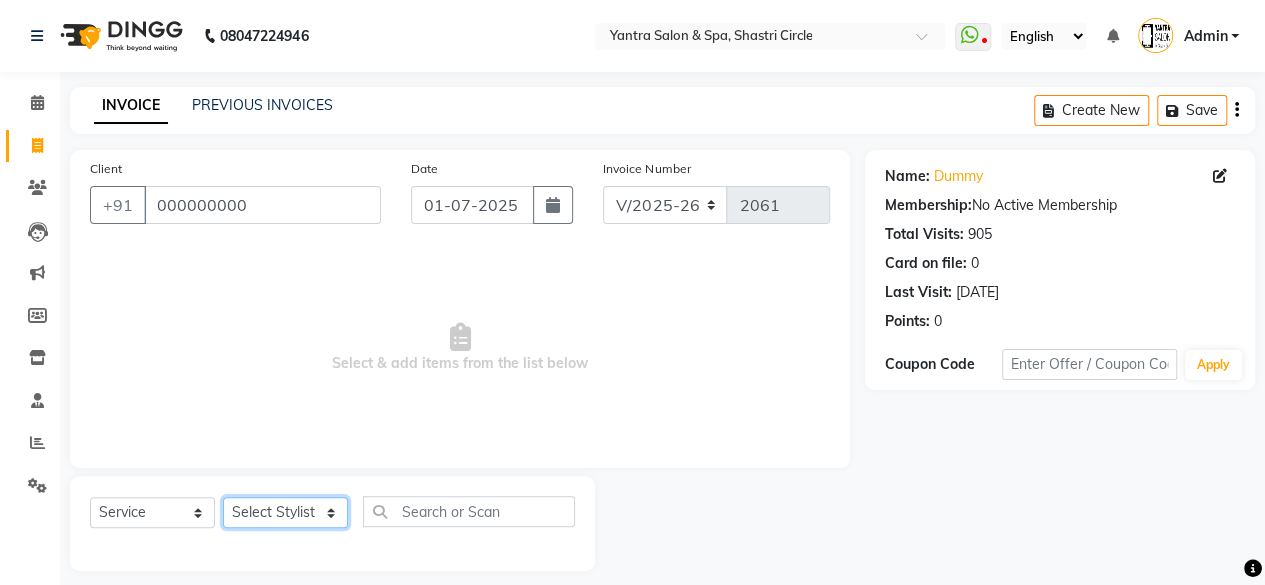 click on "Select Stylist [PERSON_NAME] [PERSON_NAME] Dev Dimple Director [PERSON_NAME] kajal [PERSON_NAME] lucky Manager [PERSON_NAME] maam [PERSON_NAME]  Pallavi Pinky [PERSON_NAME] [PERSON_NAME]" 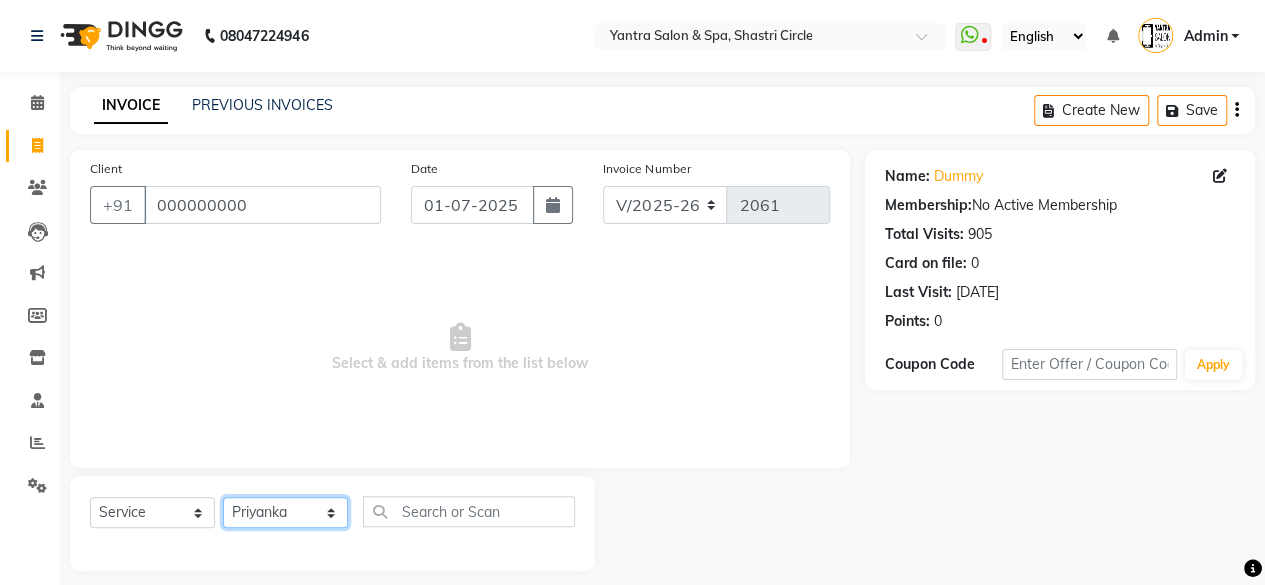 click on "Select Stylist [PERSON_NAME] [PERSON_NAME] Dev Dimple Director [PERSON_NAME] kajal [PERSON_NAME] lucky Manager [PERSON_NAME] maam [PERSON_NAME]  Pallavi Pinky [PERSON_NAME] [PERSON_NAME]" 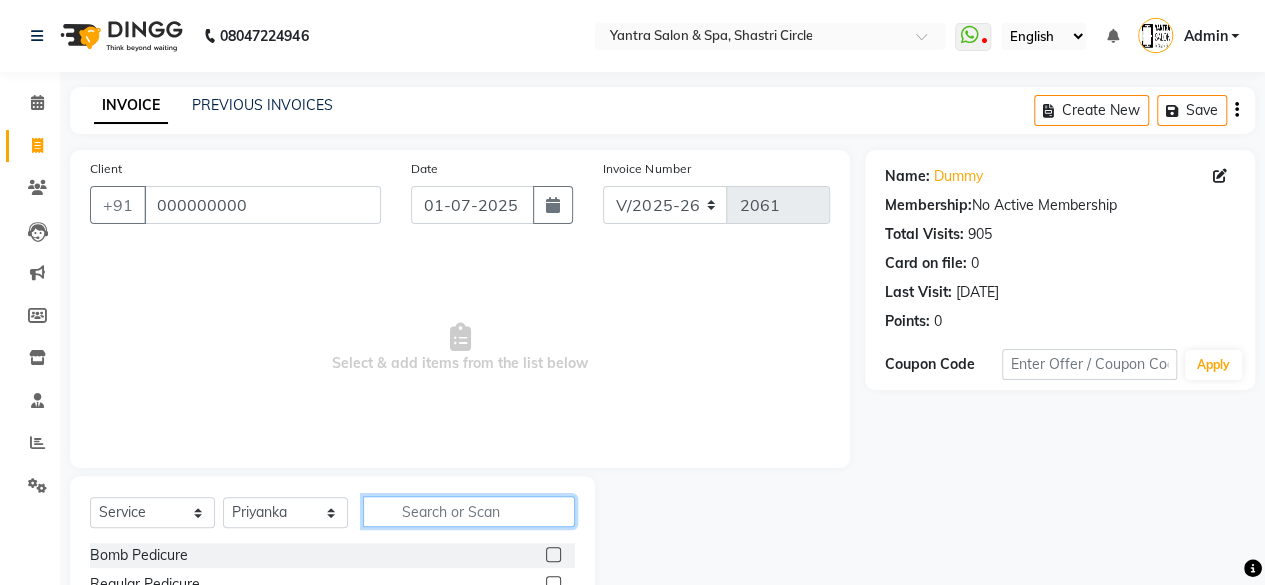 click 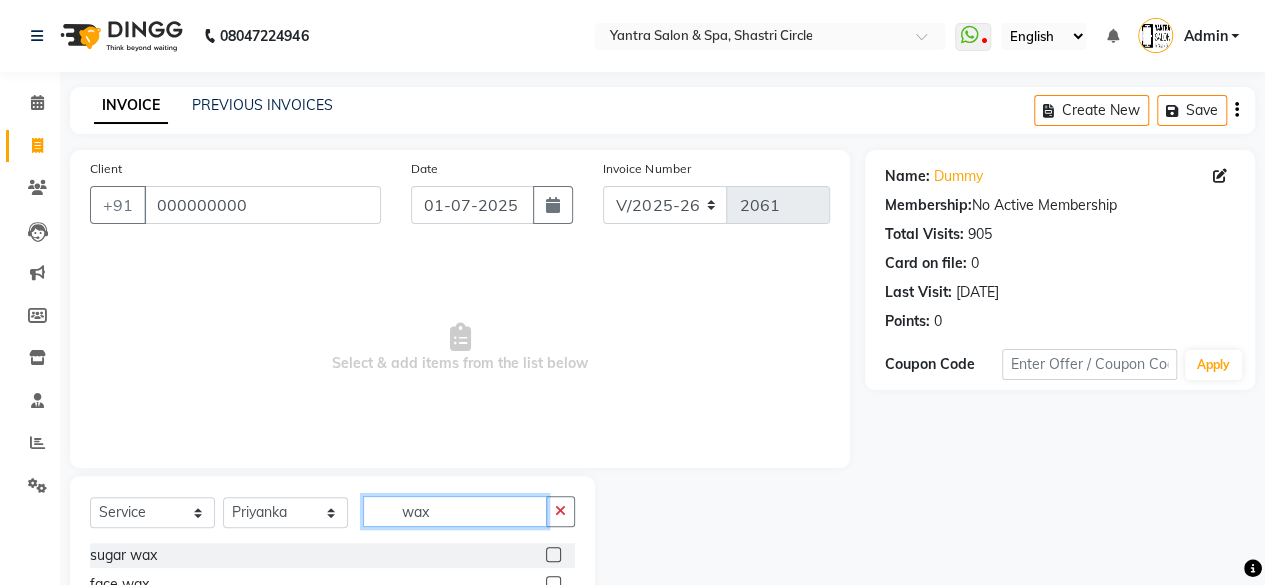 scroll, scrollTop: 200, scrollLeft: 0, axis: vertical 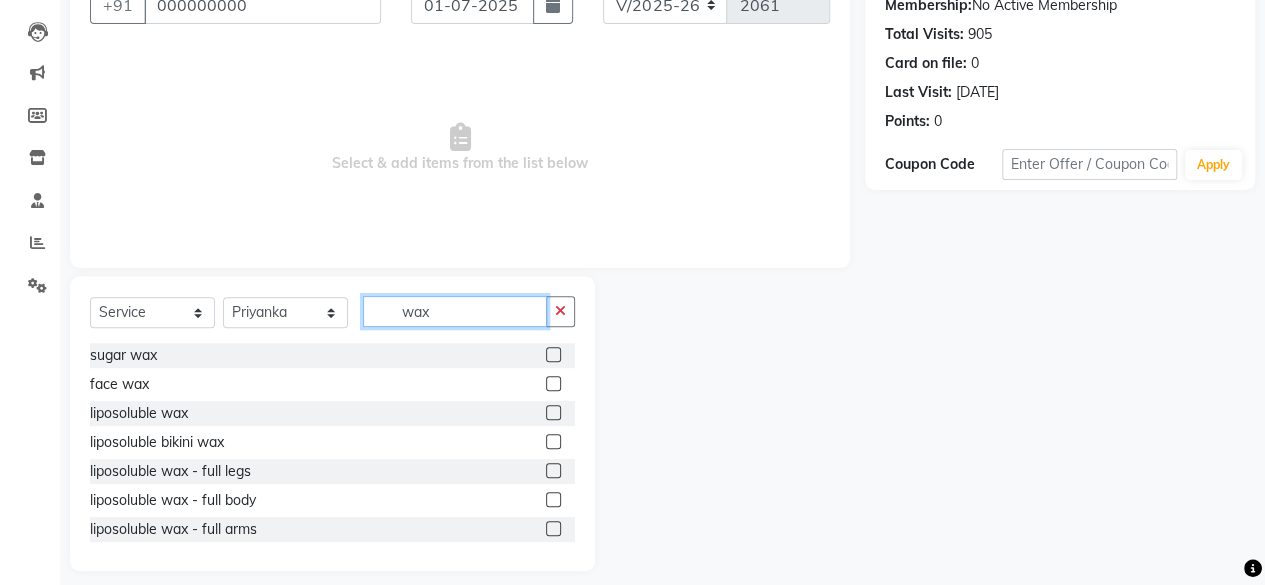 type on "wax" 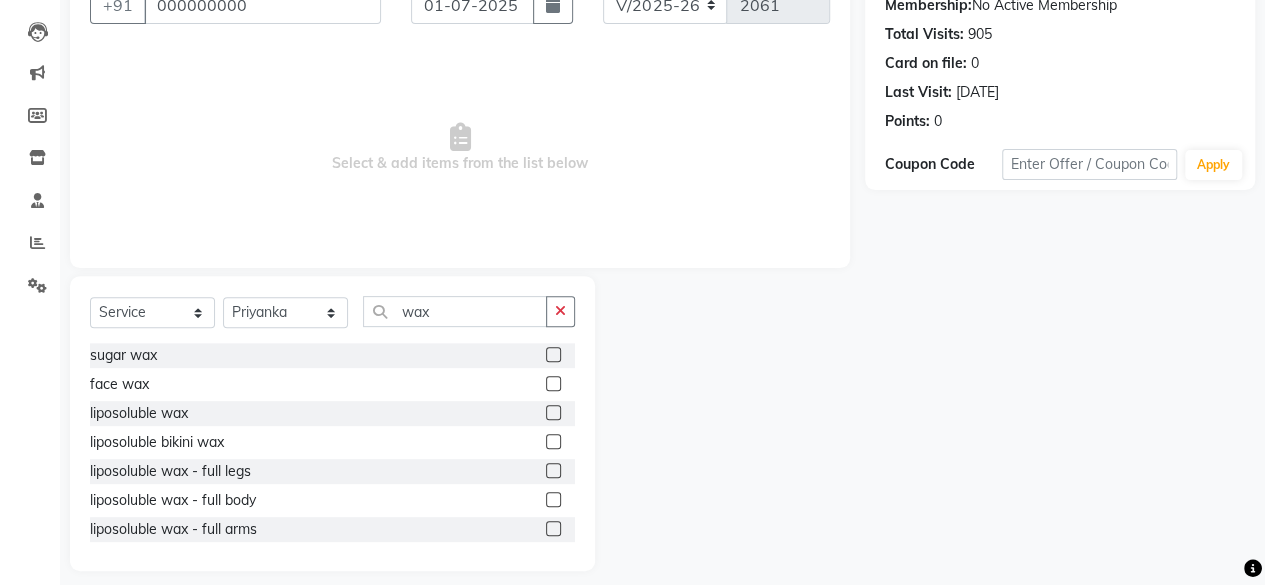 drag, startPoint x: 538, startPoint y: 407, endPoint x: 509, endPoint y: 305, distance: 106.04244 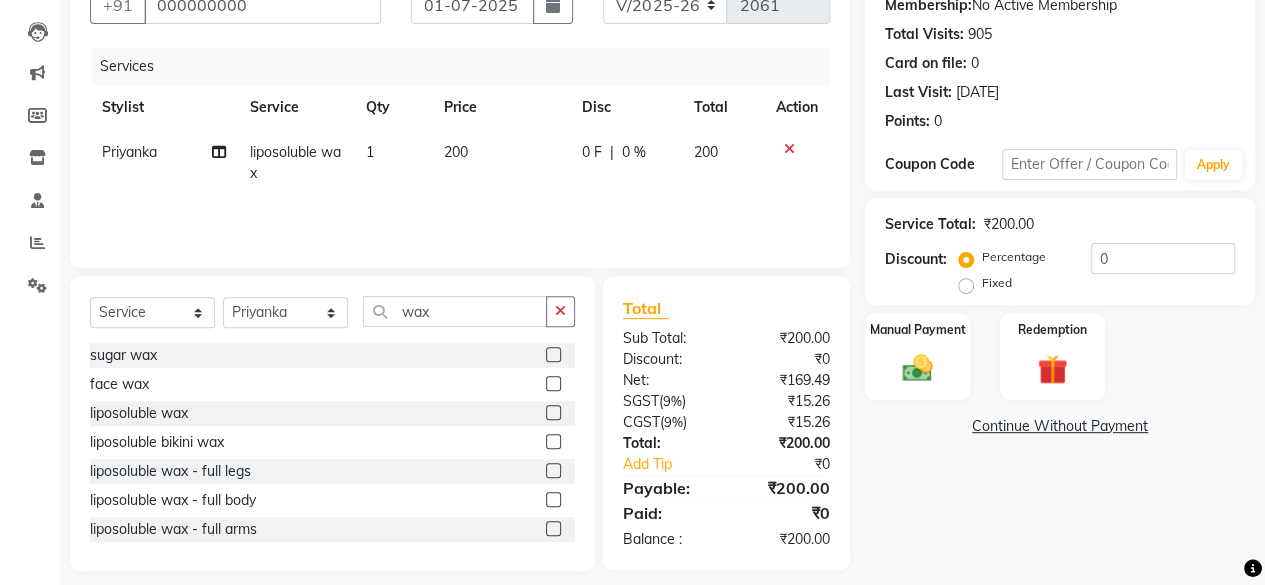 checkbox on "false" 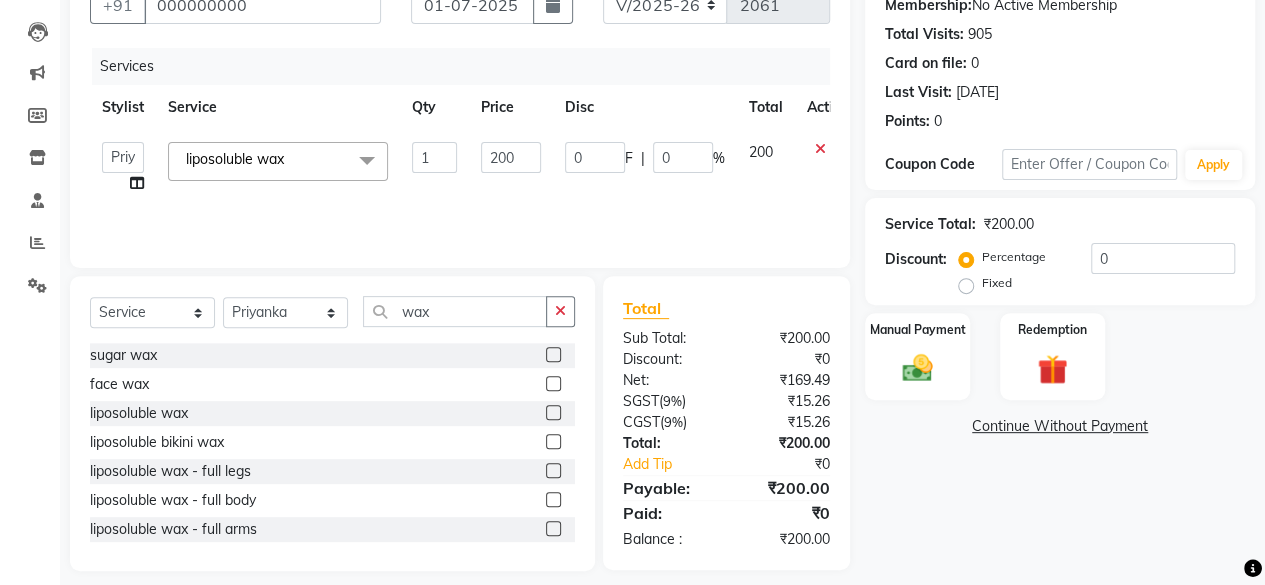 click on "200" 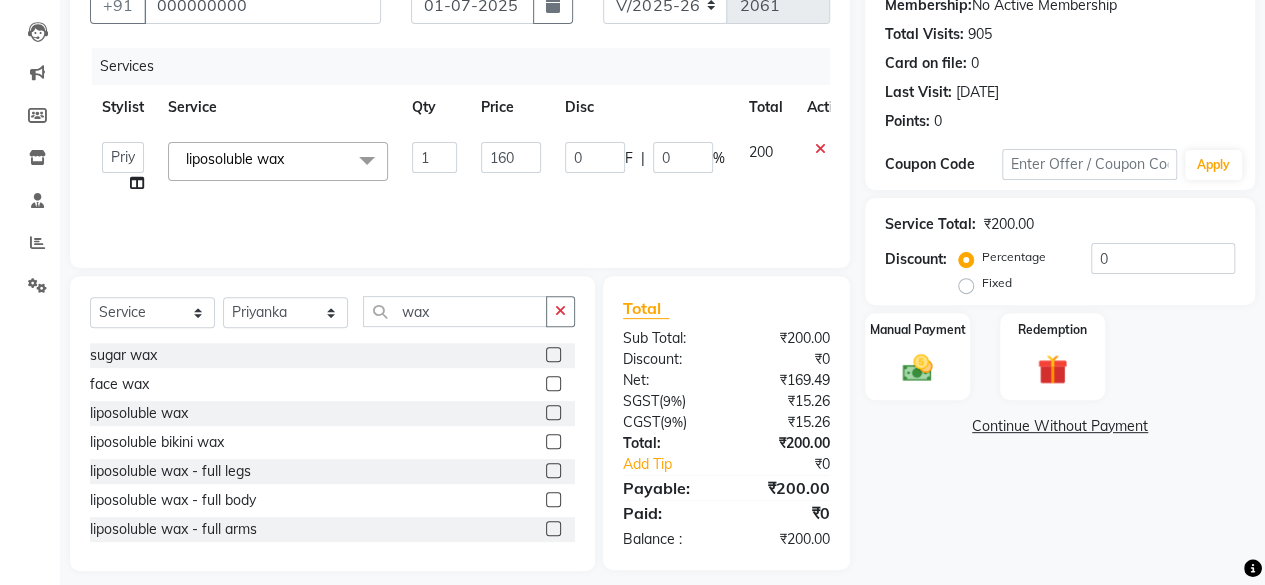 type on "1600" 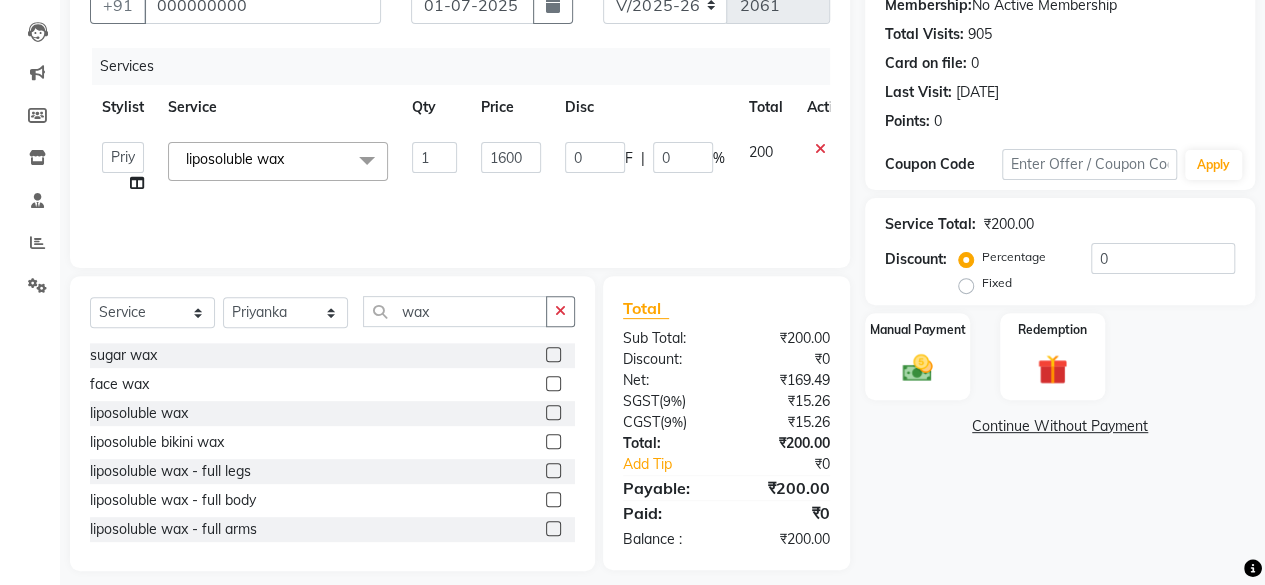 click on "1600" 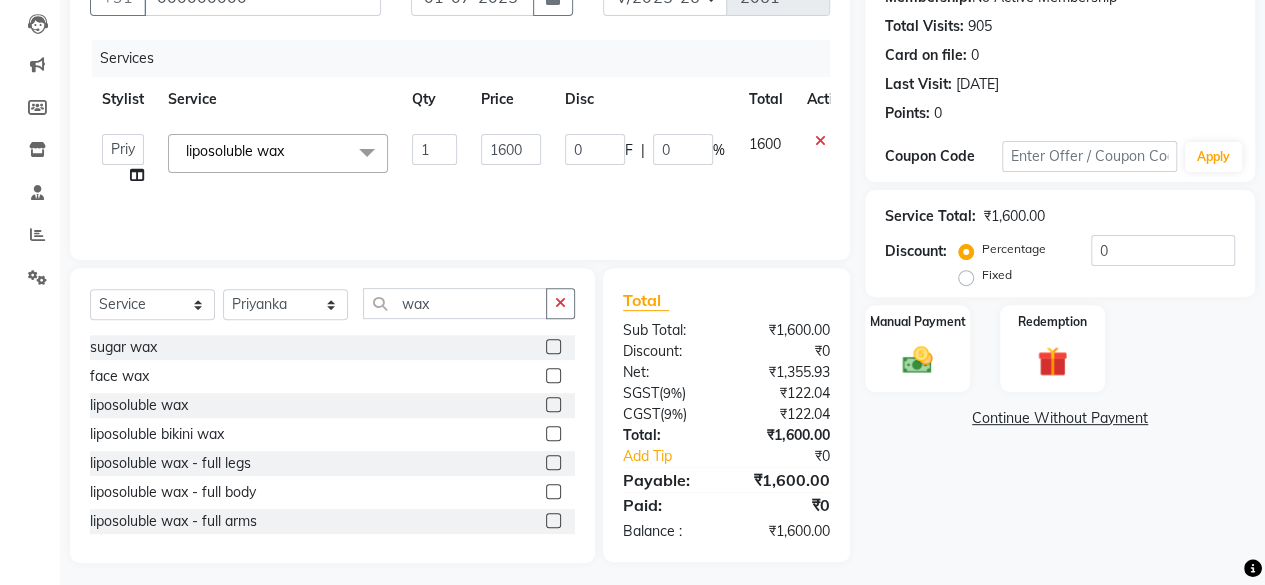 scroll, scrollTop: 215, scrollLeft: 0, axis: vertical 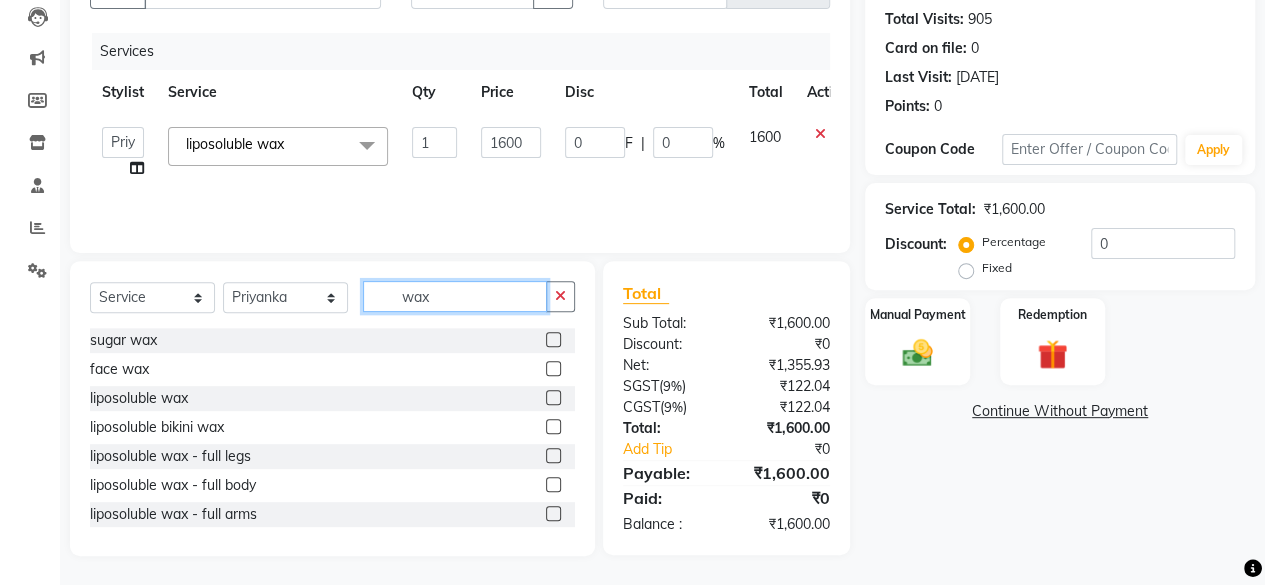click on "wax" 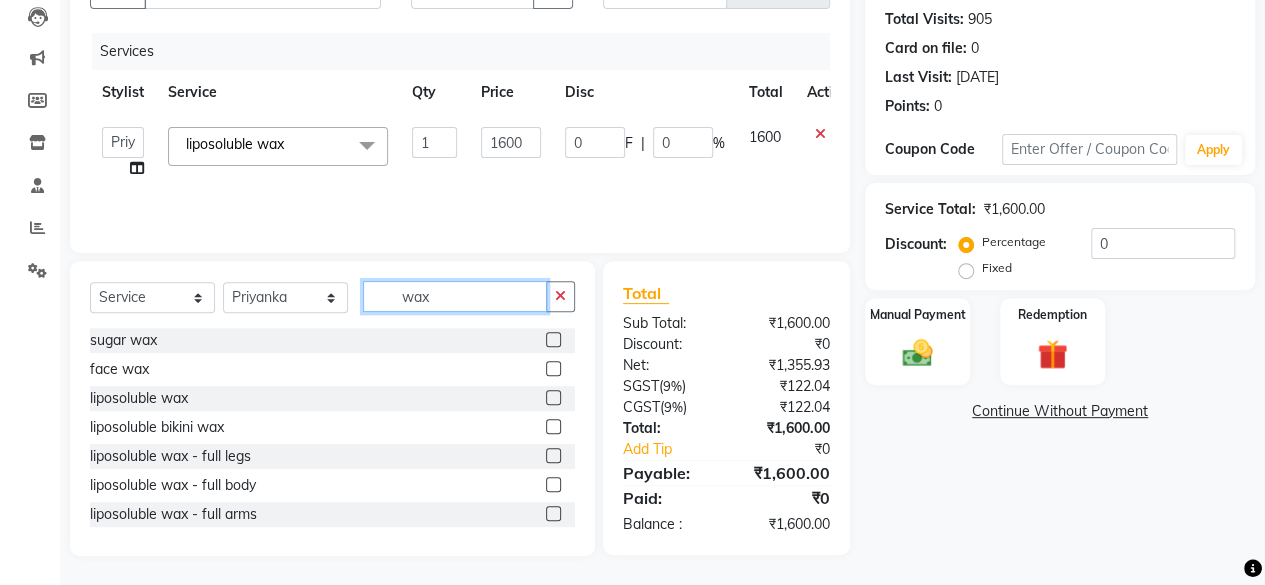 click on "wax" 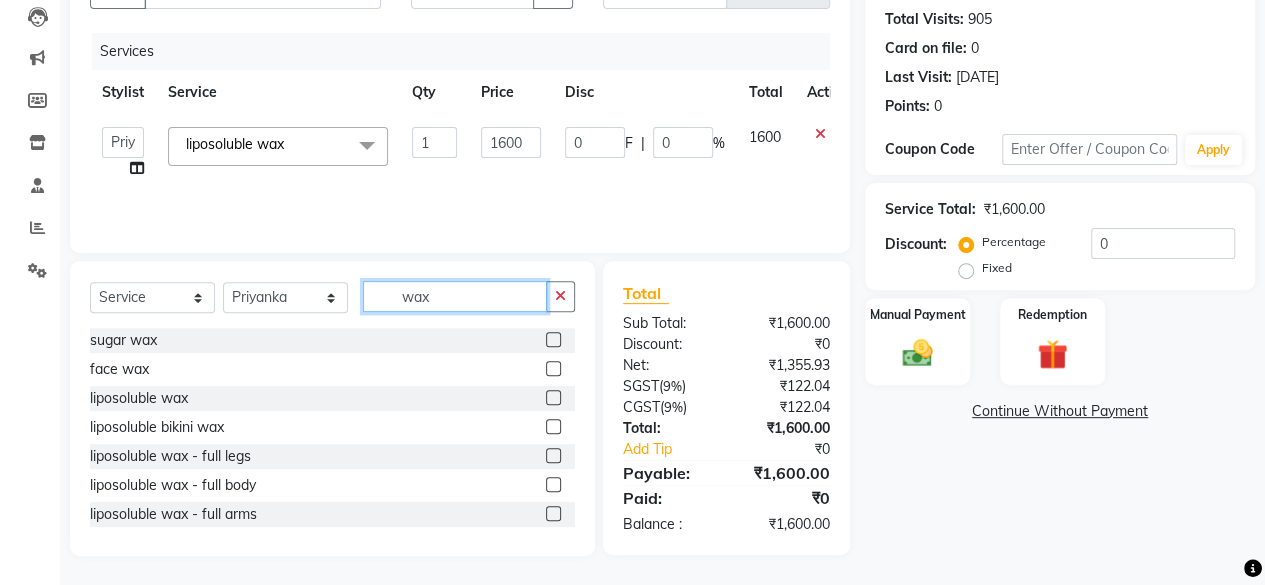 click on "wax" 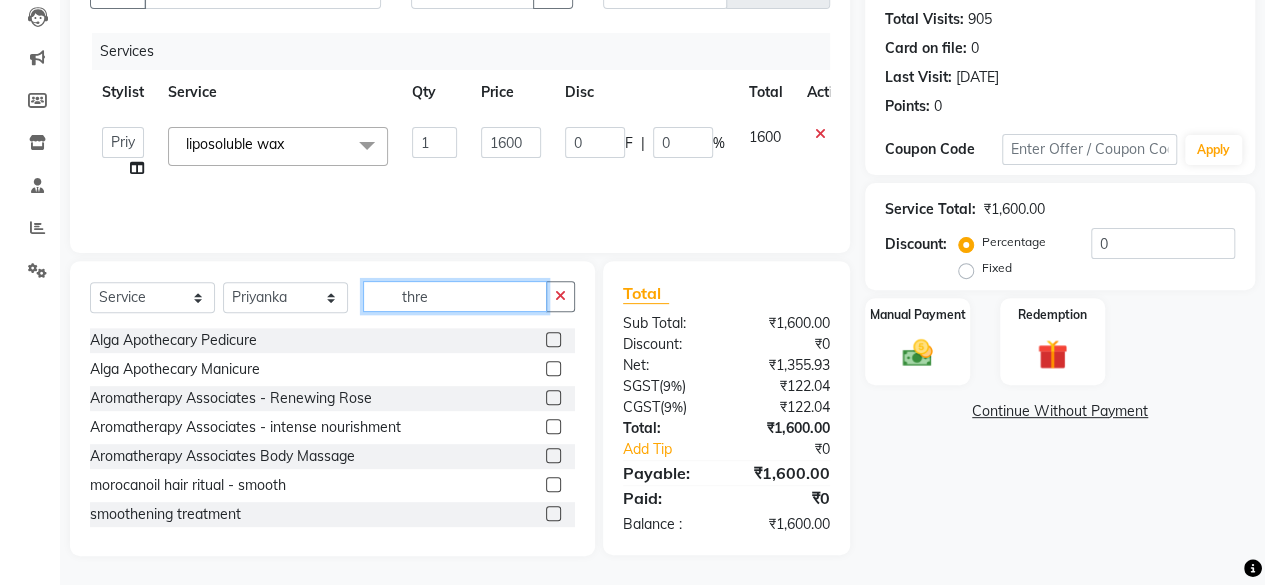 scroll, scrollTop: 213, scrollLeft: 0, axis: vertical 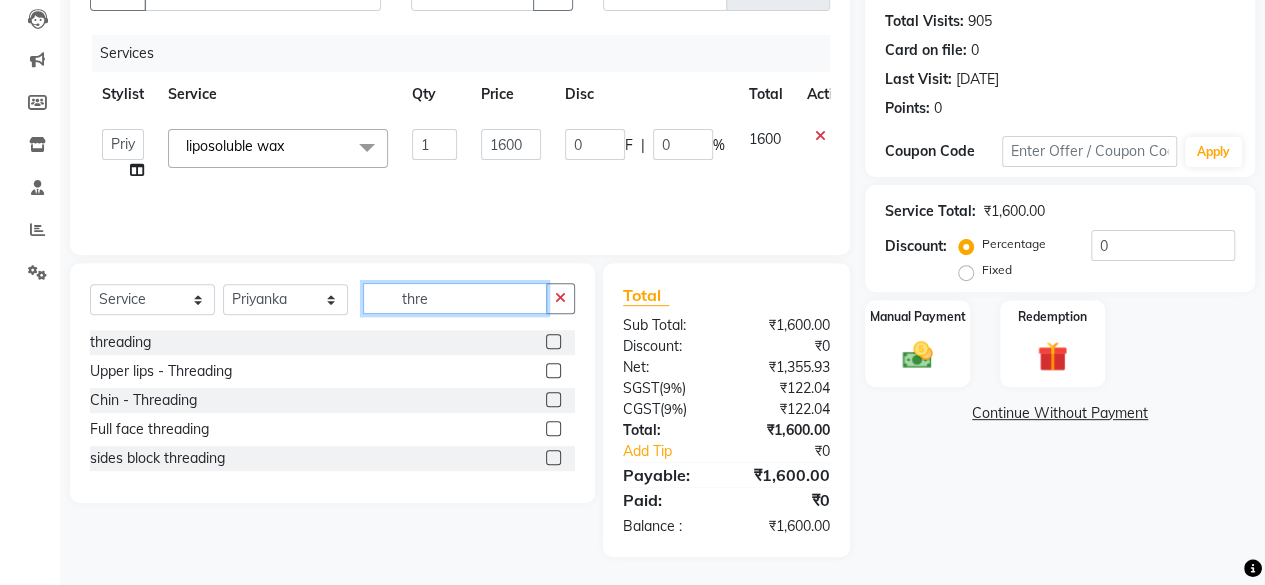 type on "thre" 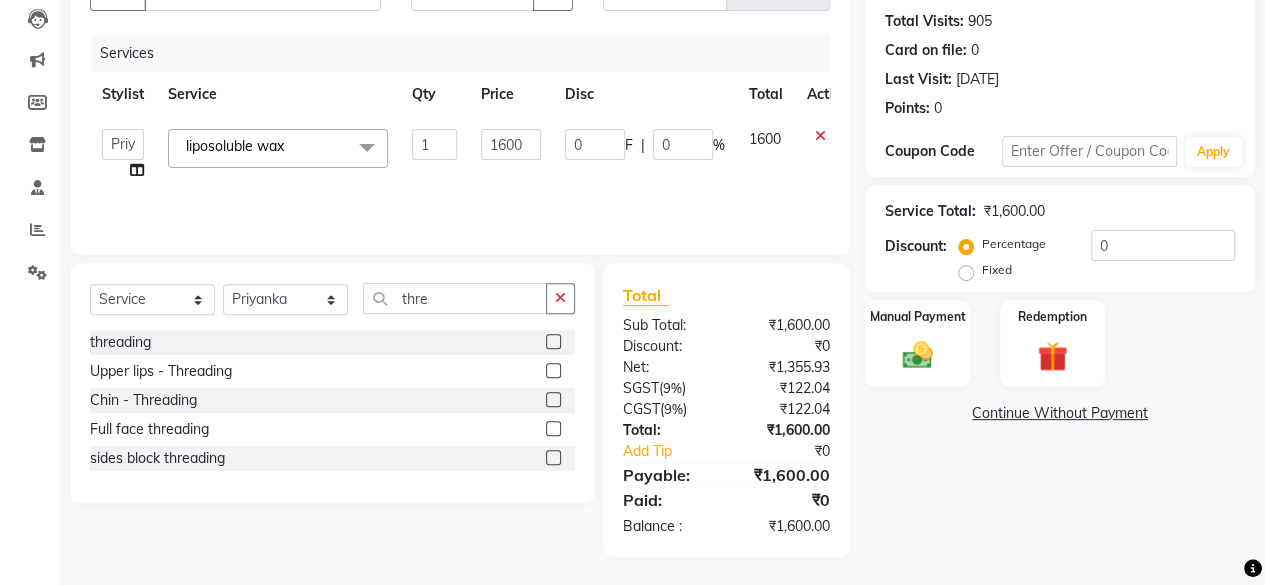 click 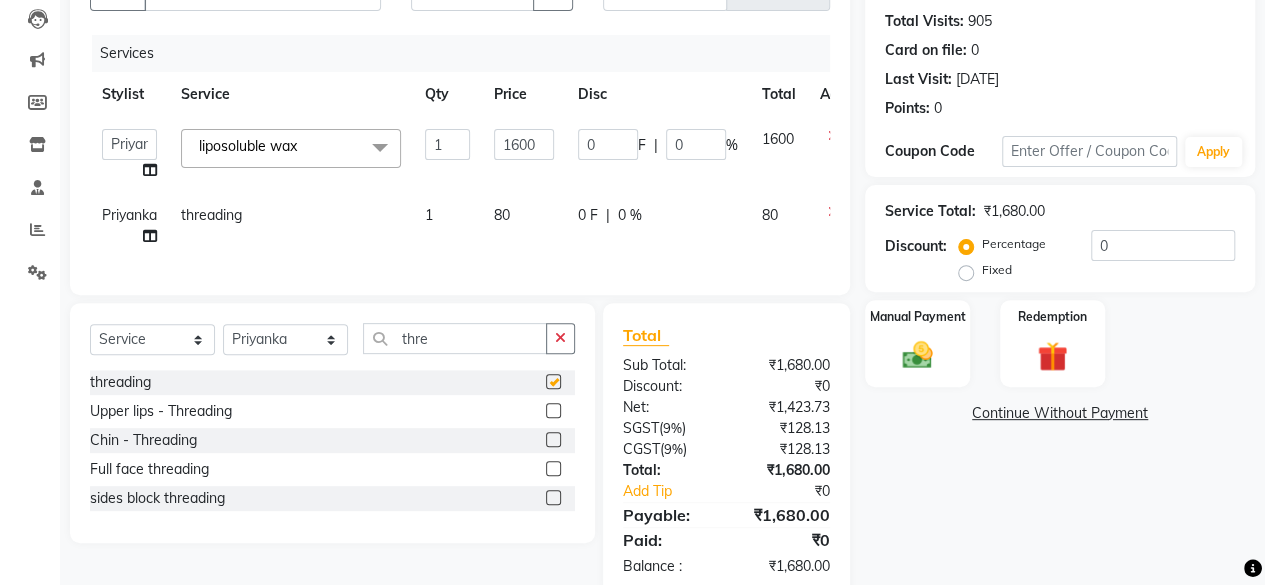 checkbox on "false" 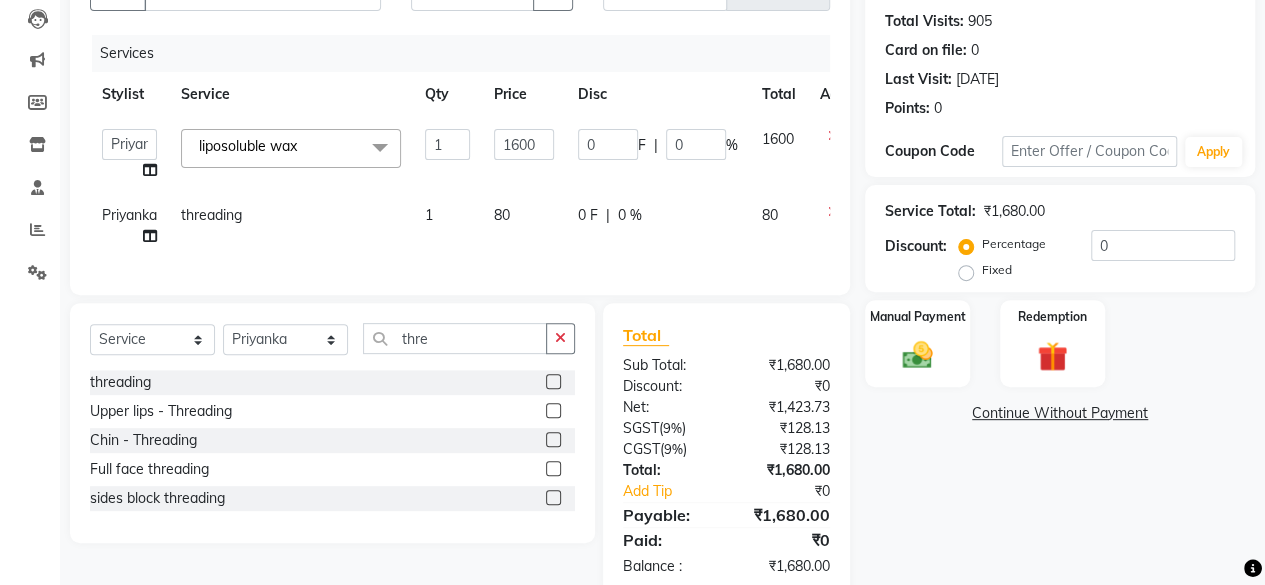click on "80" 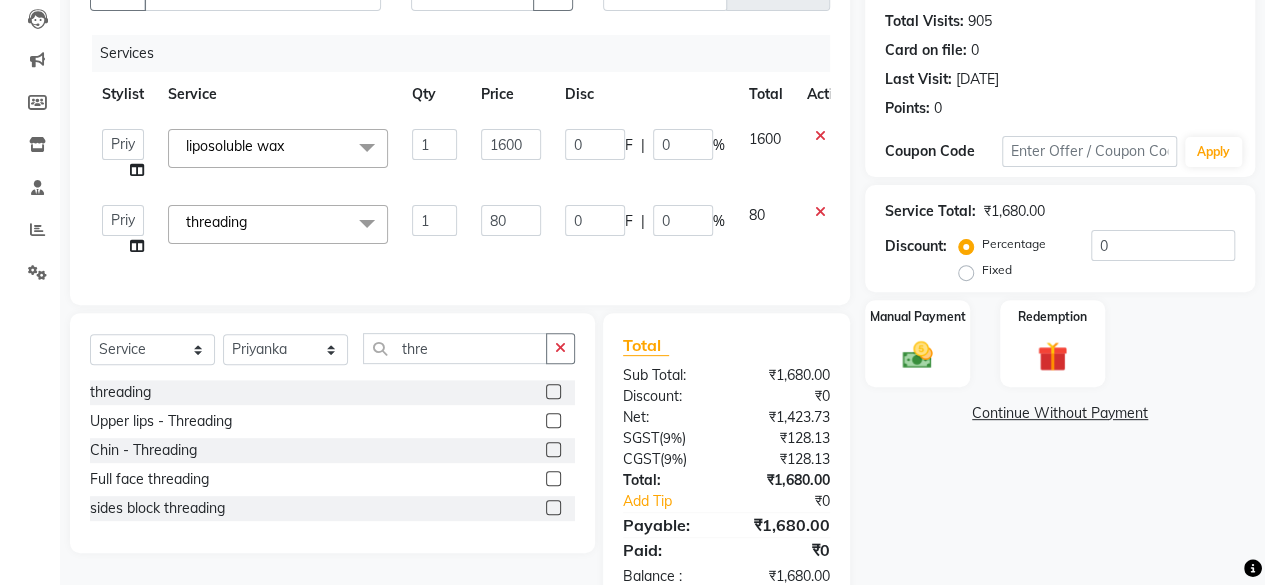 click on "80" 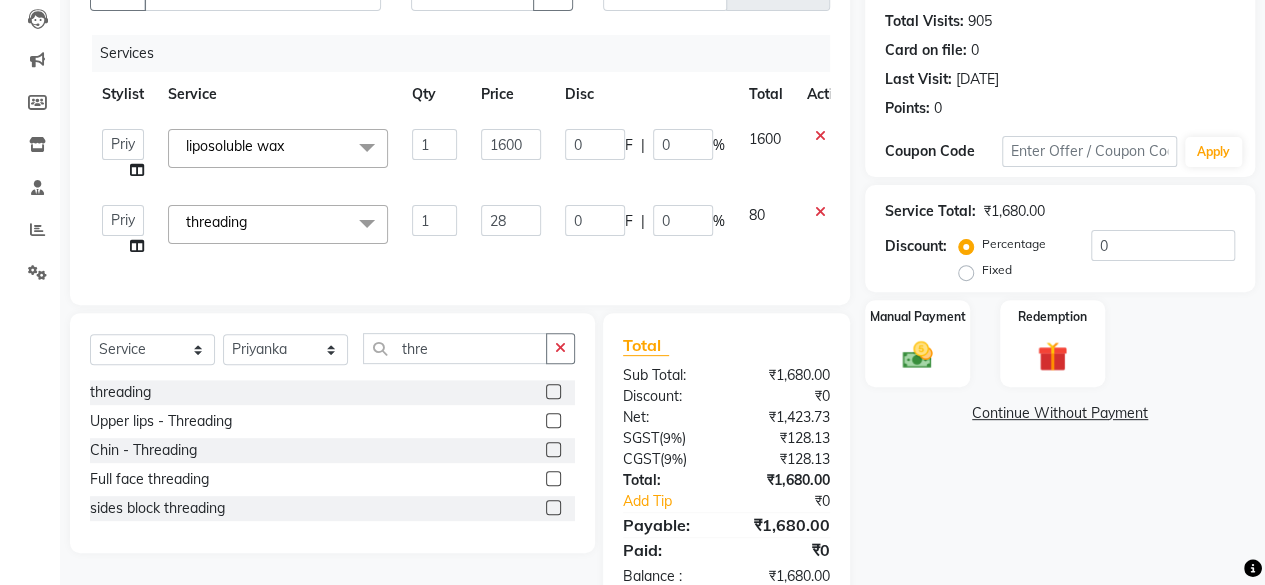 type on "280" 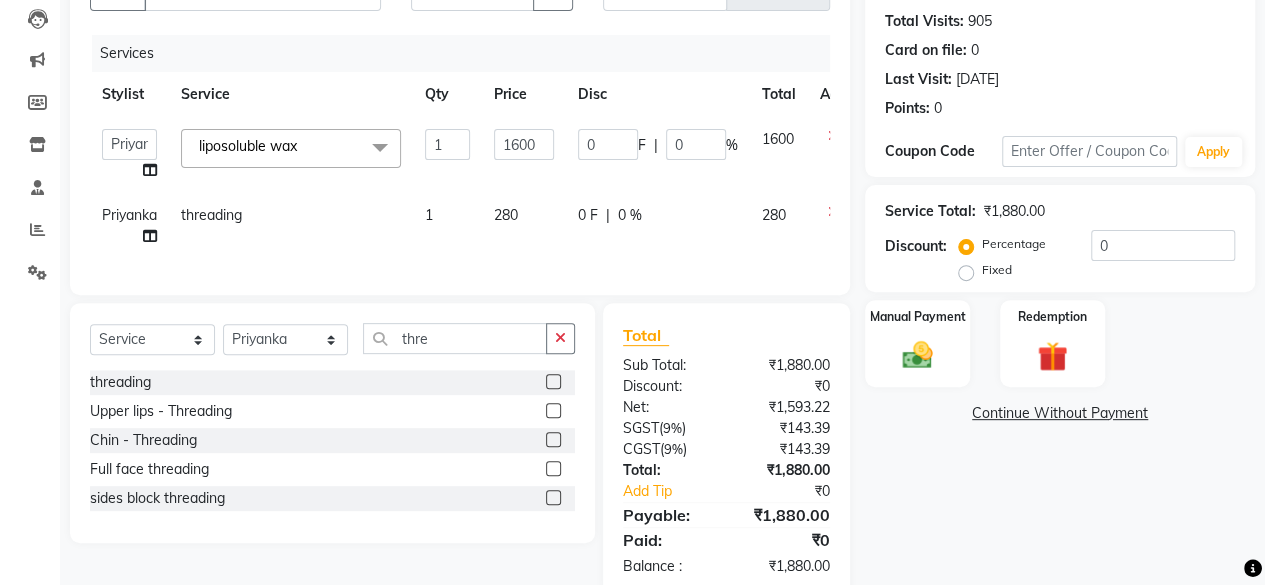 drag, startPoint x: 525, startPoint y: 248, endPoint x: 700, endPoint y: 257, distance: 175.23128 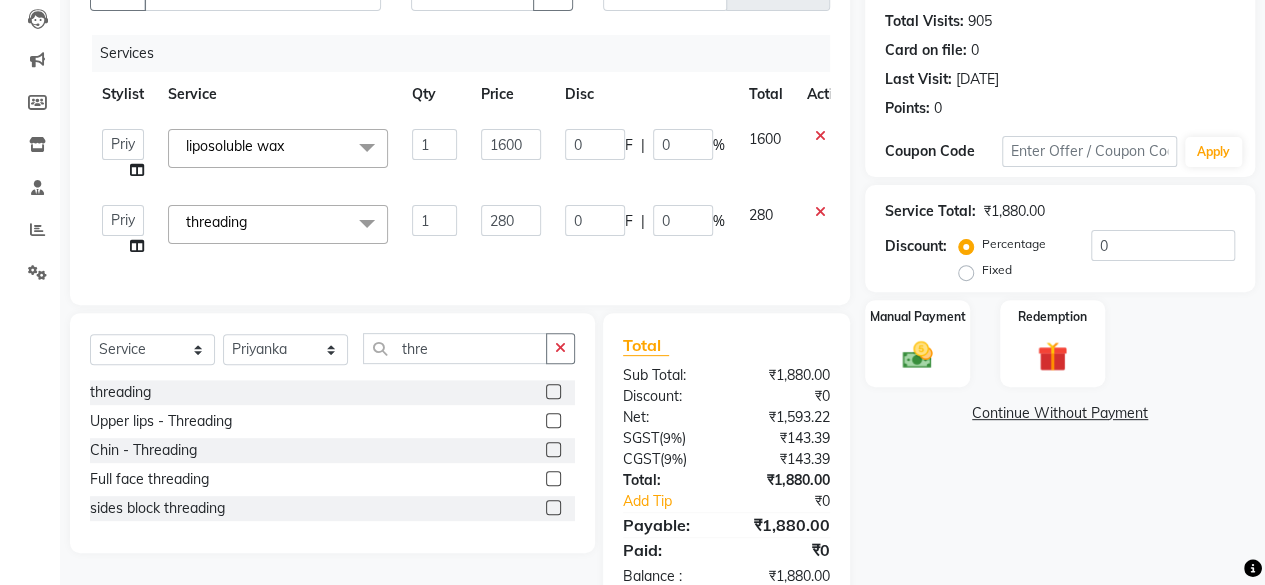 scroll, scrollTop: 278, scrollLeft: 0, axis: vertical 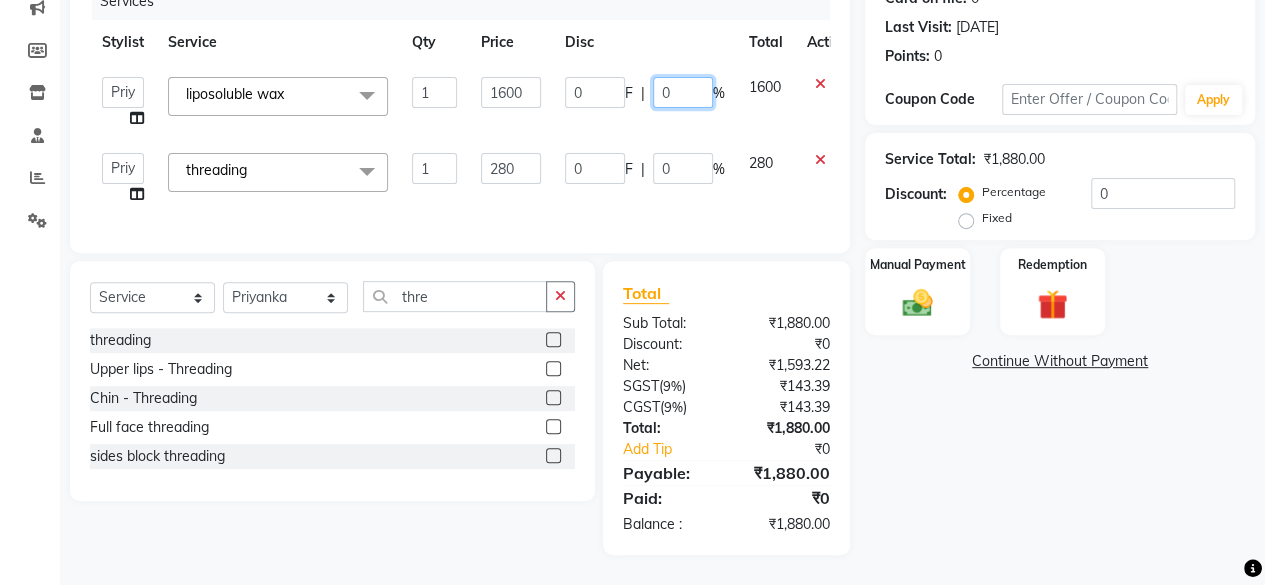 click on "0" 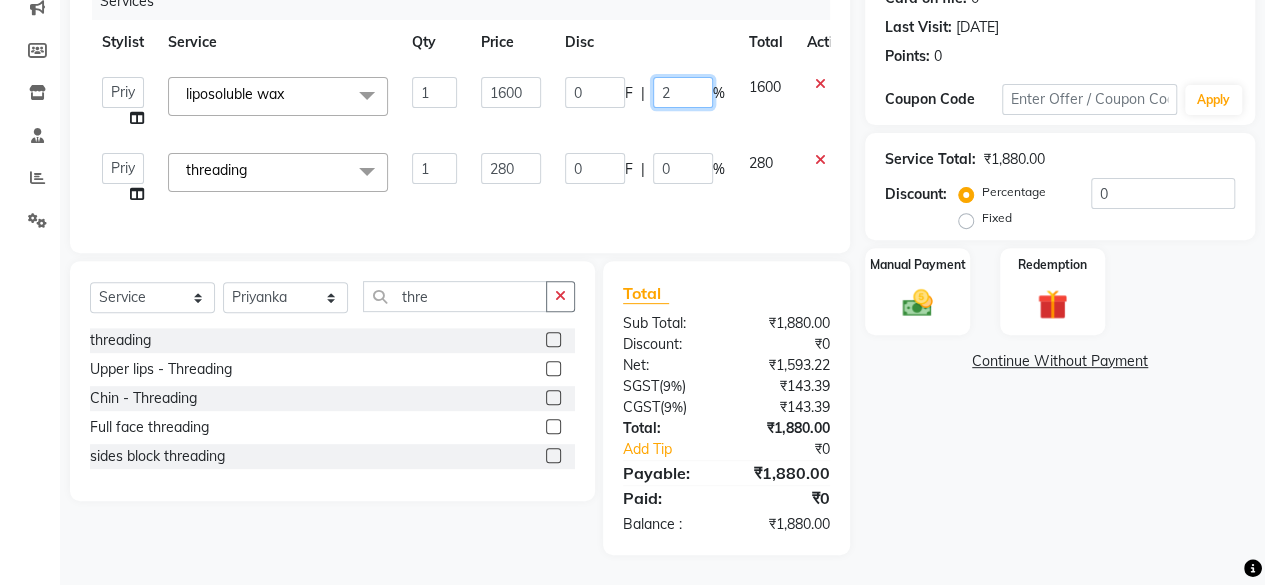 type on "20" 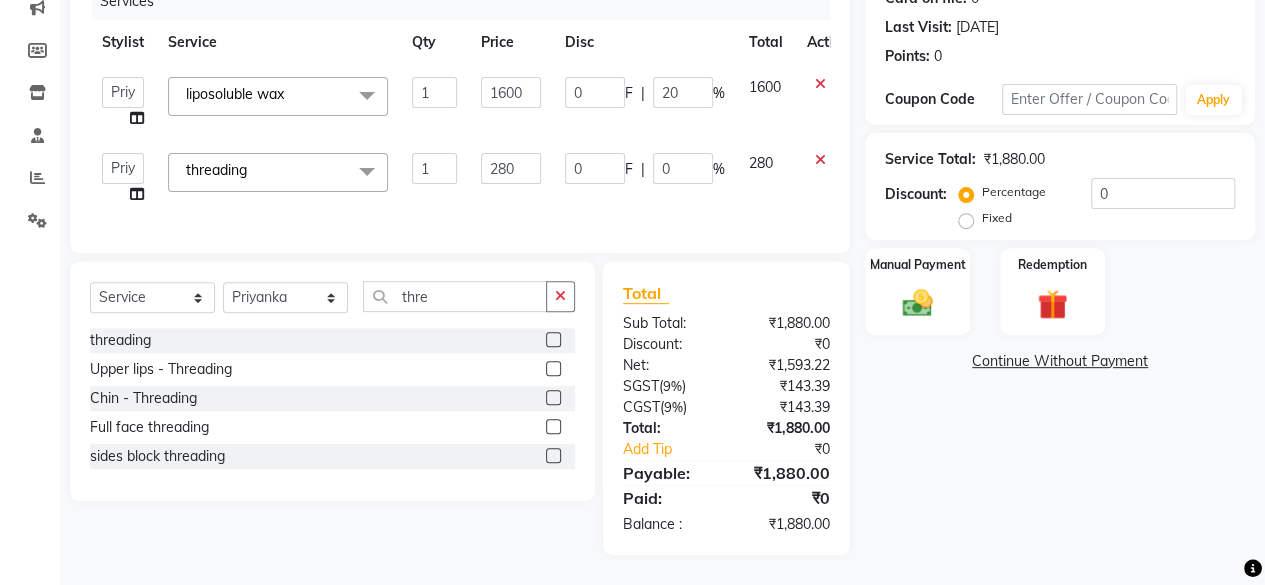 click on "0 F | 20 %" 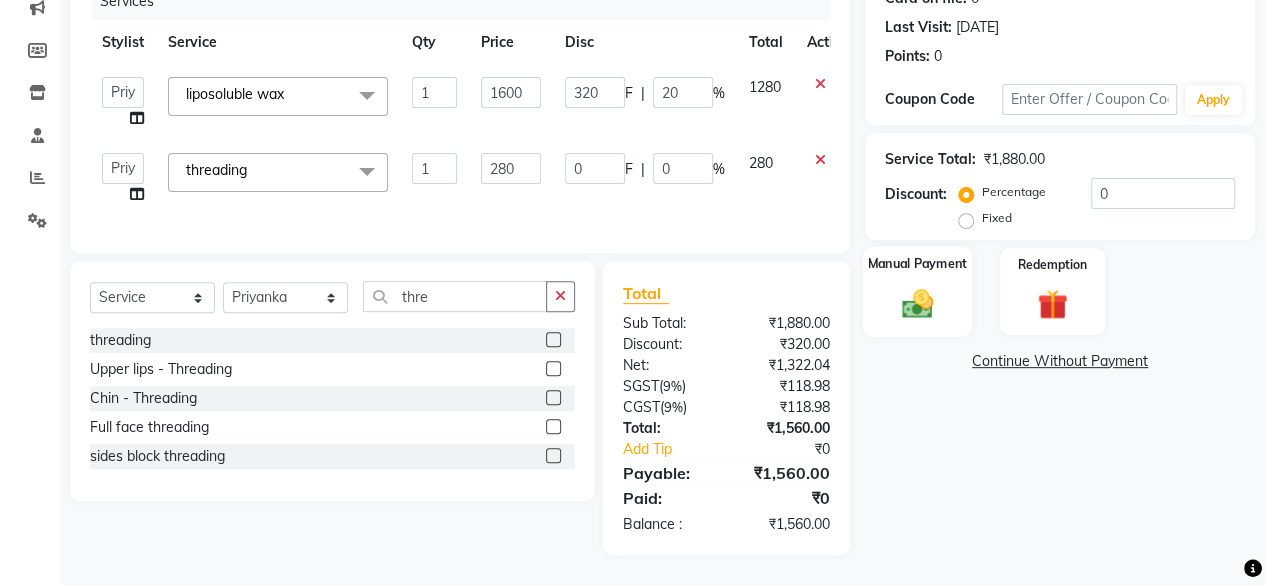 click 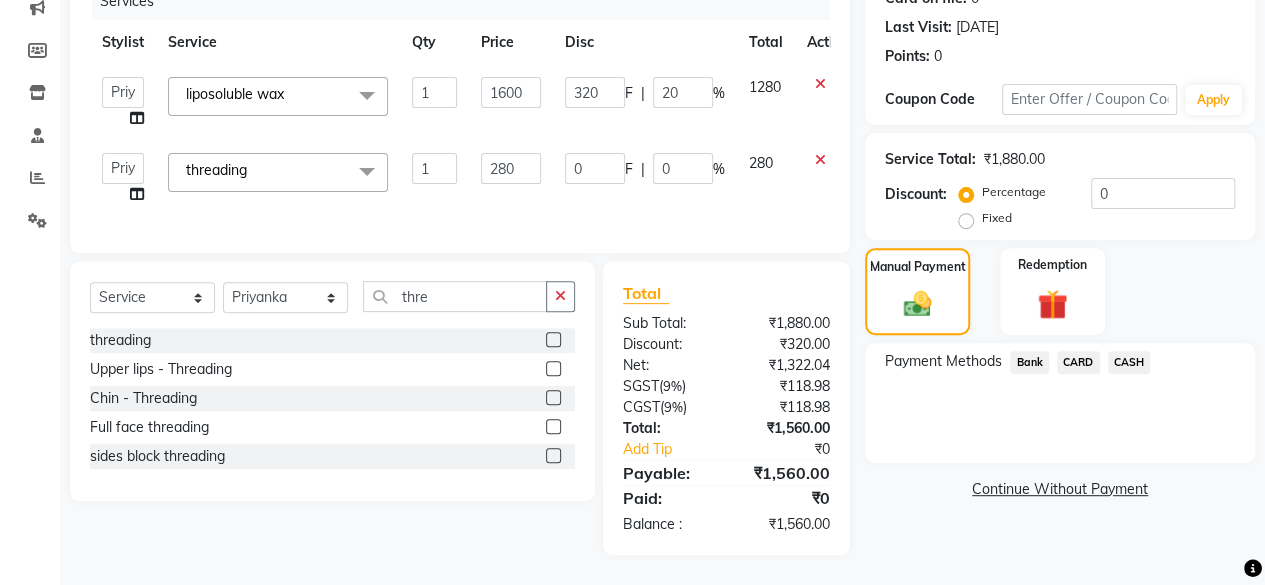 click on "CASH" 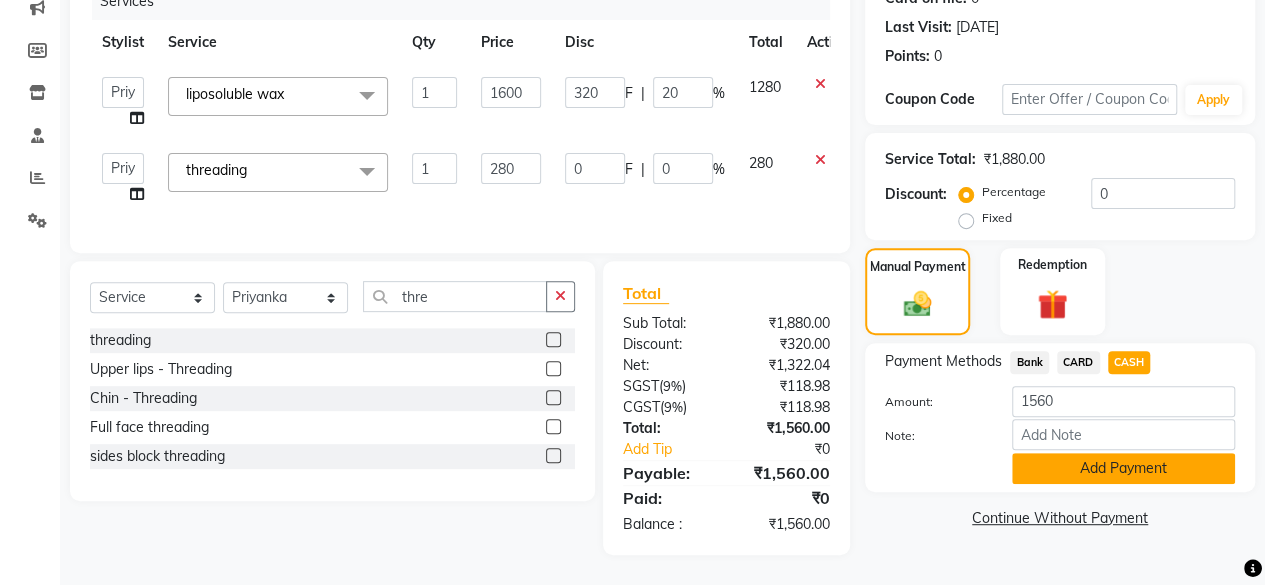 click on "Add Payment" 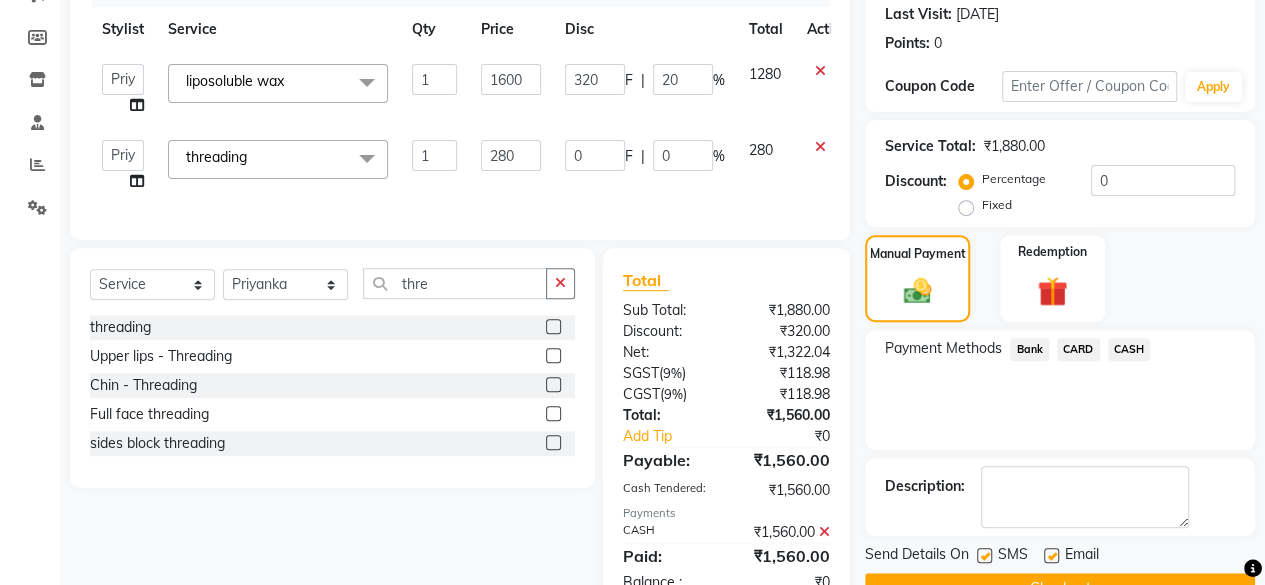 scroll, scrollTop: 349, scrollLeft: 0, axis: vertical 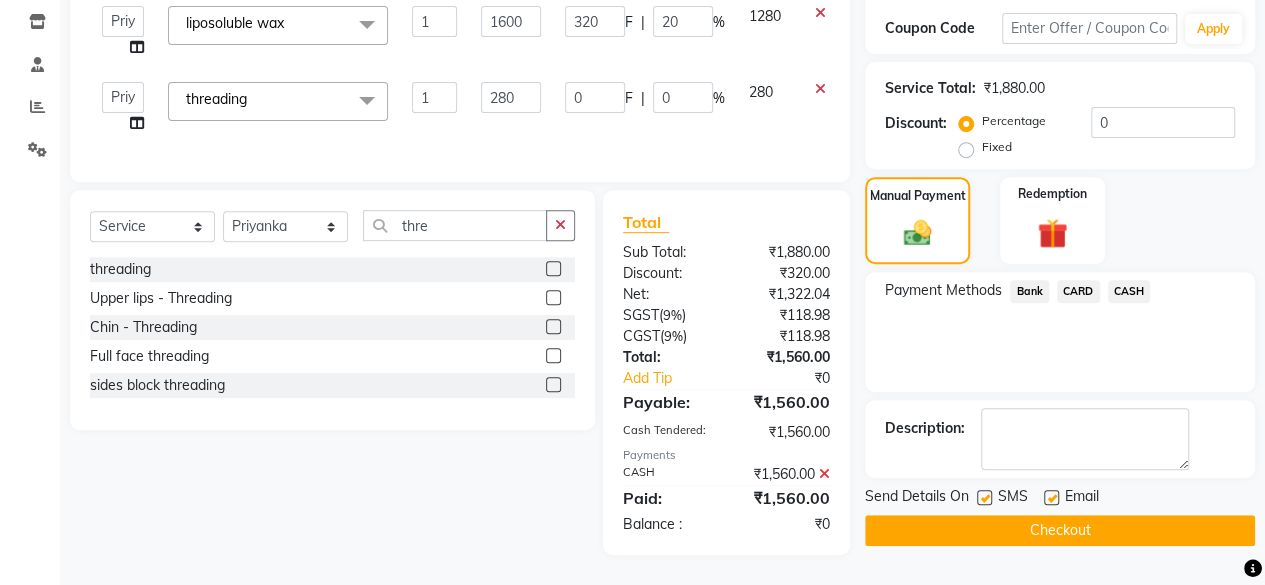click on "Checkout" 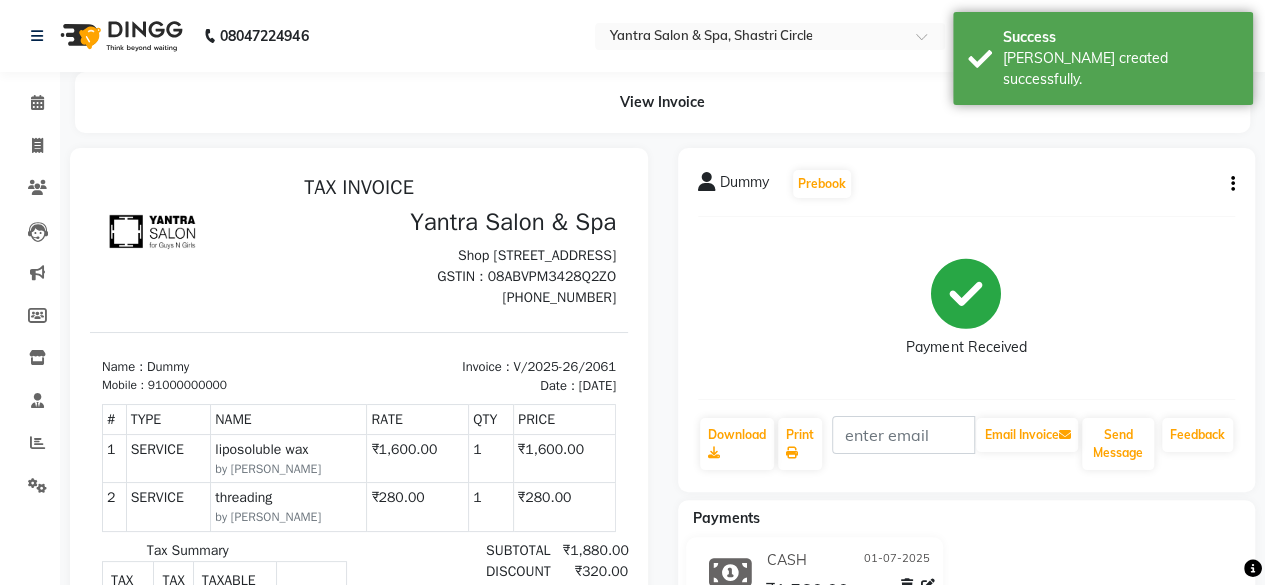 scroll, scrollTop: 0, scrollLeft: 0, axis: both 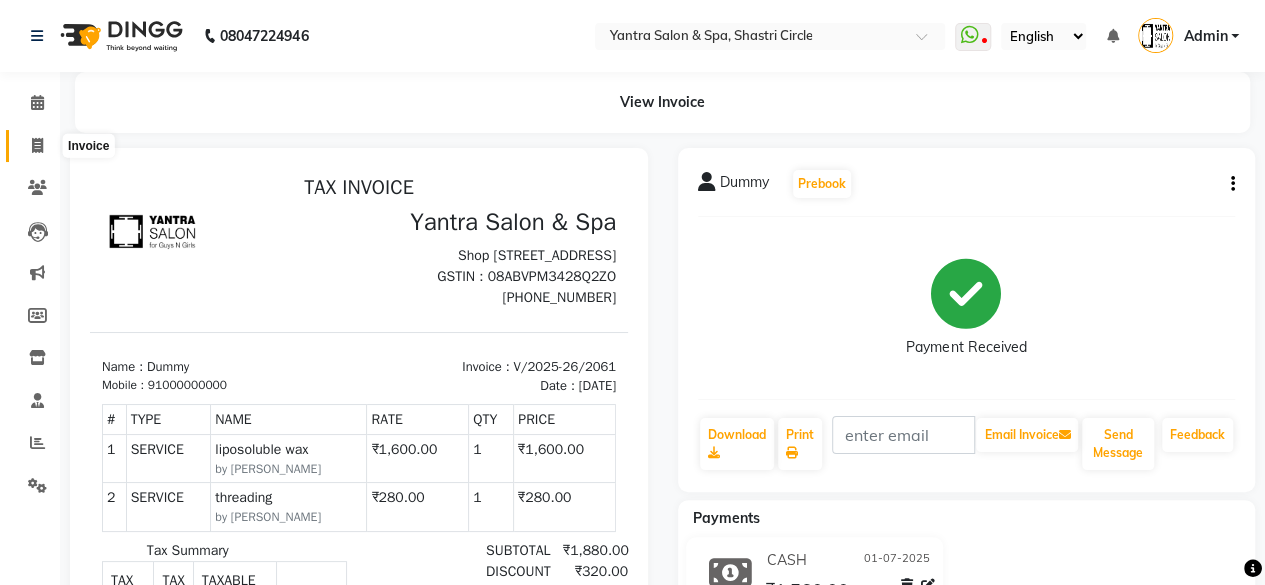 click 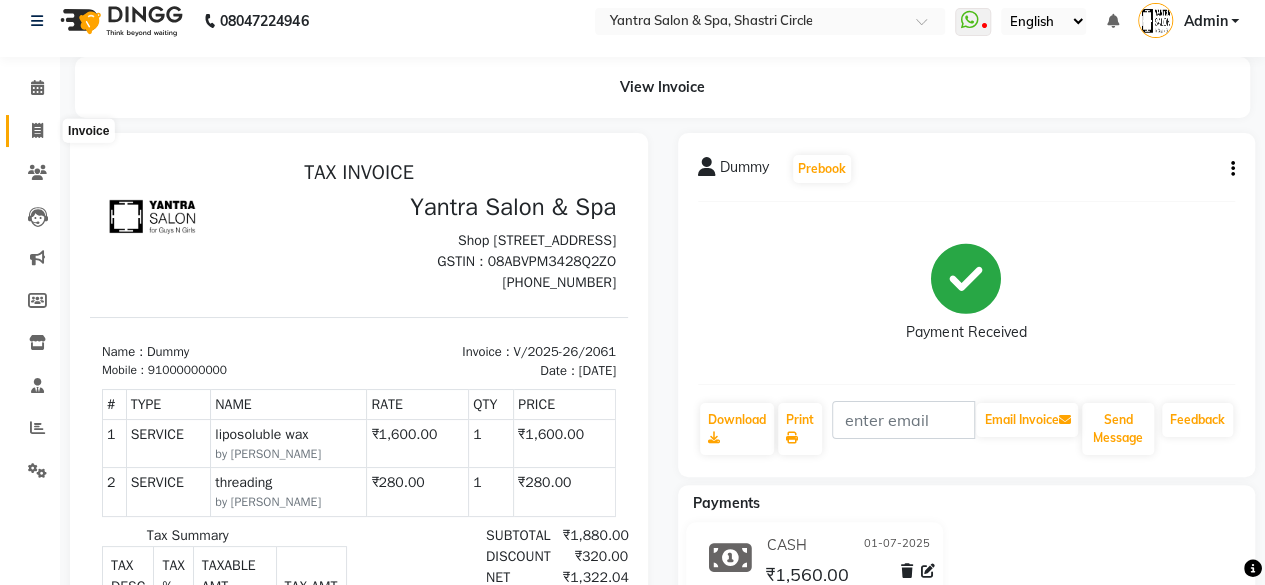 select on "154" 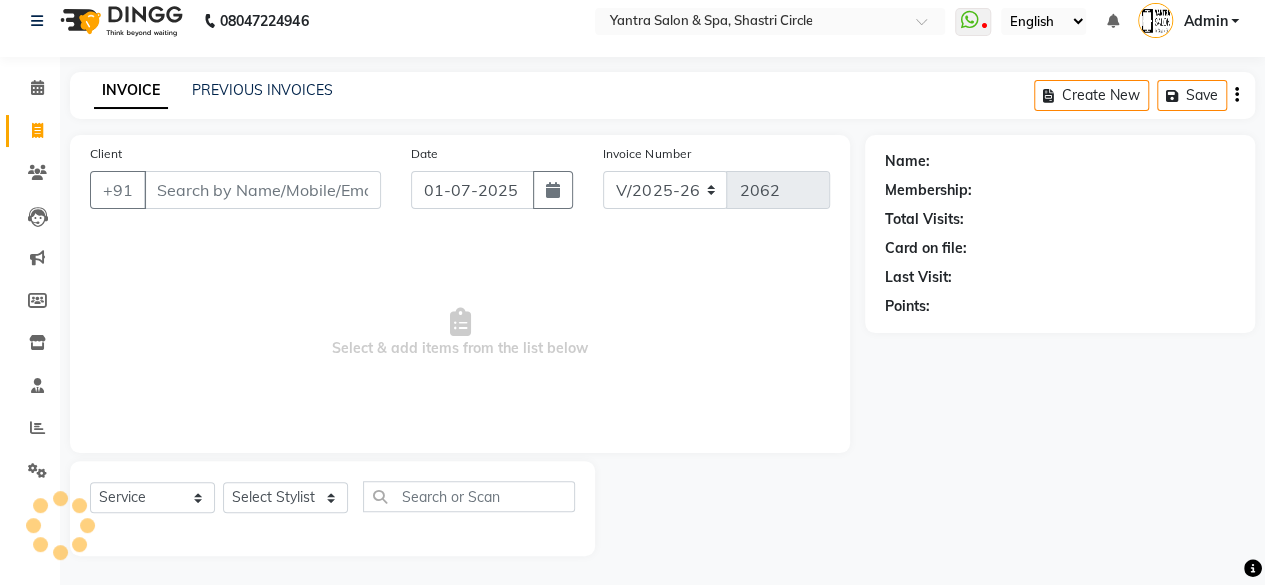 click on "Client" at bounding box center (262, 190) 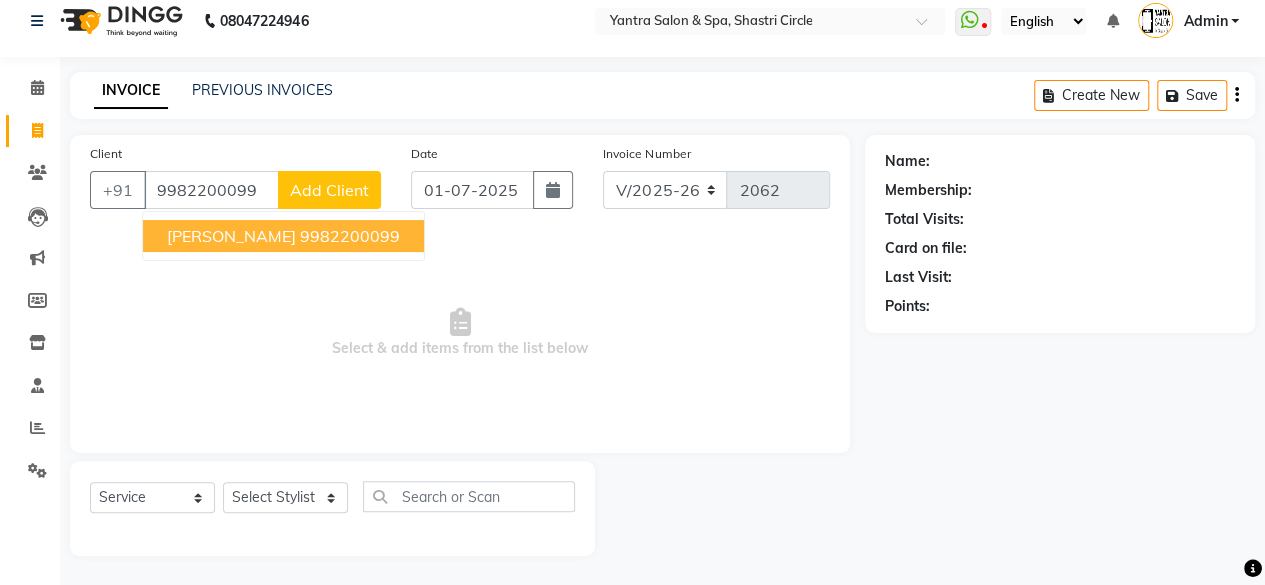 type on "9982200099" 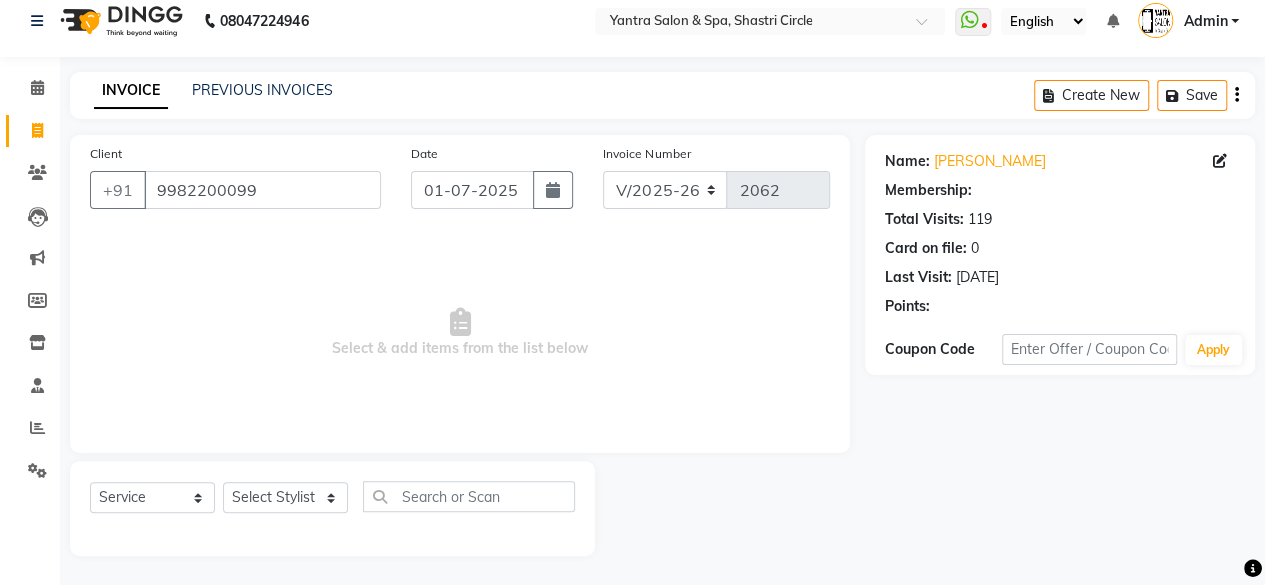 select on "1: Object" 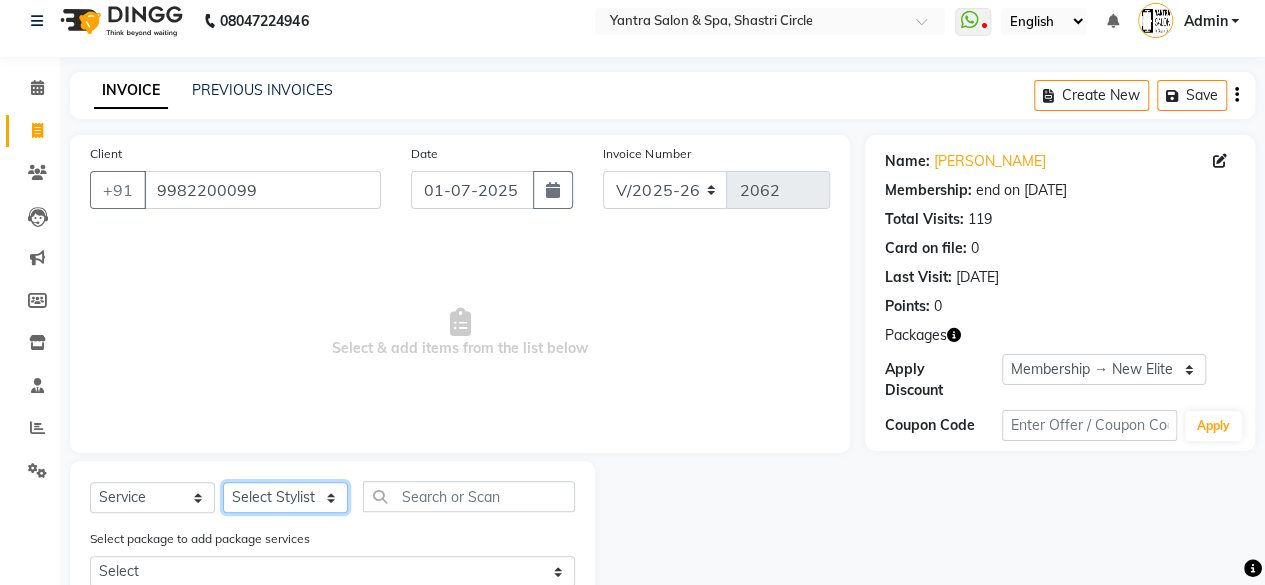 click on "Select Stylist [PERSON_NAME] [PERSON_NAME] Dev Dimple Director [PERSON_NAME] kajal [PERSON_NAME] lucky Manager [PERSON_NAME] maam [PERSON_NAME]  Pallavi Pinky [PERSON_NAME] [PERSON_NAME]" 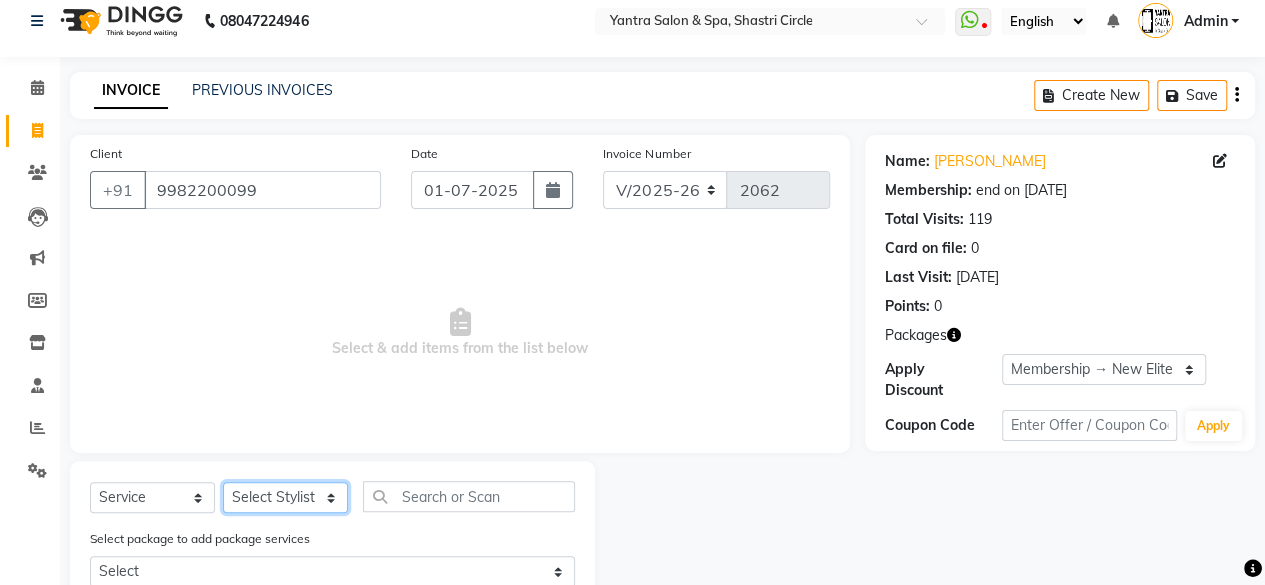 select on "58050" 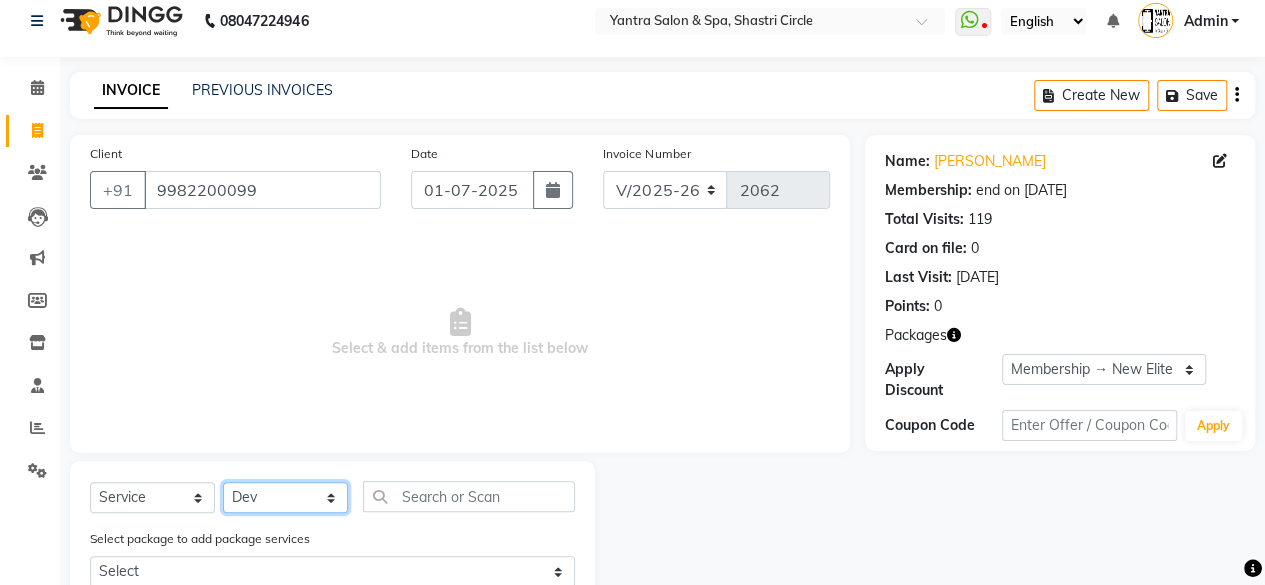 click on "Select Stylist [PERSON_NAME] [PERSON_NAME] Dev Dimple Director [PERSON_NAME] kajal [PERSON_NAME] lucky Manager [PERSON_NAME] maam [PERSON_NAME]  Pallavi Pinky [PERSON_NAME] [PERSON_NAME]" 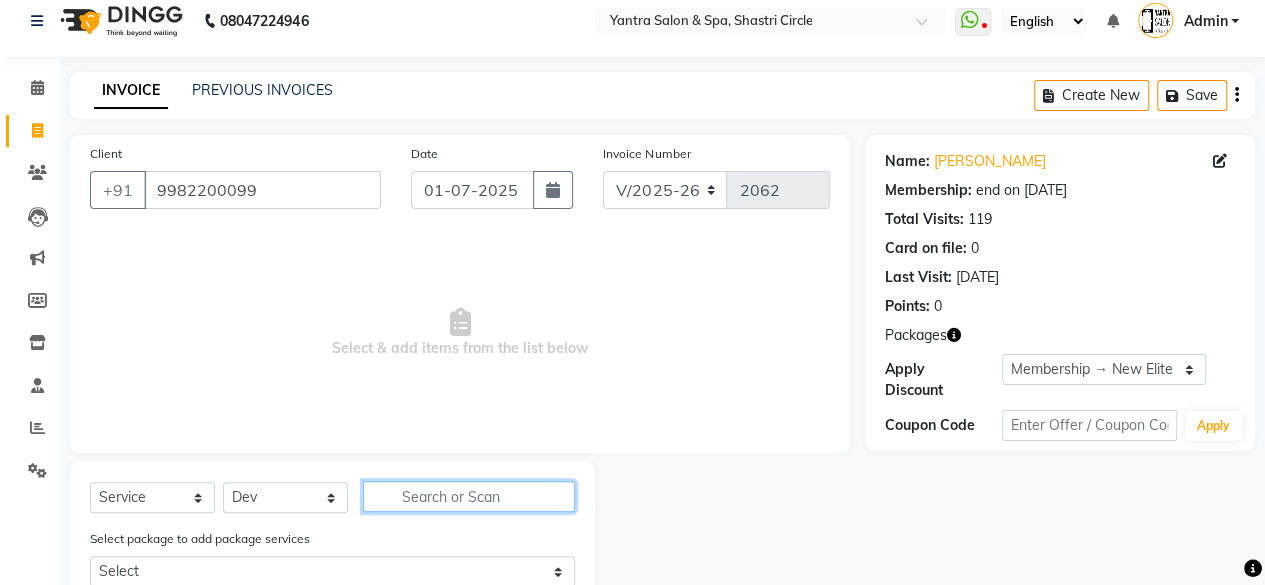 click 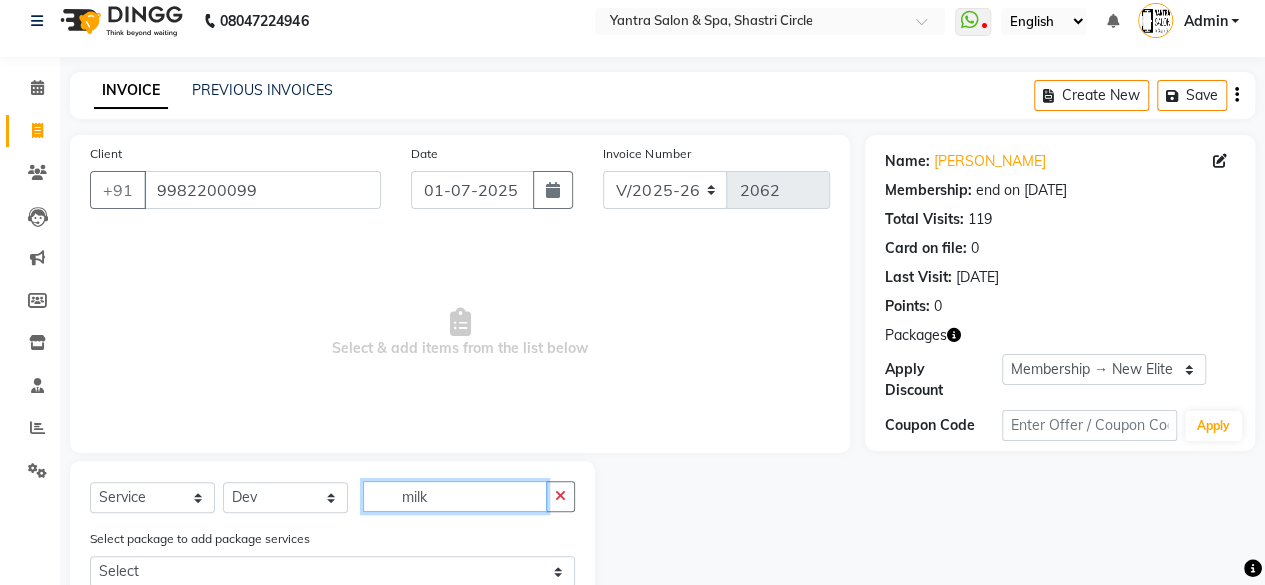 scroll, scrollTop: 100, scrollLeft: 0, axis: vertical 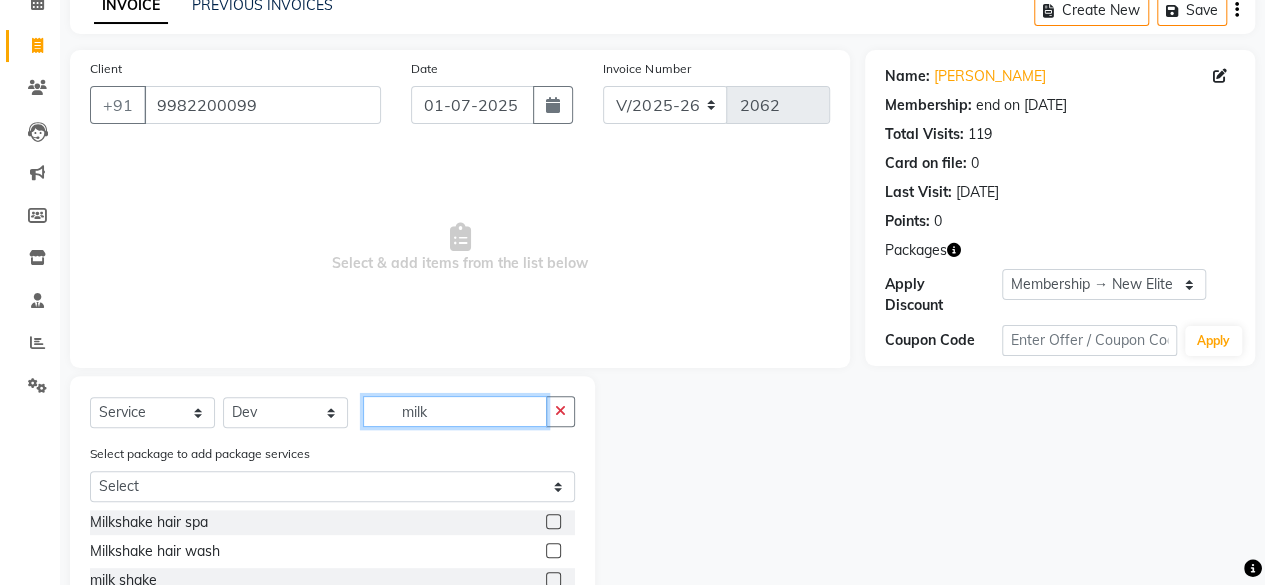 type on "milk" 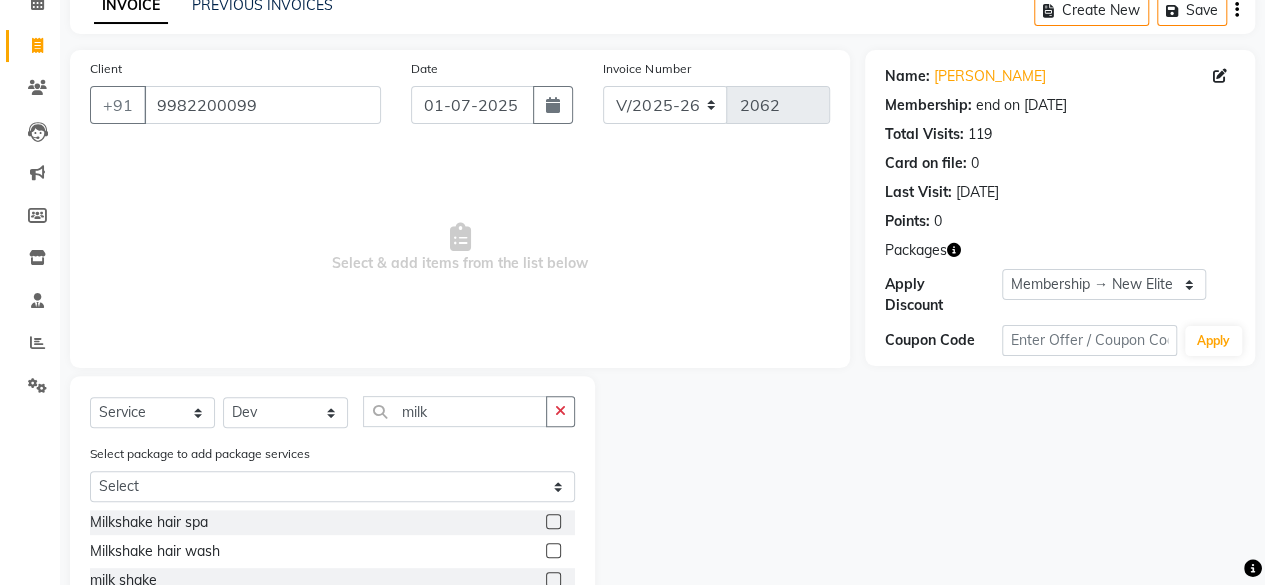 click 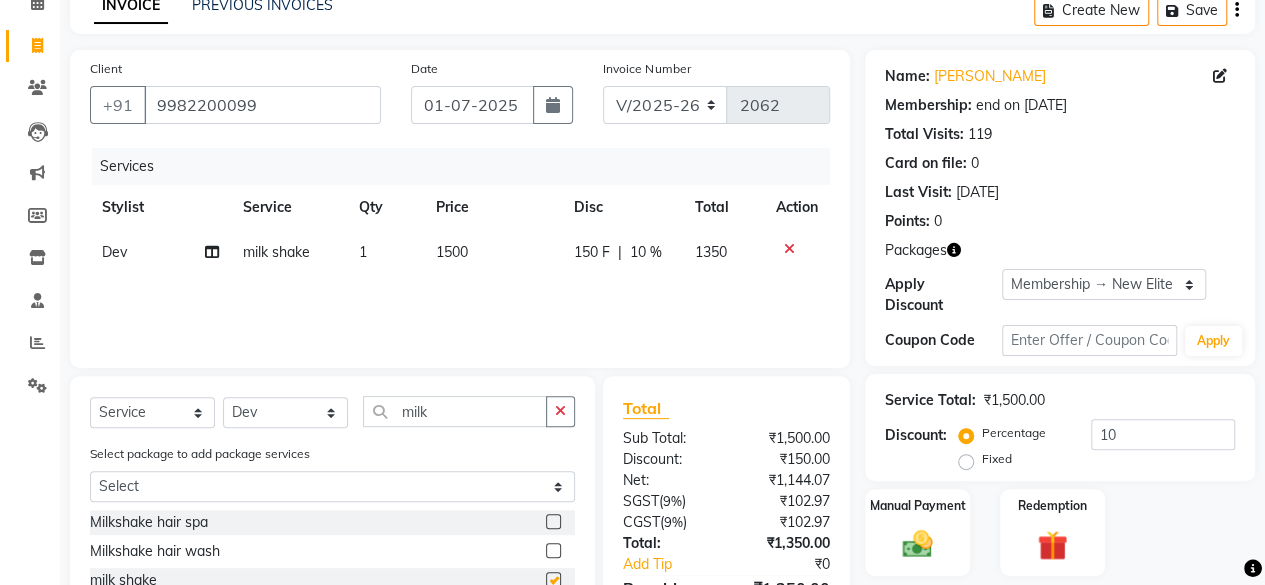 checkbox on "false" 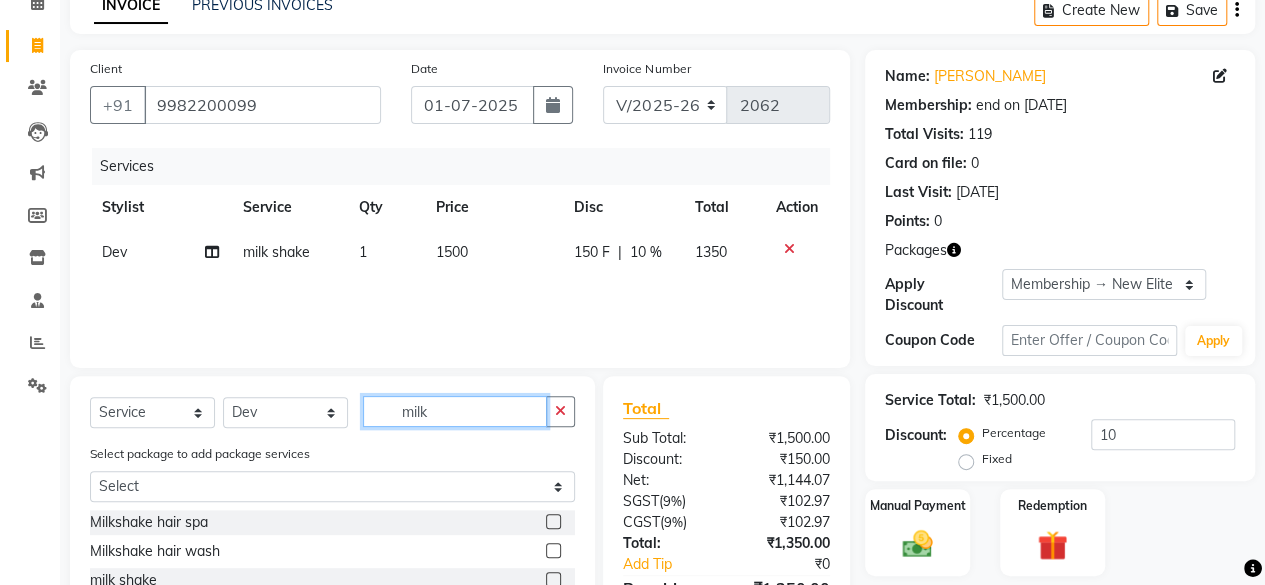 click on "milk" 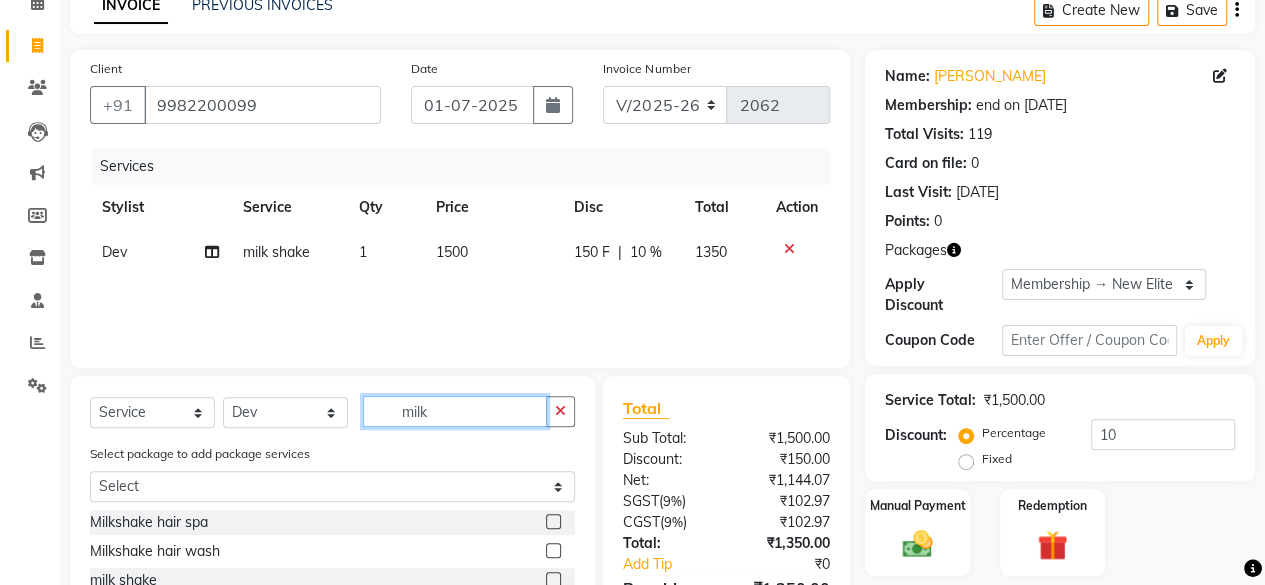 click on "milk" 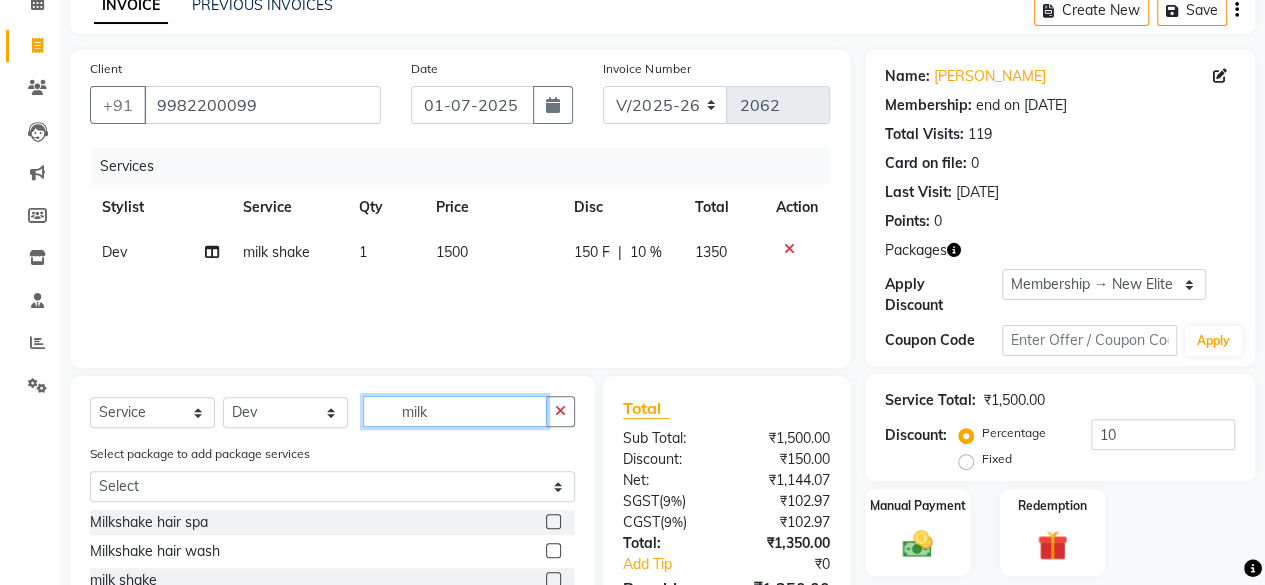 click on "milk" 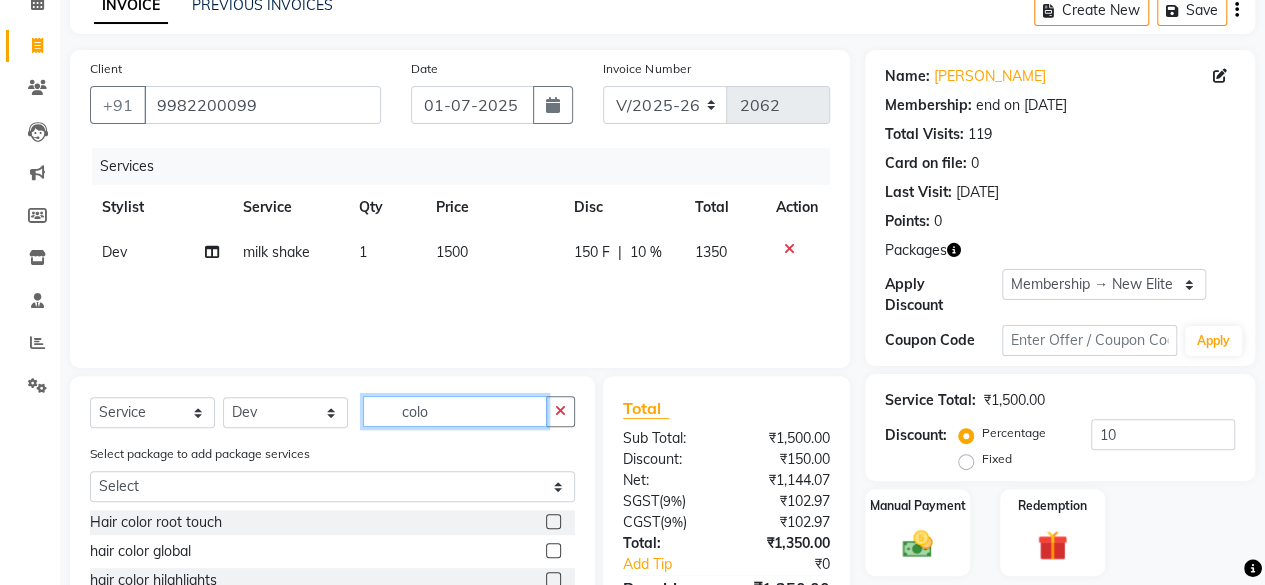type on "colo" 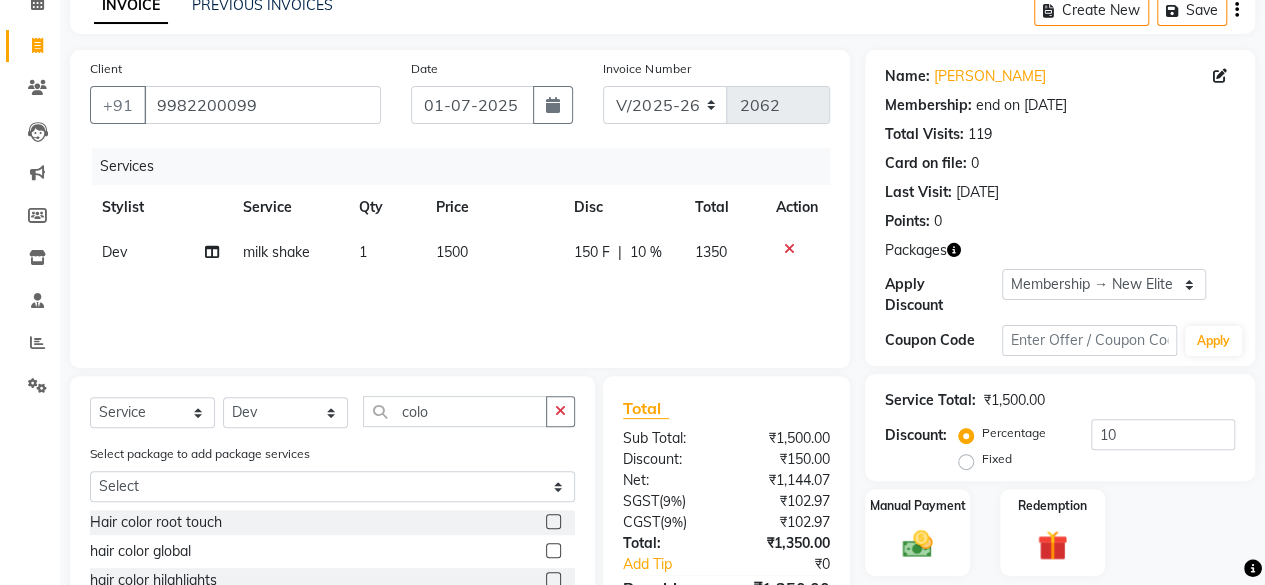 click 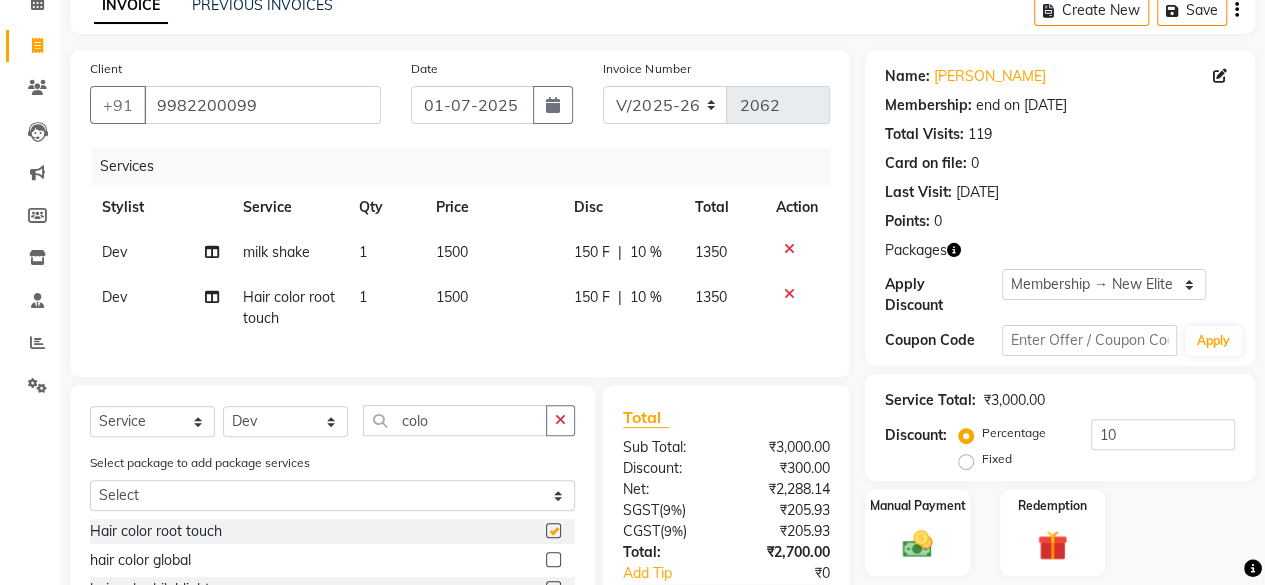 checkbox on "false" 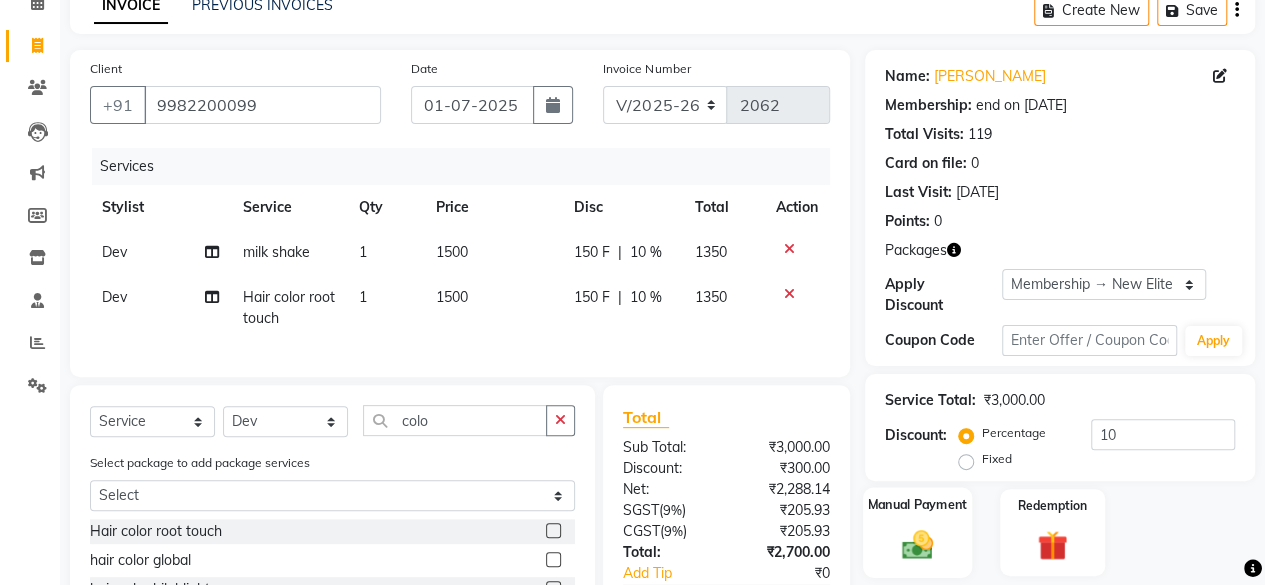scroll, scrollTop: 238, scrollLeft: 0, axis: vertical 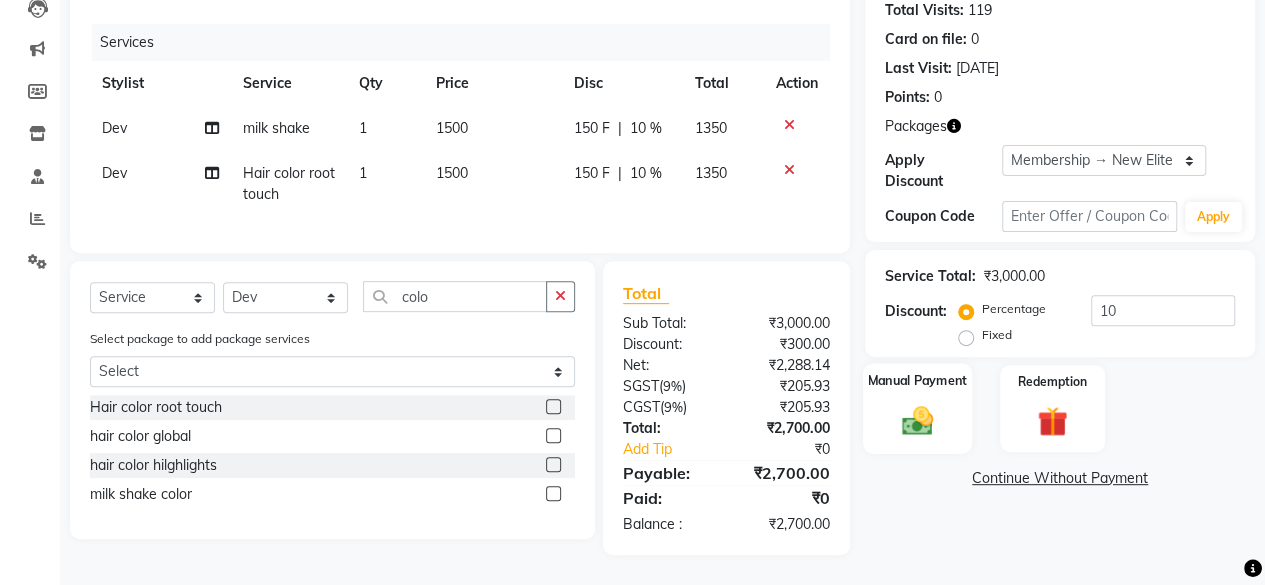 click on "Manual Payment" 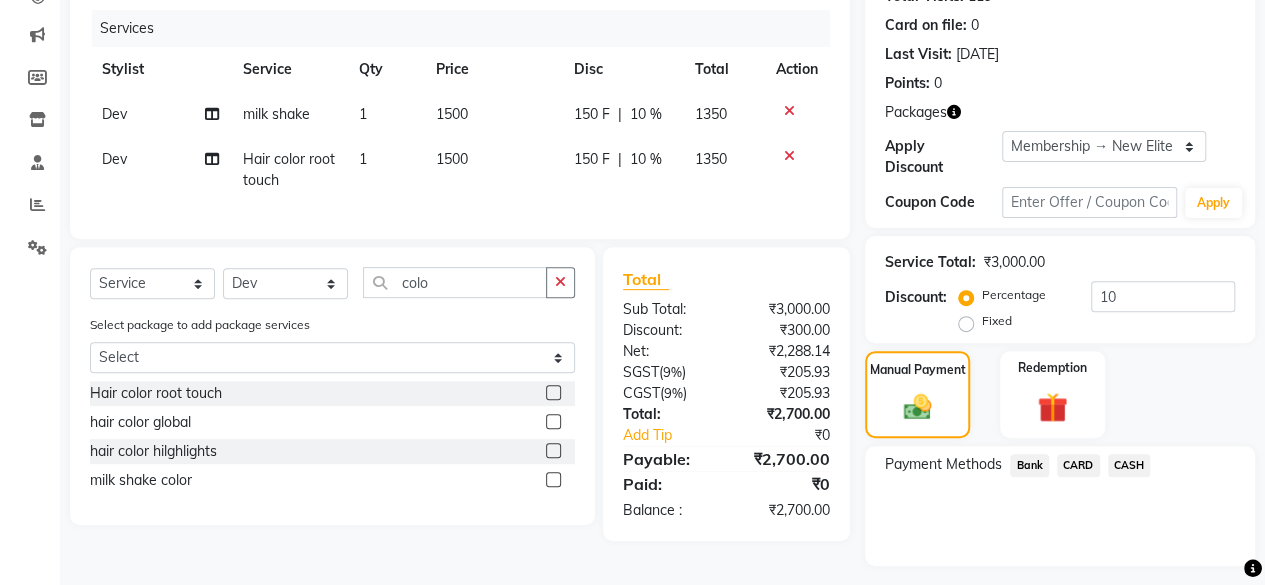 click on "CASH" 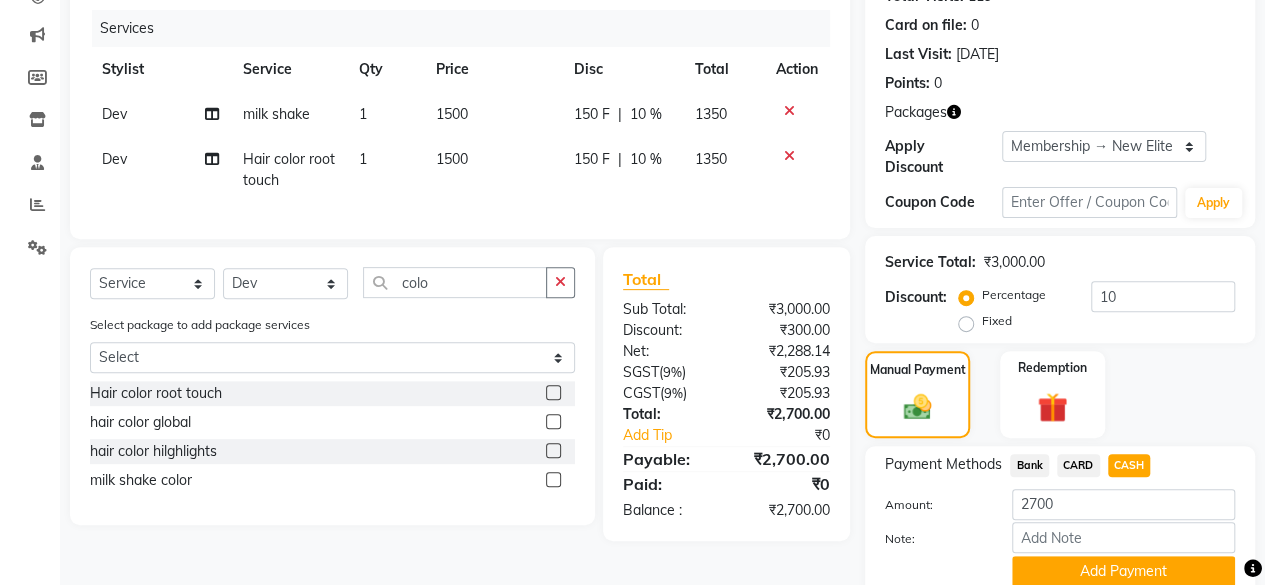 click on "Add Payment" 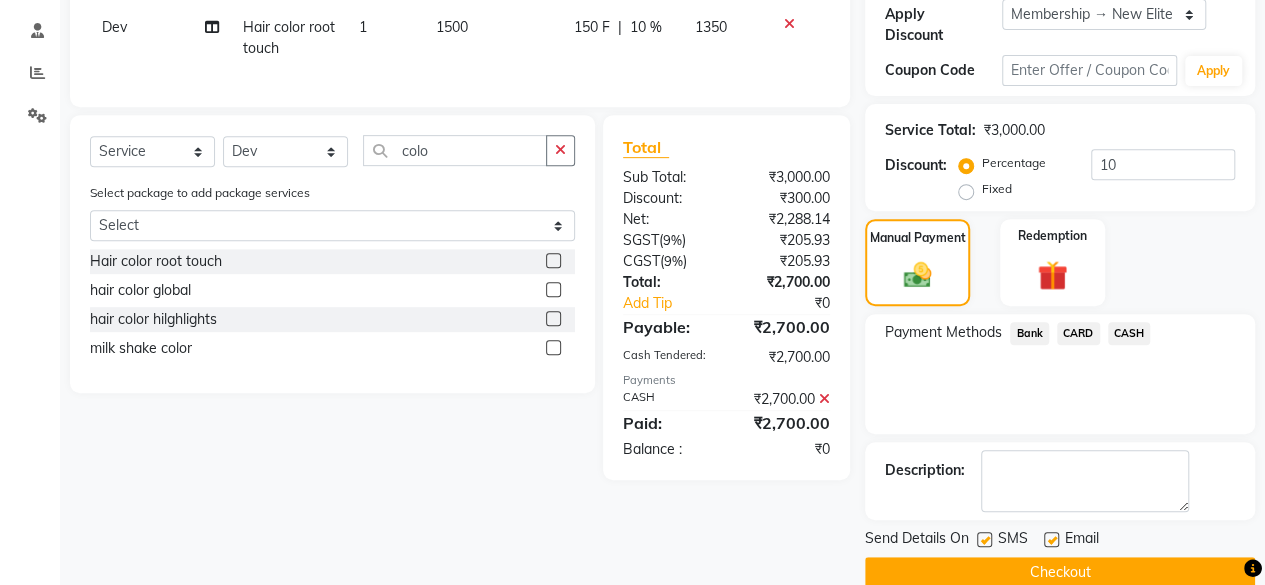 scroll, scrollTop: 400, scrollLeft: 0, axis: vertical 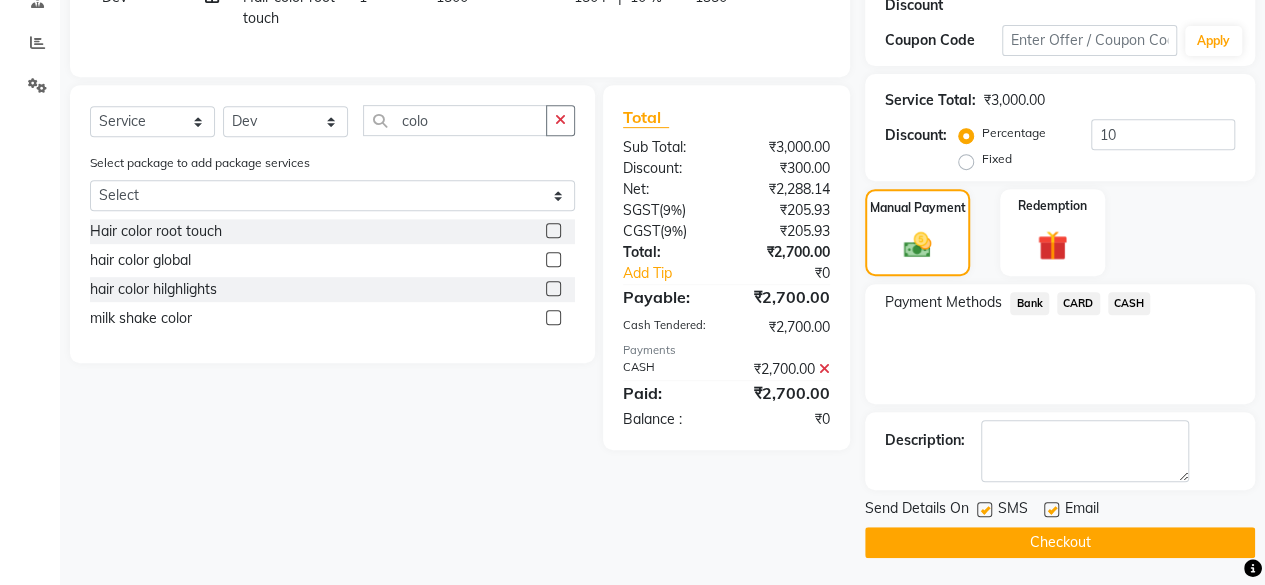 click on "Checkout" 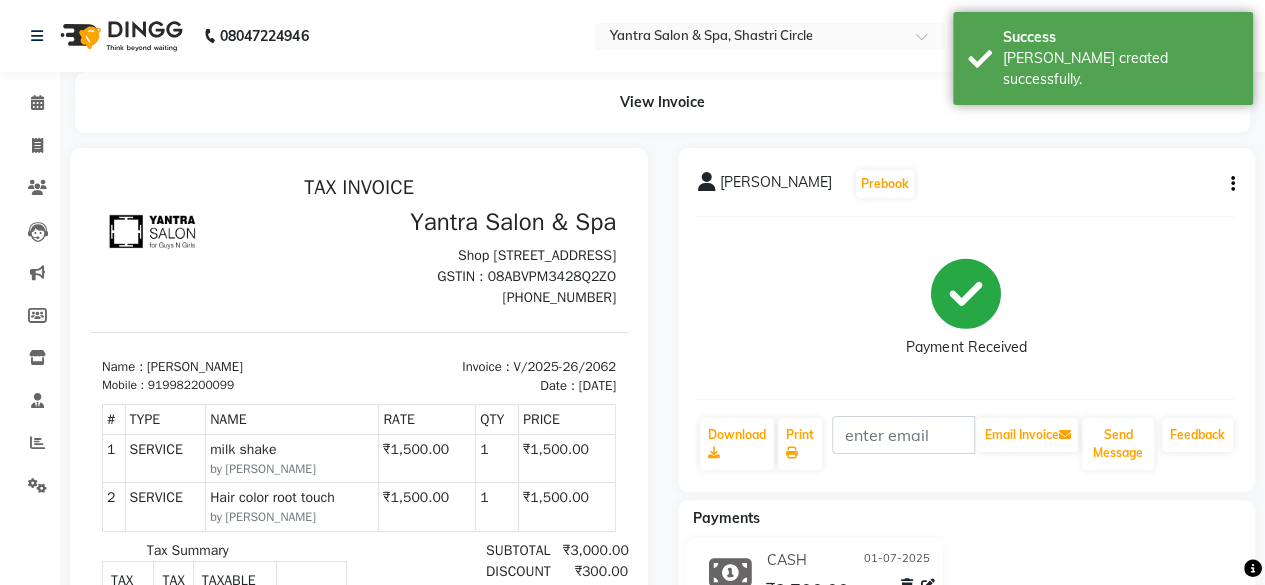 scroll, scrollTop: 0, scrollLeft: 0, axis: both 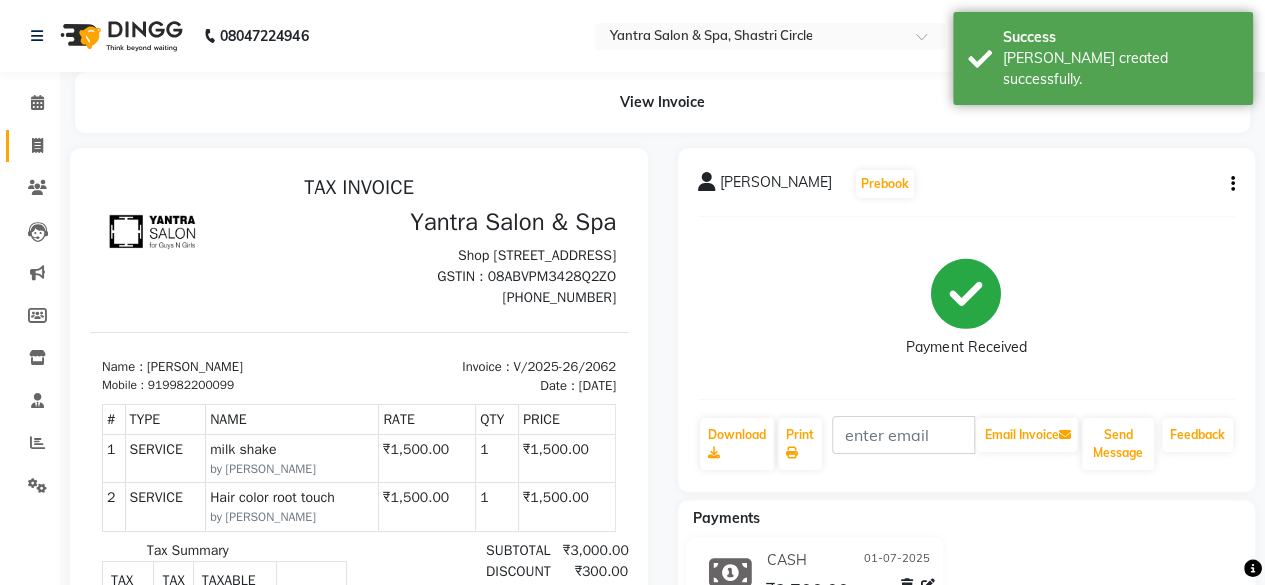 click on "Invoice" 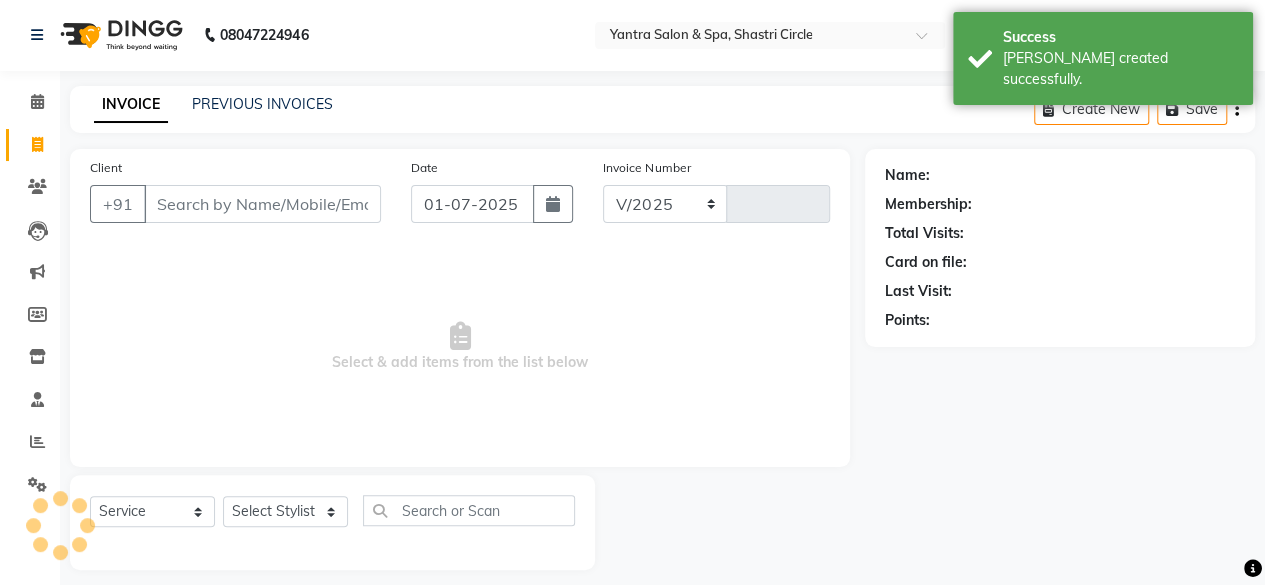 select on "154" 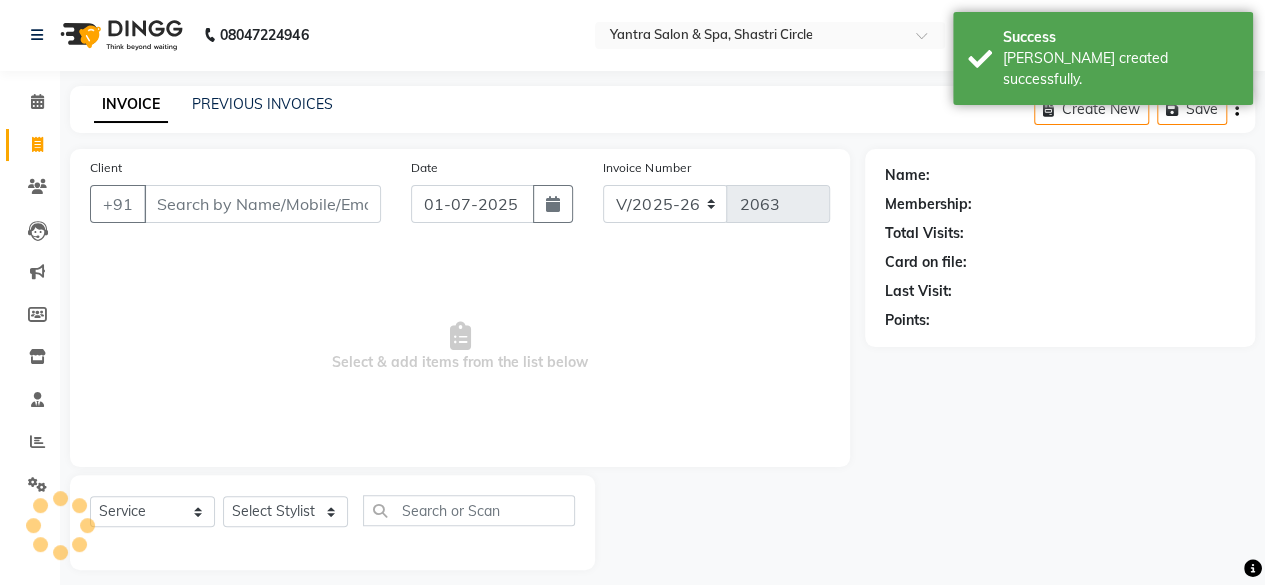 scroll, scrollTop: 15, scrollLeft: 0, axis: vertical 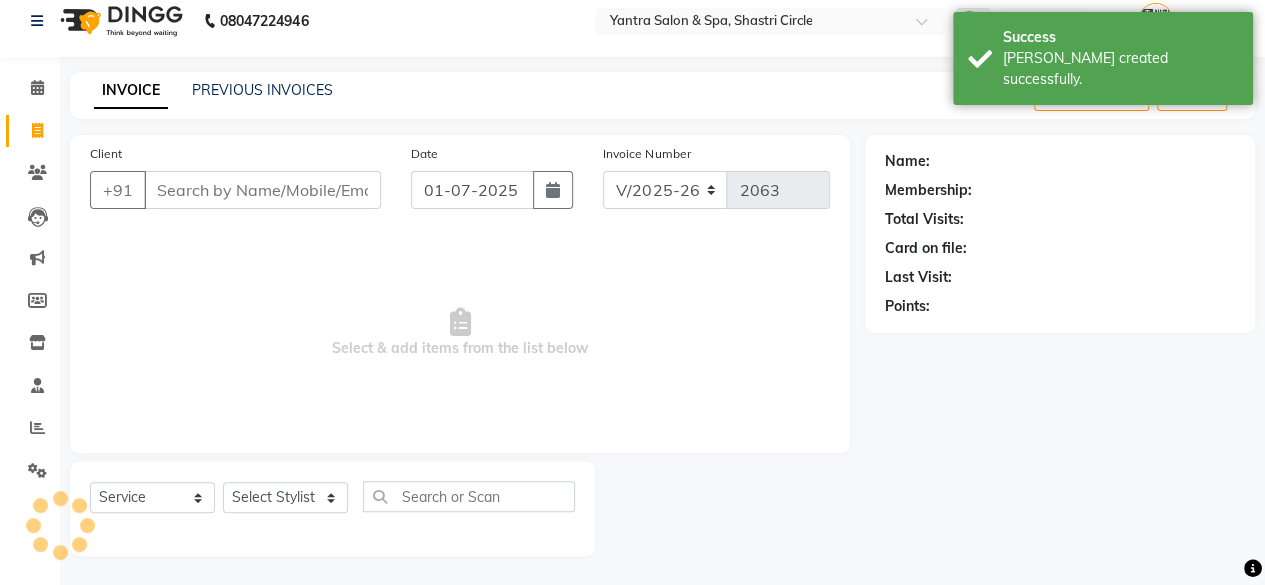 click on "Client" at bounding box center (262, 190) 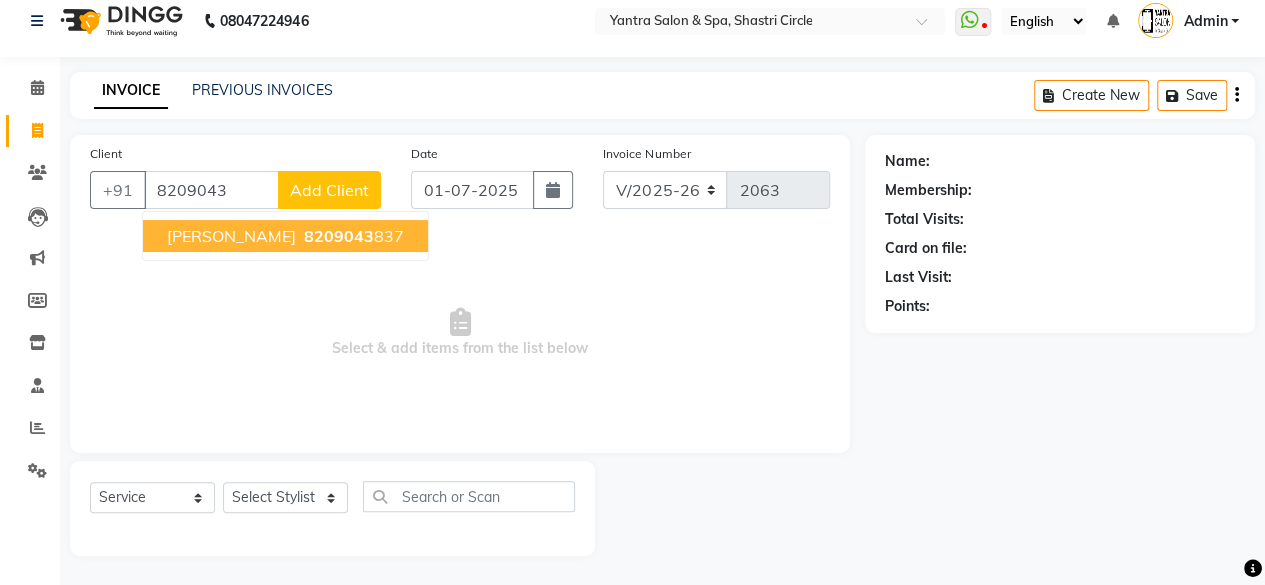 click on "8209043" at bounding box center [339, 236] 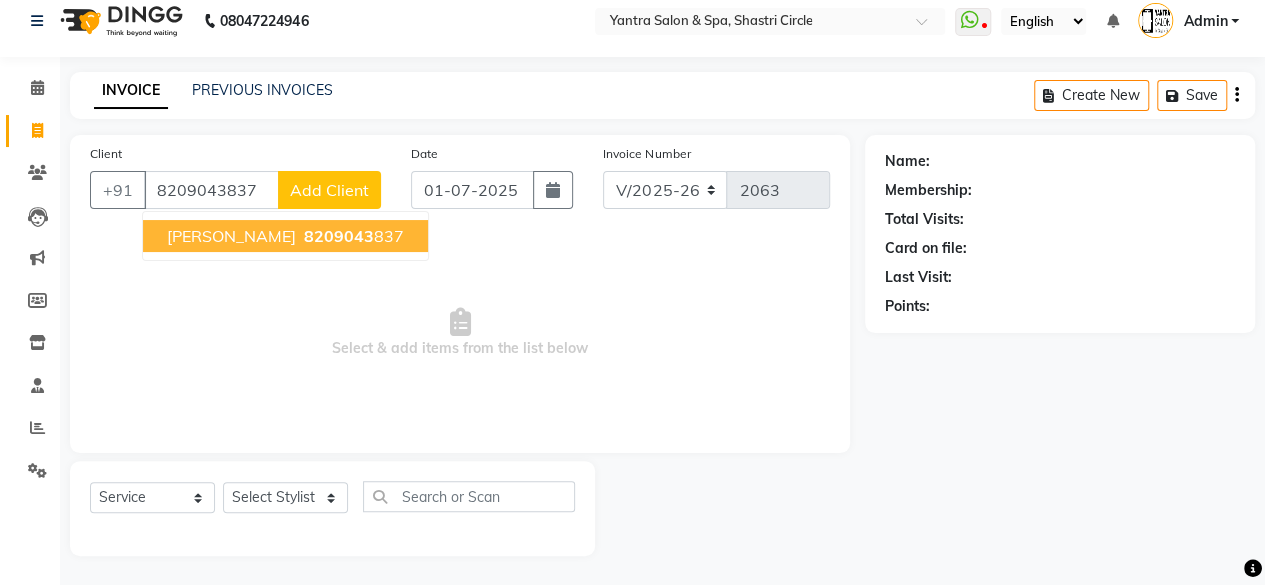 type on "8209043837" 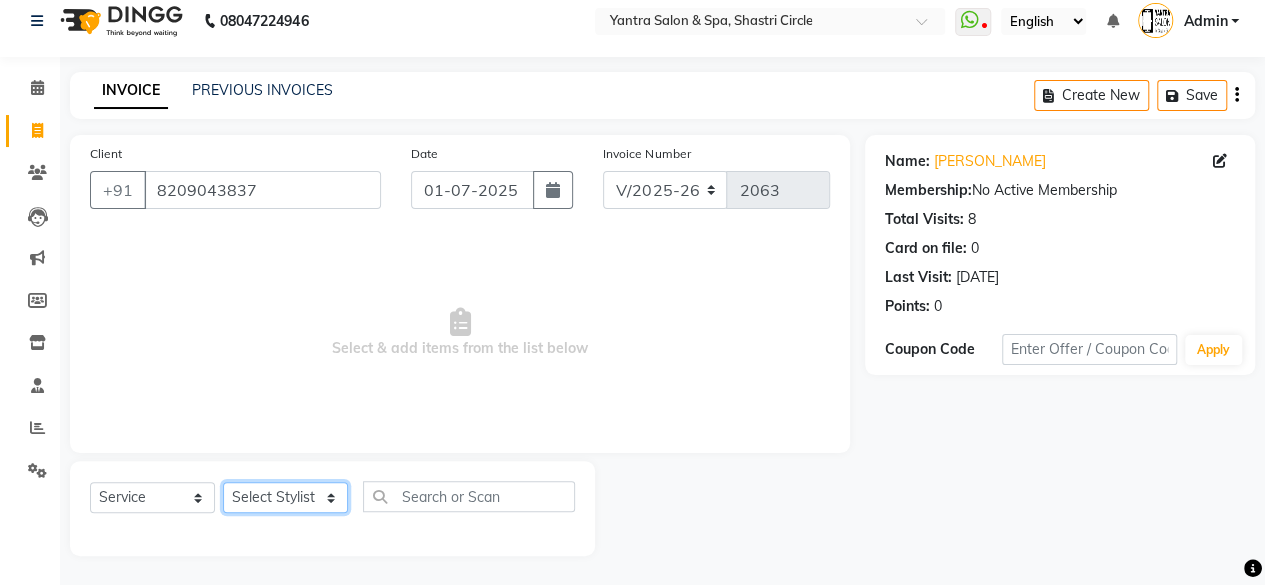 click on "Select Stylist [PERSON_NAME] [PERSON_NAME] Dev Dimple Director [PERSON_NAME] kajal [PERSON_NAME] lucky Manager [PERSON_NAME] maam [PERSON_NAME]  Pallavi Pinky [PERSON_NAME] [PERSON_NAME]" 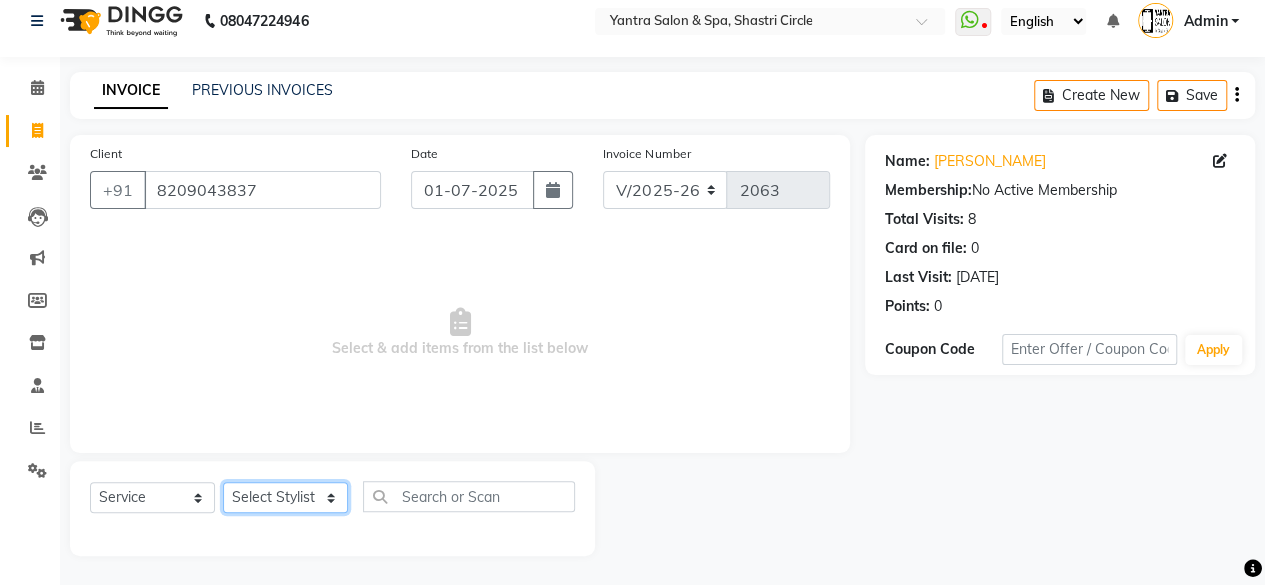 select on "7539" 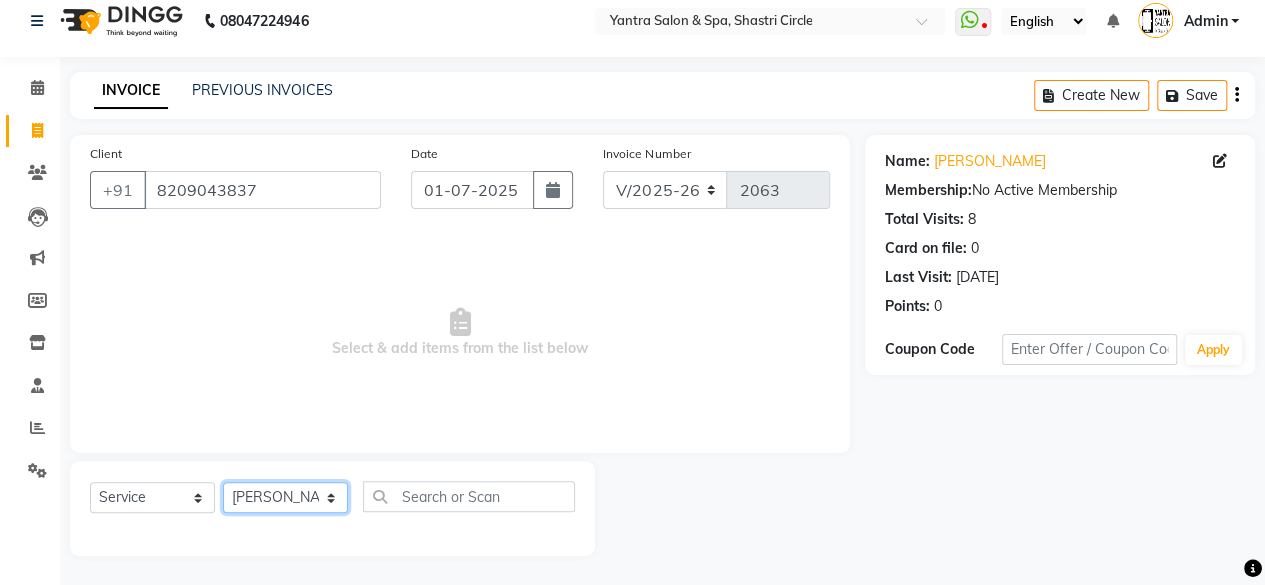 click on "Select Stylist [PERSON_NAME] [PERSON_NAME] Dev Dimple Director [PERSON_NAME] kajal [PERSON_NAME] lucky Manager [PERSON_NAME] maam [PERSON_NAME]  Pallavi Pinky [PERSON_NAME] [PERSON_NAME]" 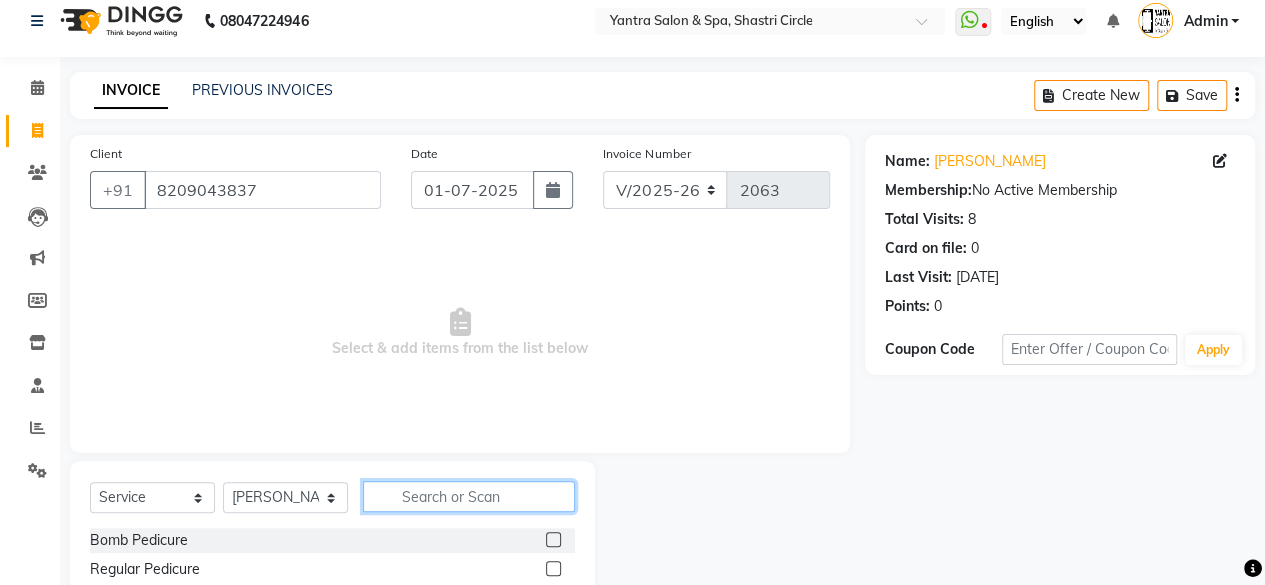 click 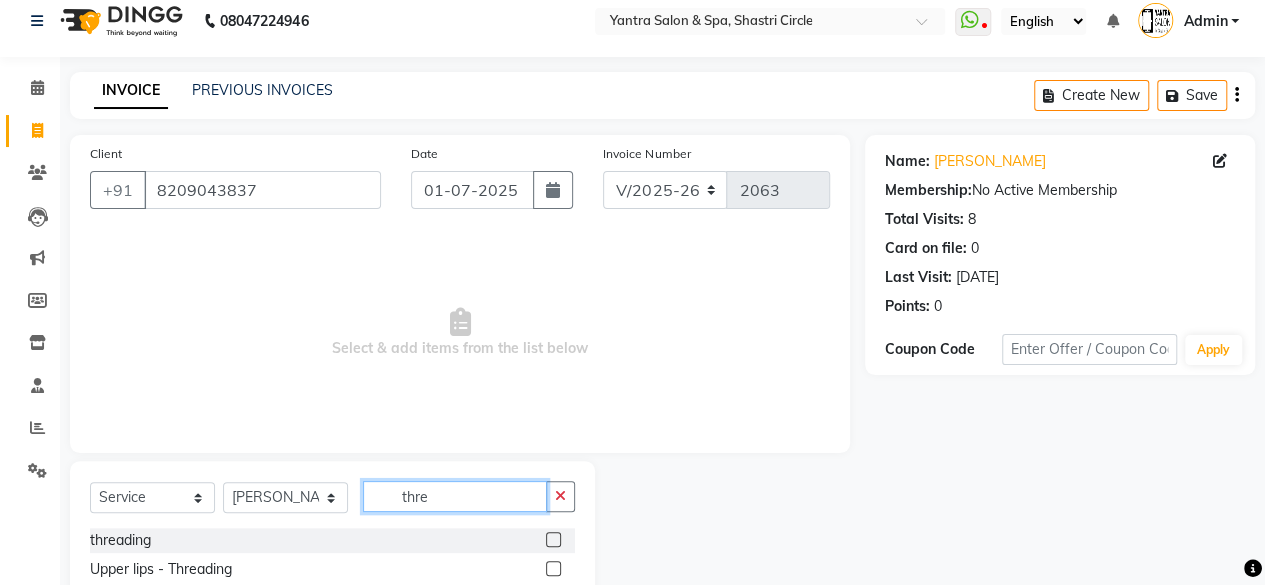type on "thre" 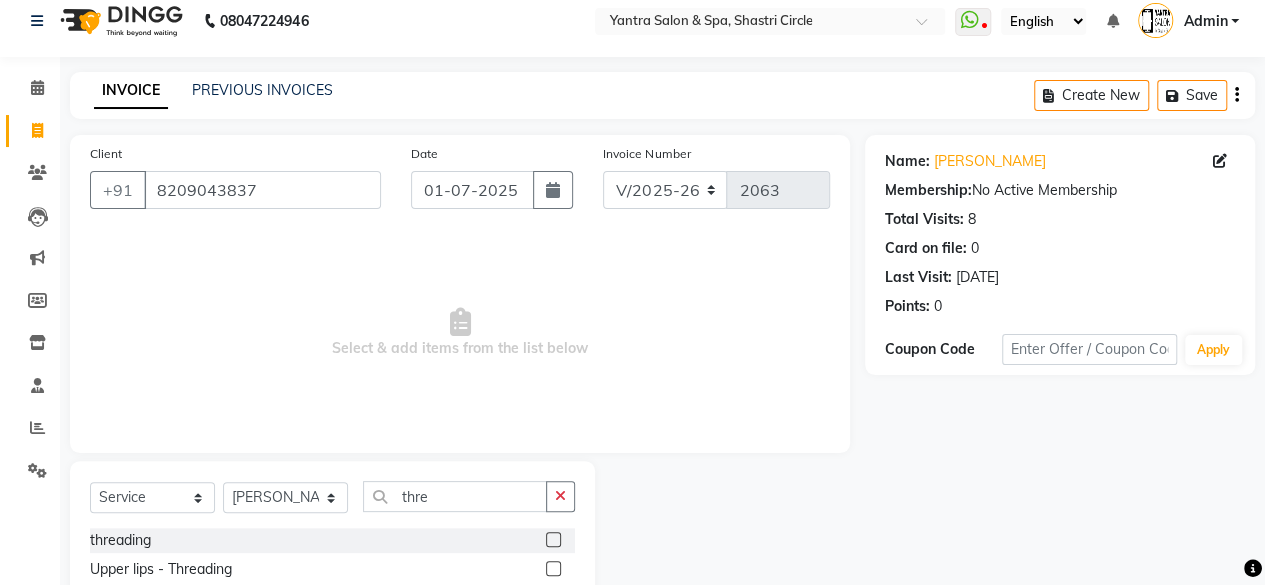 click 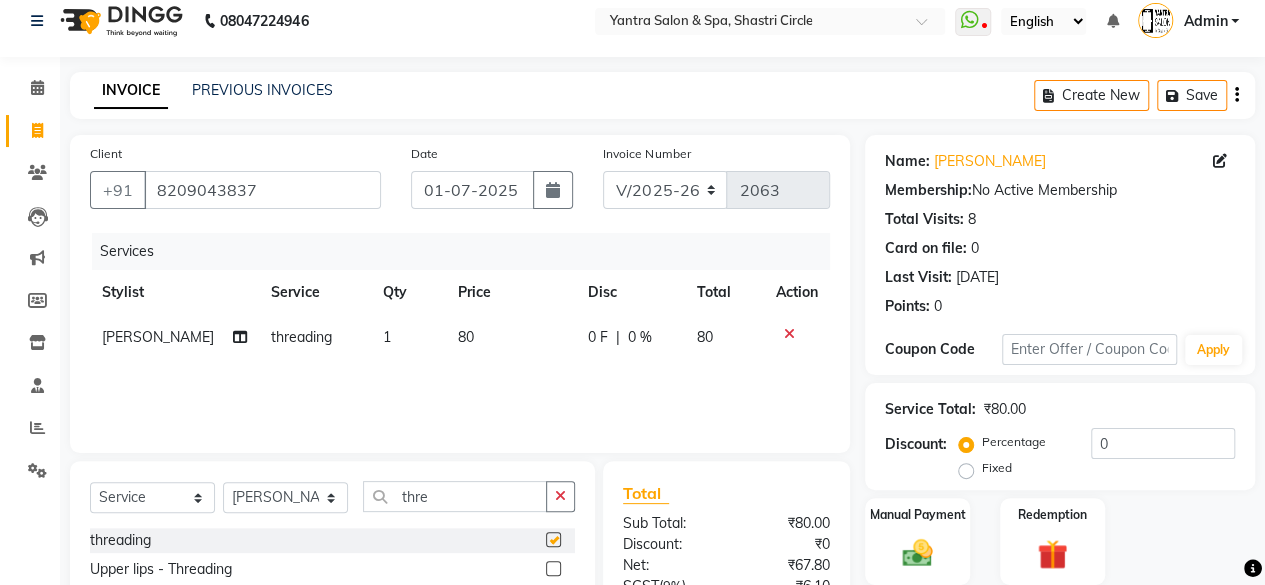checkbox on "false" 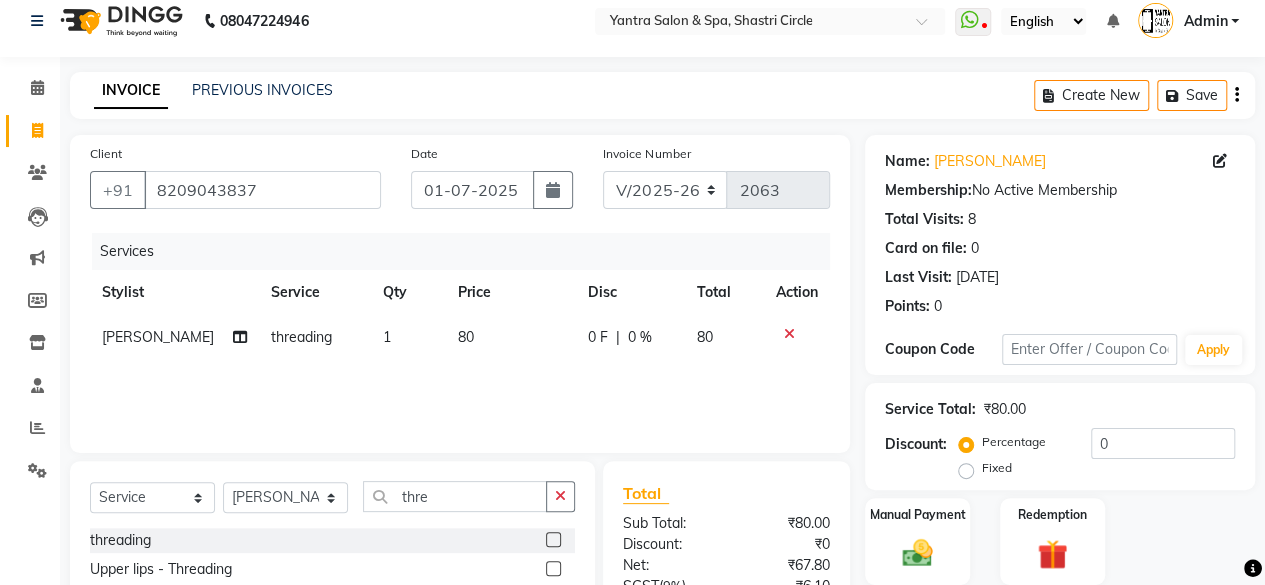 click on "80" 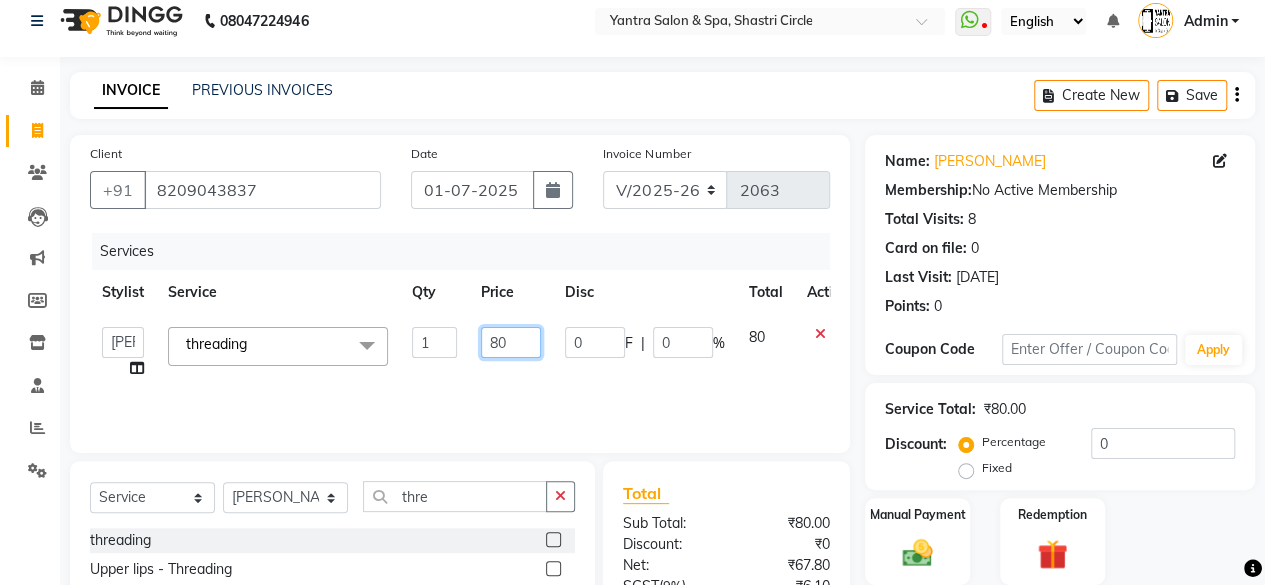 click on "80" 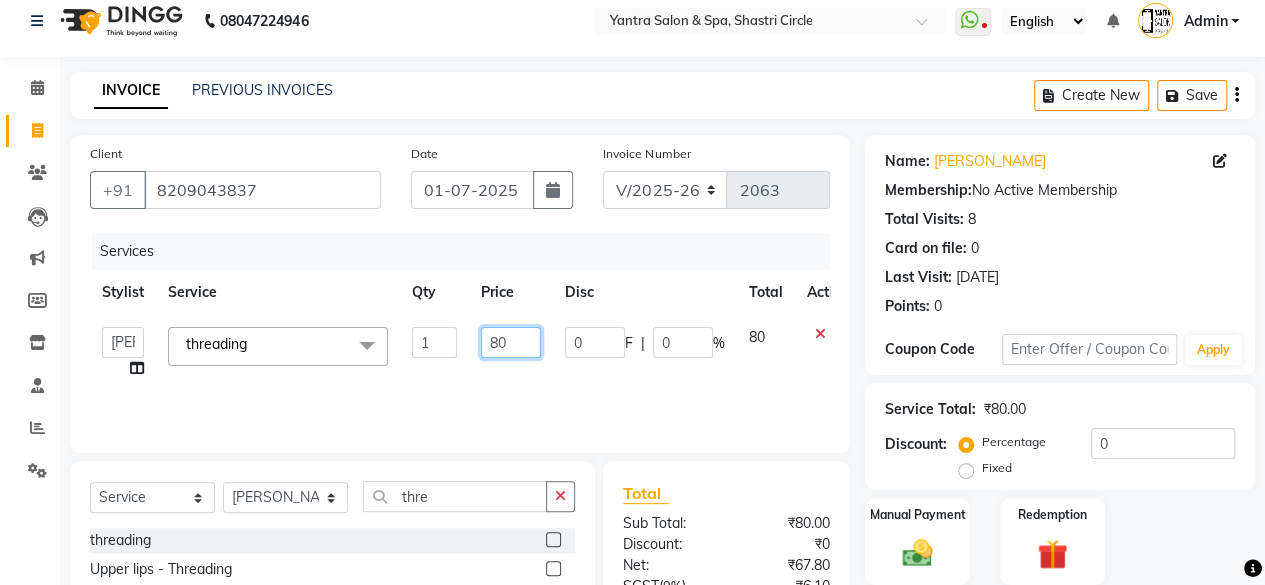 click on "80" 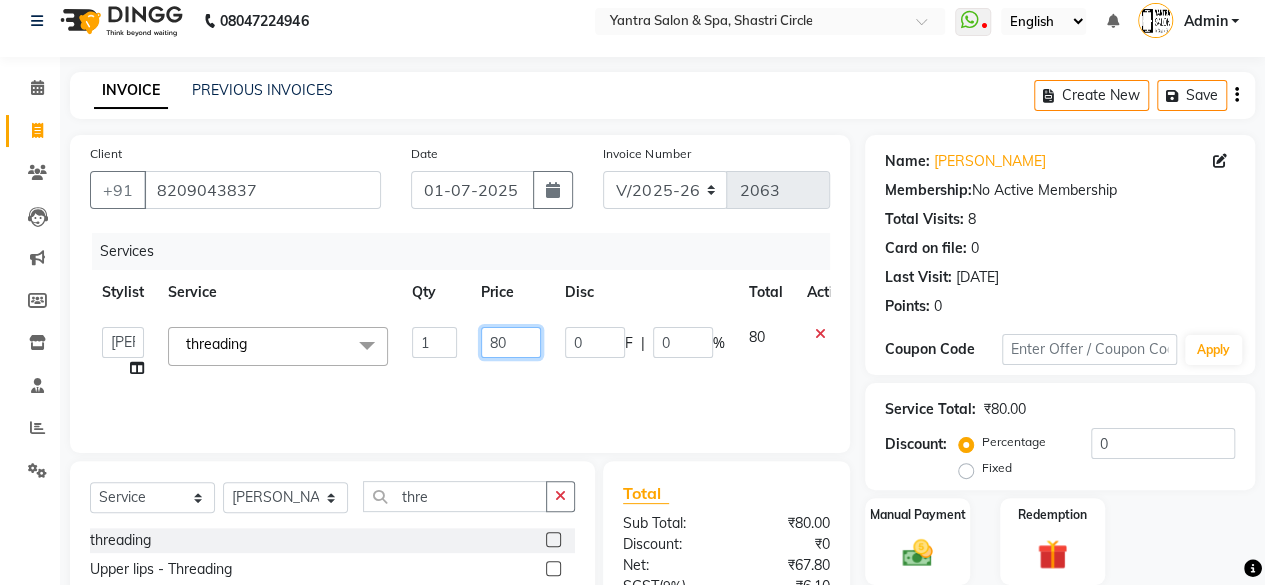 click on "80" 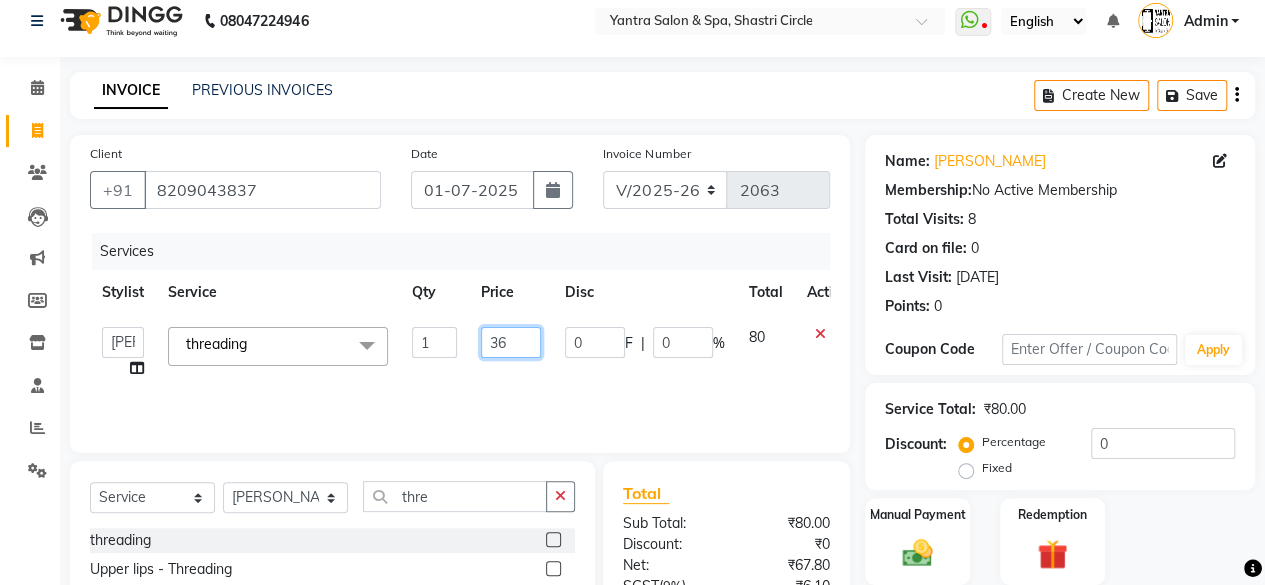 type on "360" 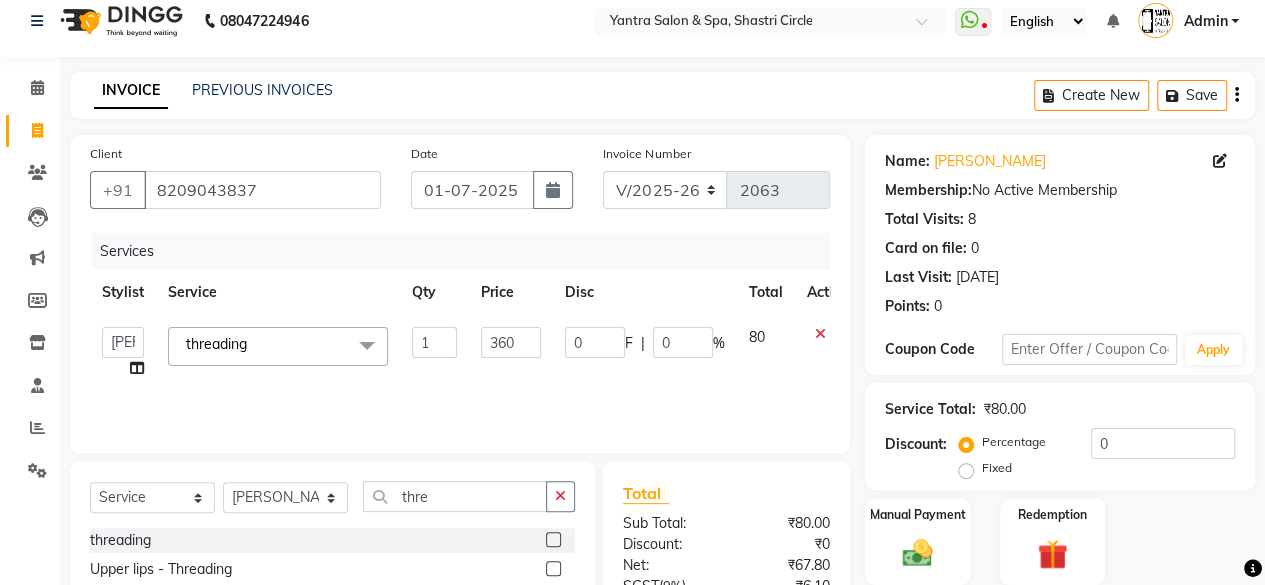click on "Services Stylist Service Qty Price Disc Total Action  [PERSON_NAME]   [PERSON_NAME]   Dev   Dimple   Director   [PERSON_NAME]   kajal   [PERSON_NAME]   lucky   Manager   [PERSON_NAME] maam   [PERSON_NAME]    Pallavi   Pinky   Priyanka   [PERSON_NAME]   [PERSON_NAME]  threading  x Bomb Pedicure Regular Pedicure Cracked Heal Treatment Alga Apothecary Pedicure Gel polish remover  Donut Pedicure candle Pedicure Avl Express Pedicure Avl Pedicruise pedicure Avl Pedipure pedicure Pedi Pai pedicure Under arms polish Kanpeki body spa Regular Manicure Bomb Manicure Alga Apothecary Manicure Nail Extensions Gel nail pent Pedi Pai manicure Donut manicure Avl express manicure Avl Pedicruise manicure Avl Pedipure manicure Candle manicure Back polish Foot Massage Head Massage Back Massage Hand & Shoulder Massage Body Spa Relaxing Body Massage Aromatherapy Associates - Renewing Rose Aromatherapy Associates - intense nourishment Aromatherapy Associates Body Massage Full Body Bleach Body Polishing body scrub  face bleach back scrub bleach Saree Draping" 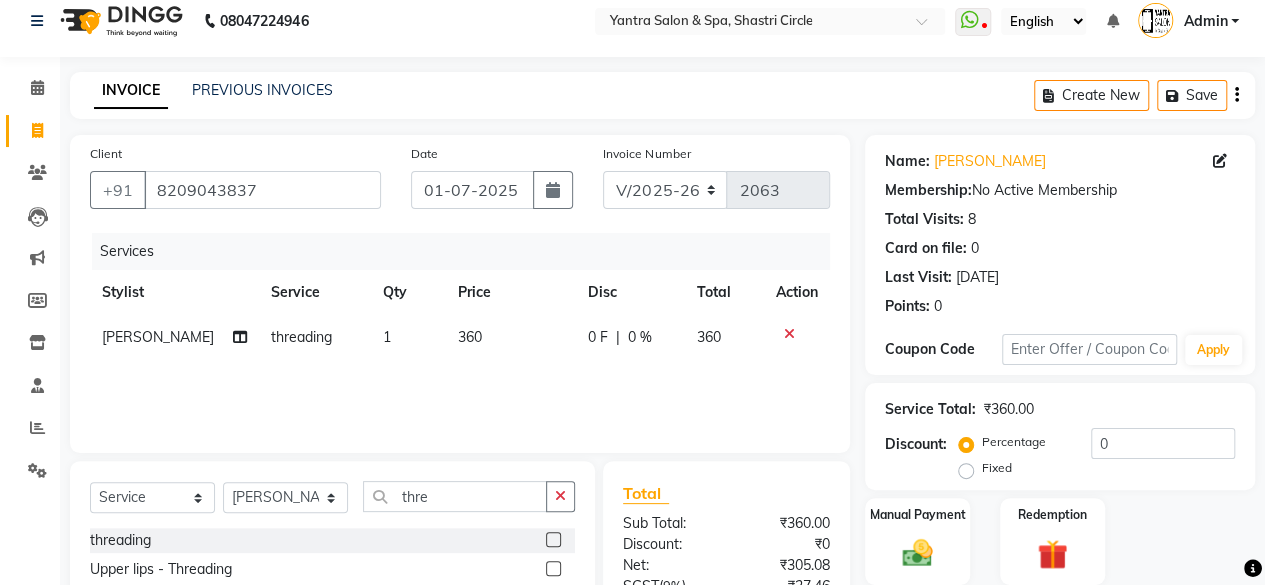 scroll, scrollTop: 213, scrollLeft: 0, axis: vertical 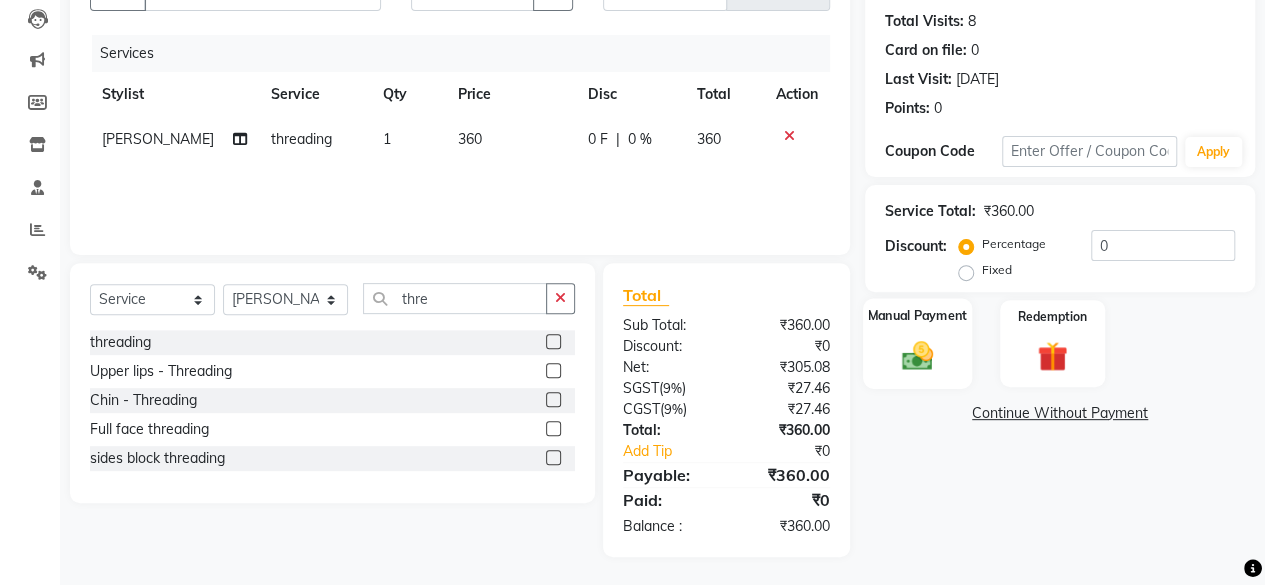 click on "Manual Payment" 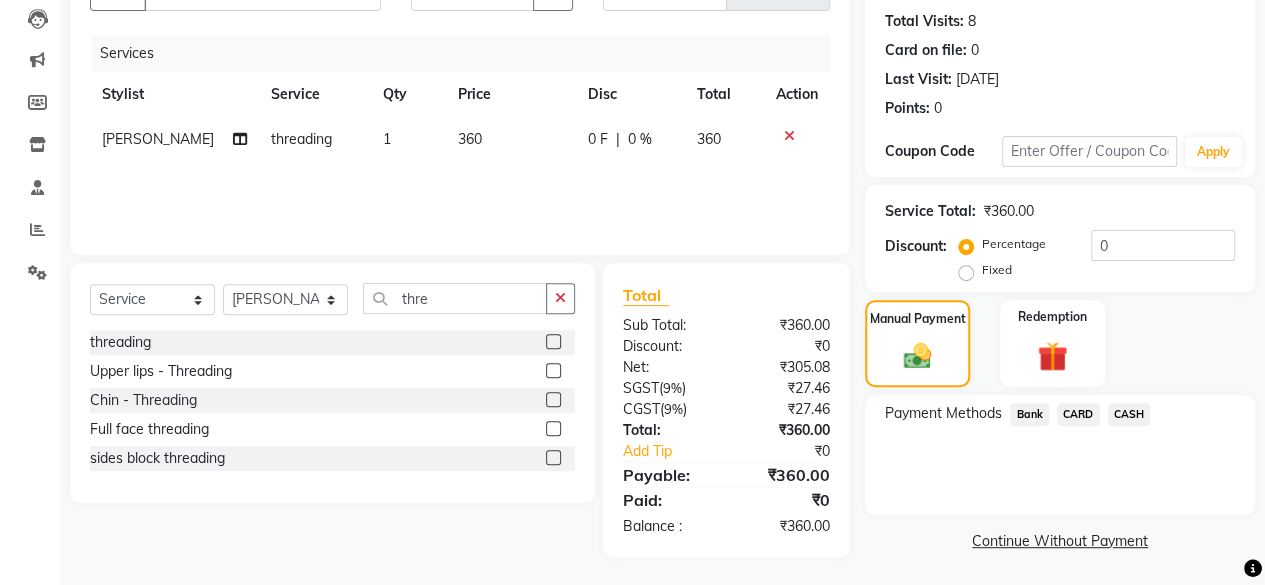 click on "Payment Methods  Bank   CARD   CASH" 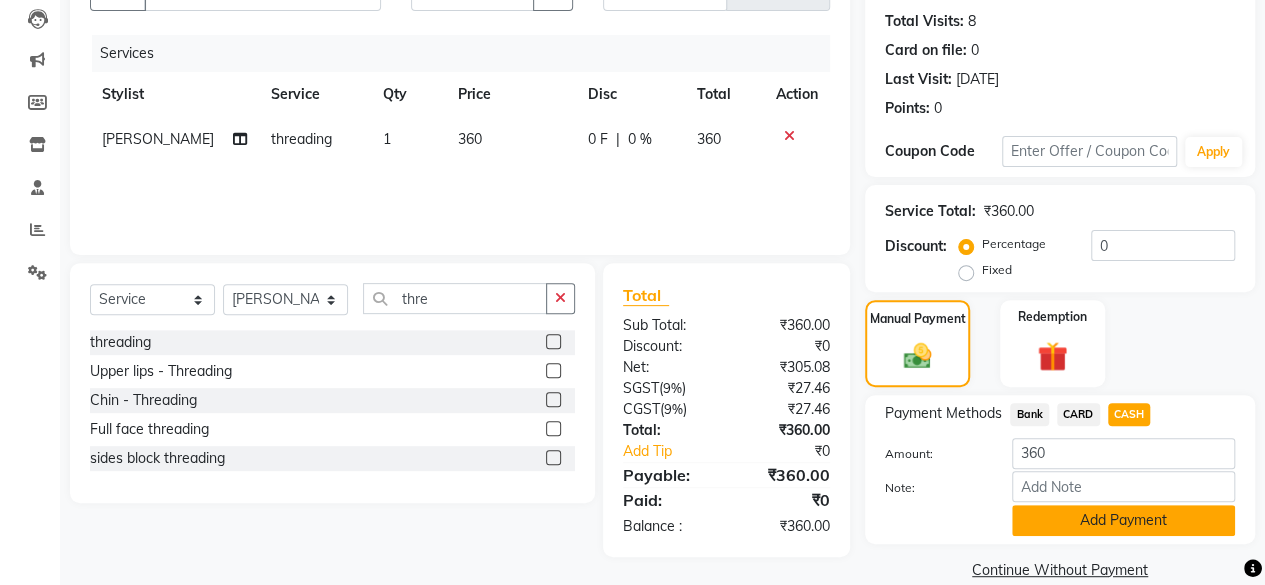 click on "Add Payment" 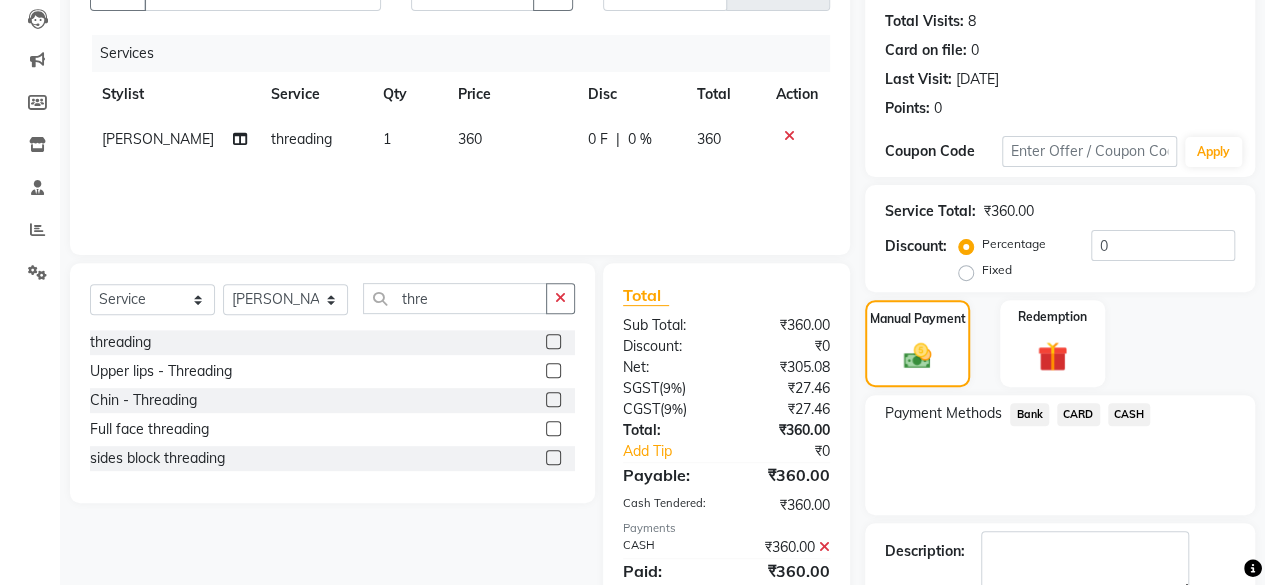 scroll, scrollTop: 324, scrollLeft: 0, axis: vertical 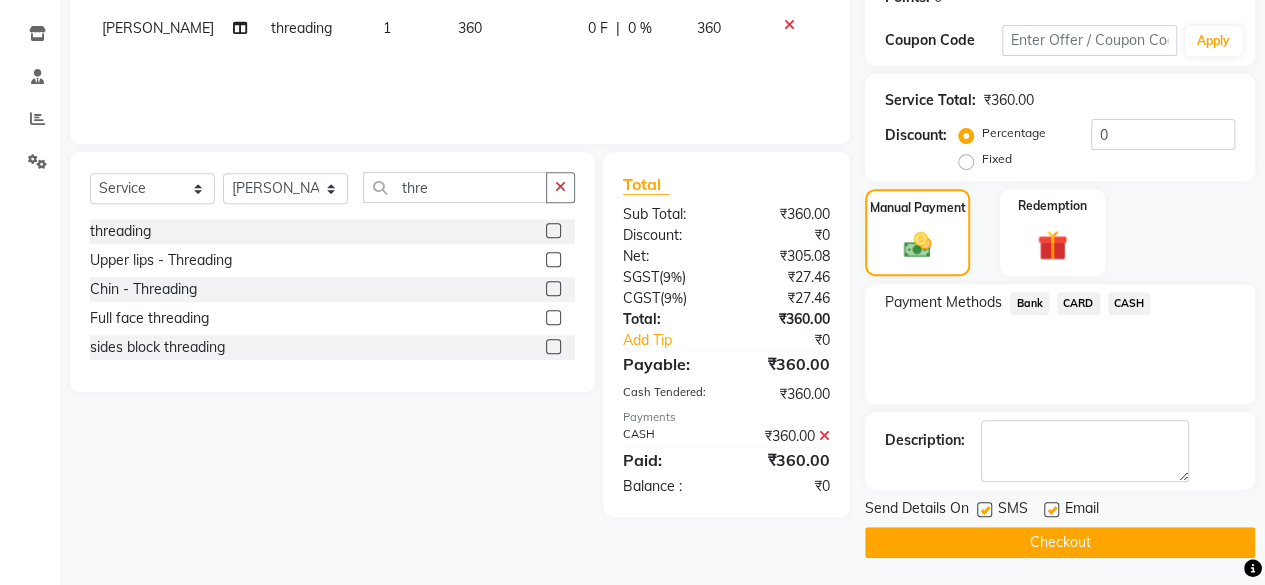 click on "Checkout" 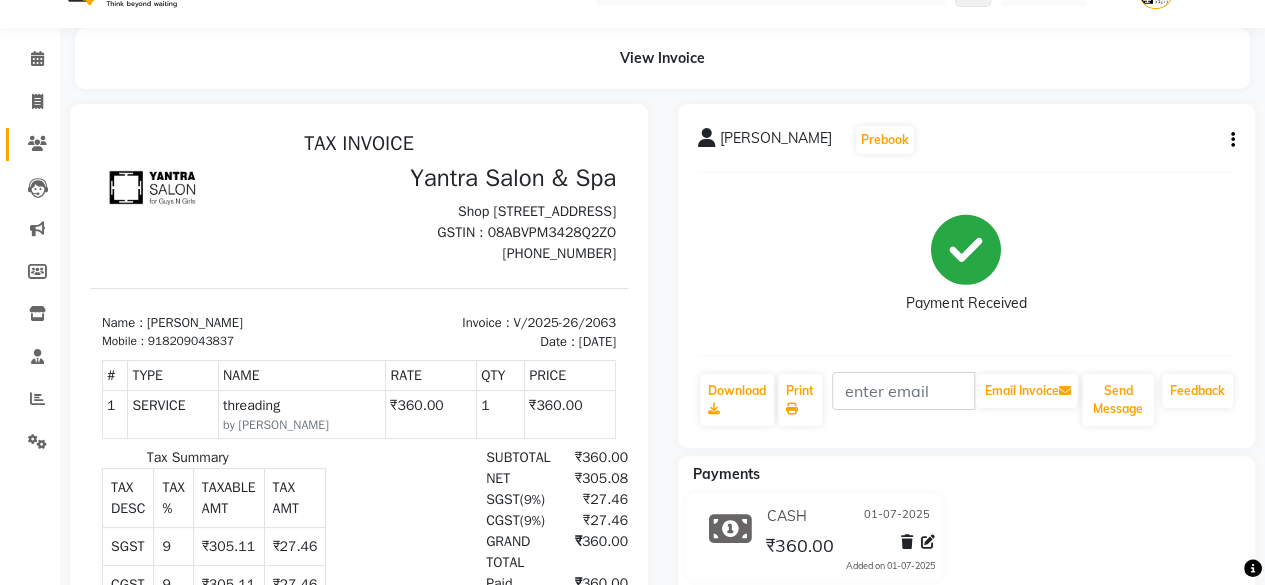 scroll, scrollTop: 0, scrollLeft: 0, axis: both 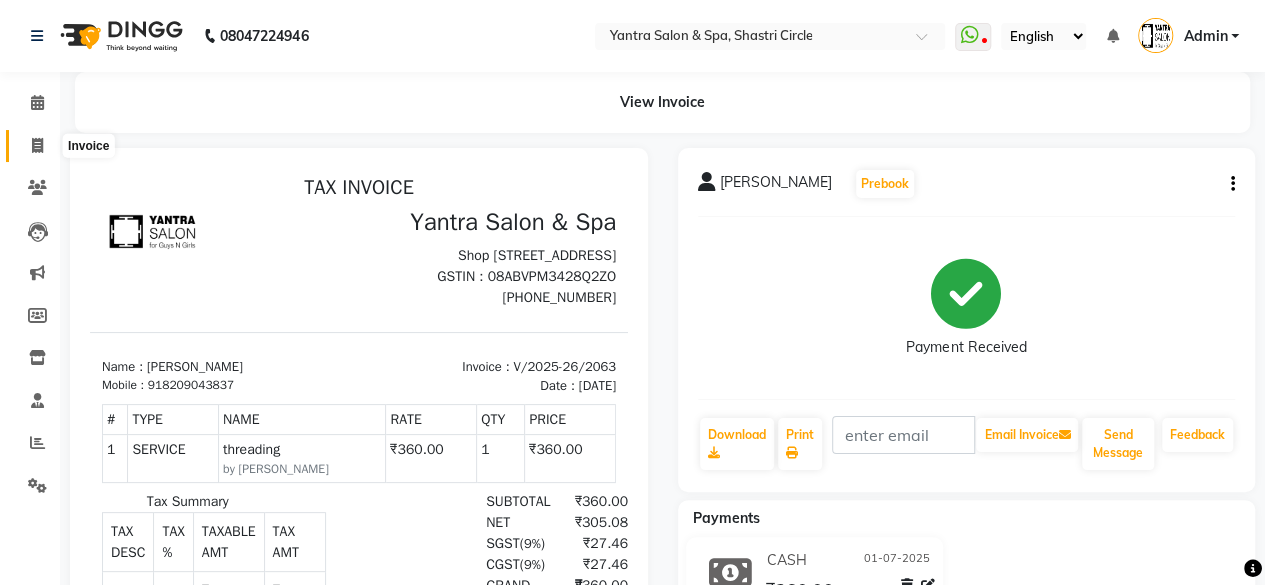 click 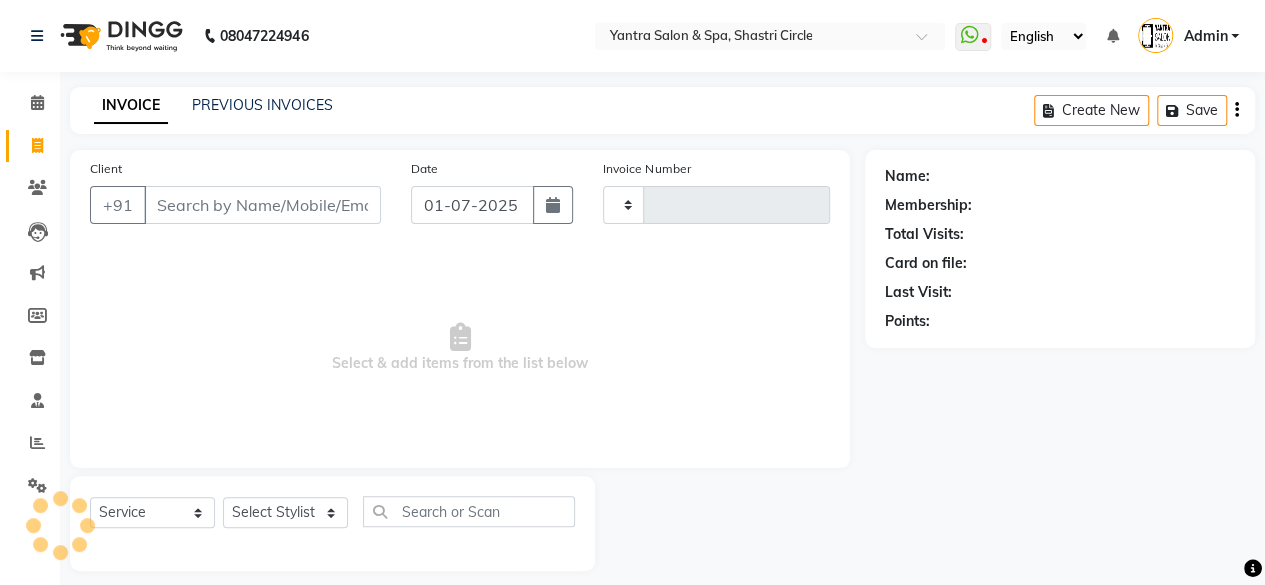 type on "2064" 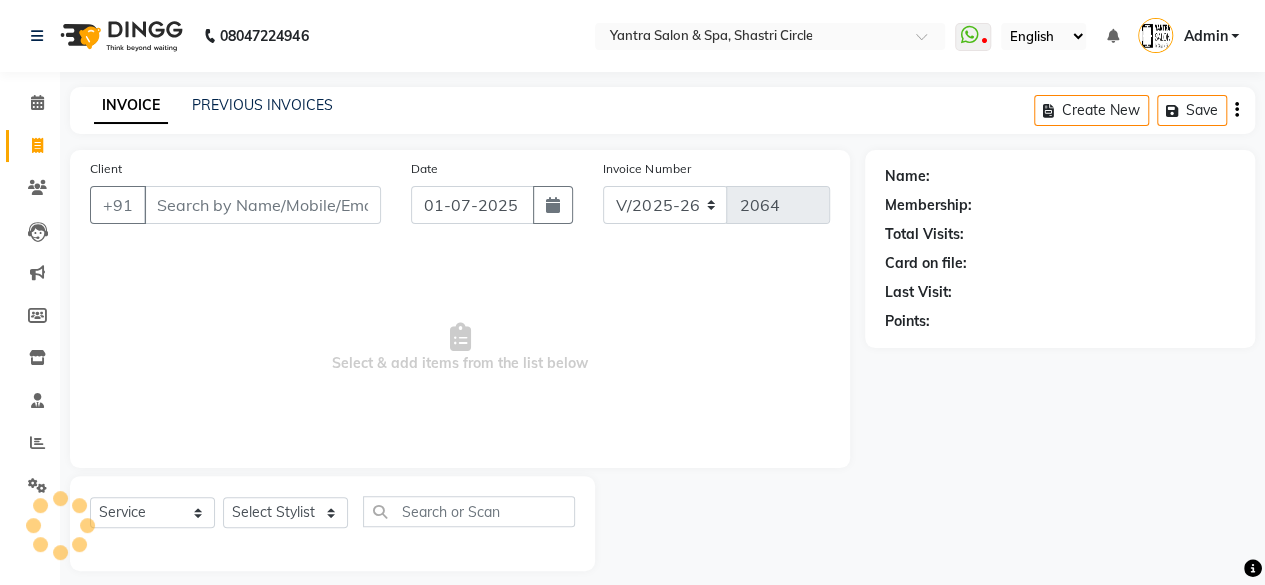 scroll, scrollTop: 15, scrollLeft: 0, axis: vertical 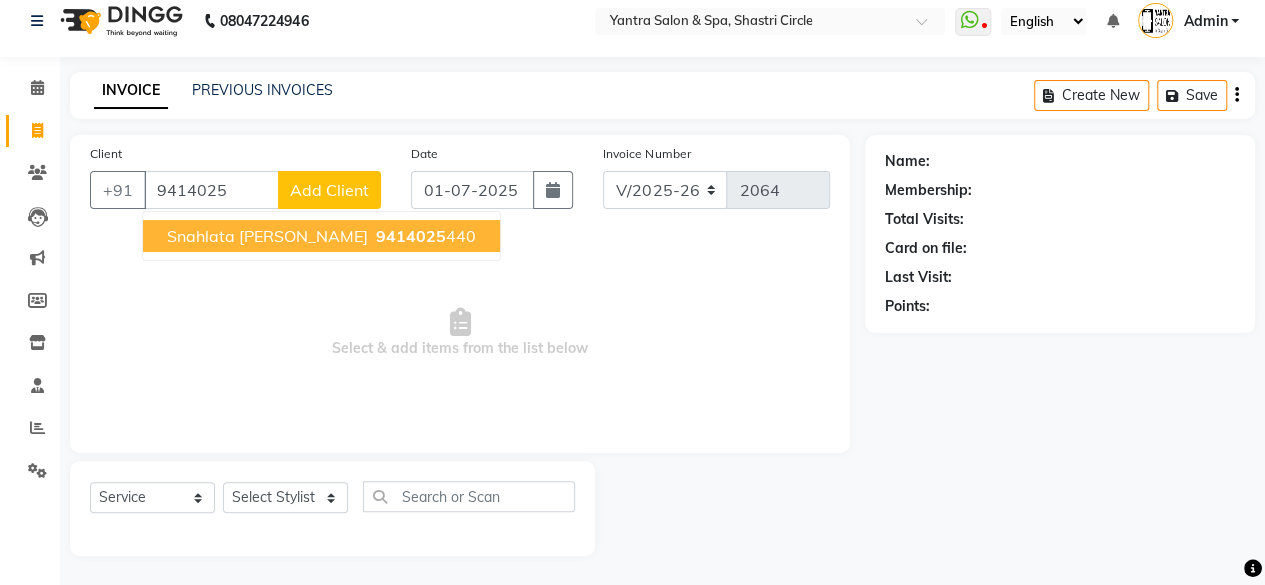 click on "snahlata [PERSON_NAME]" at bounding box center [267, 236] 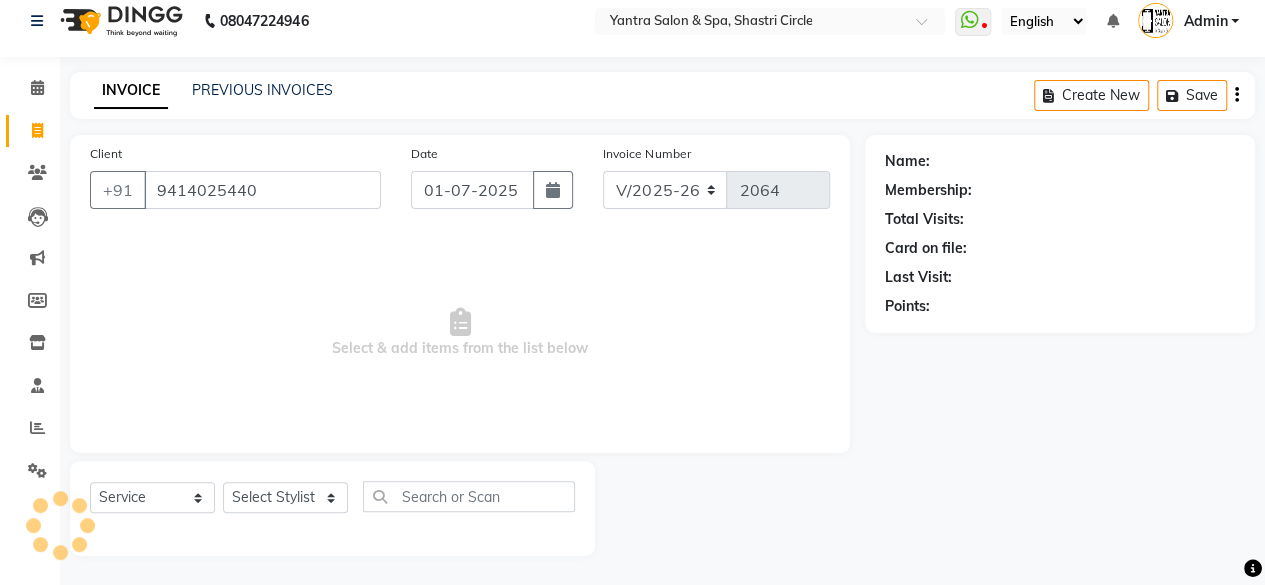 type on "9414025440" 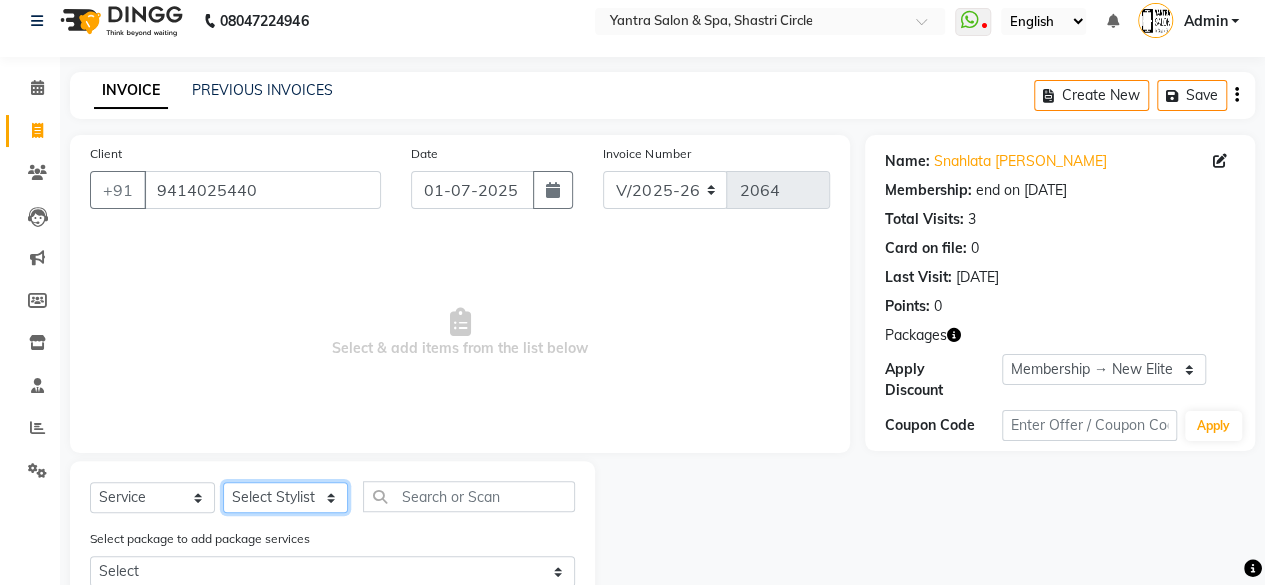 click on "Select Stylist [PERSON_NAME] [PERSON_NAME] Dev Dimple Director [PERSON_NAME] kajal [PERSON_NAME] lucky Manager [PERSON_NAME] maam [PERSON_NAME]  Pallavi Pinky [PERSON_NAME] [PERSON_NAME]" 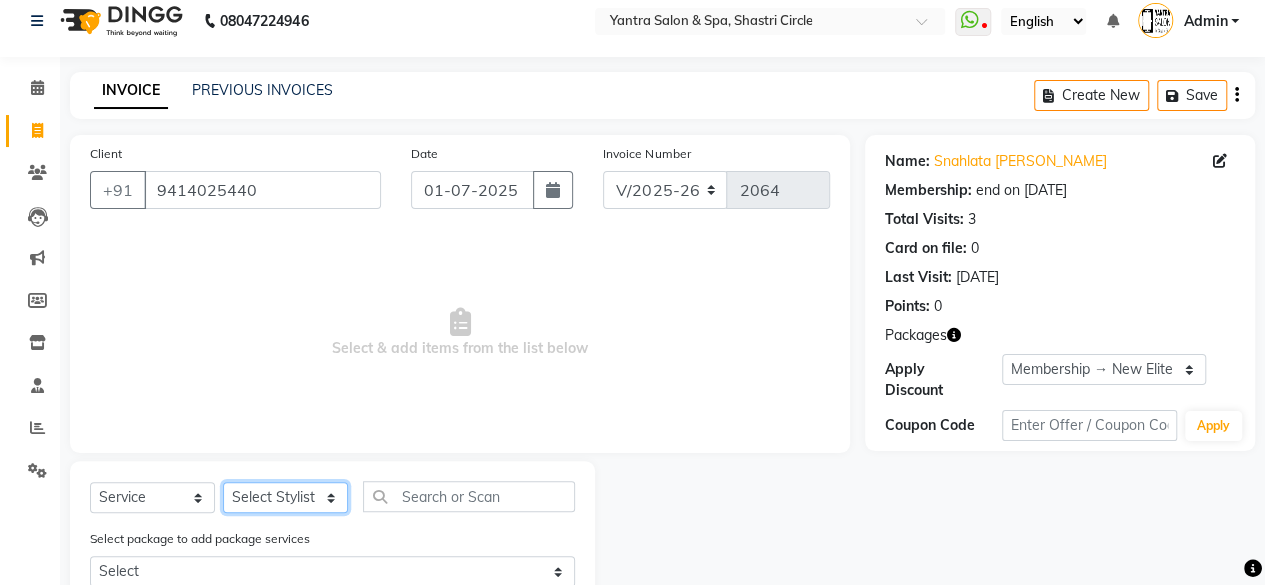 select on "4414" 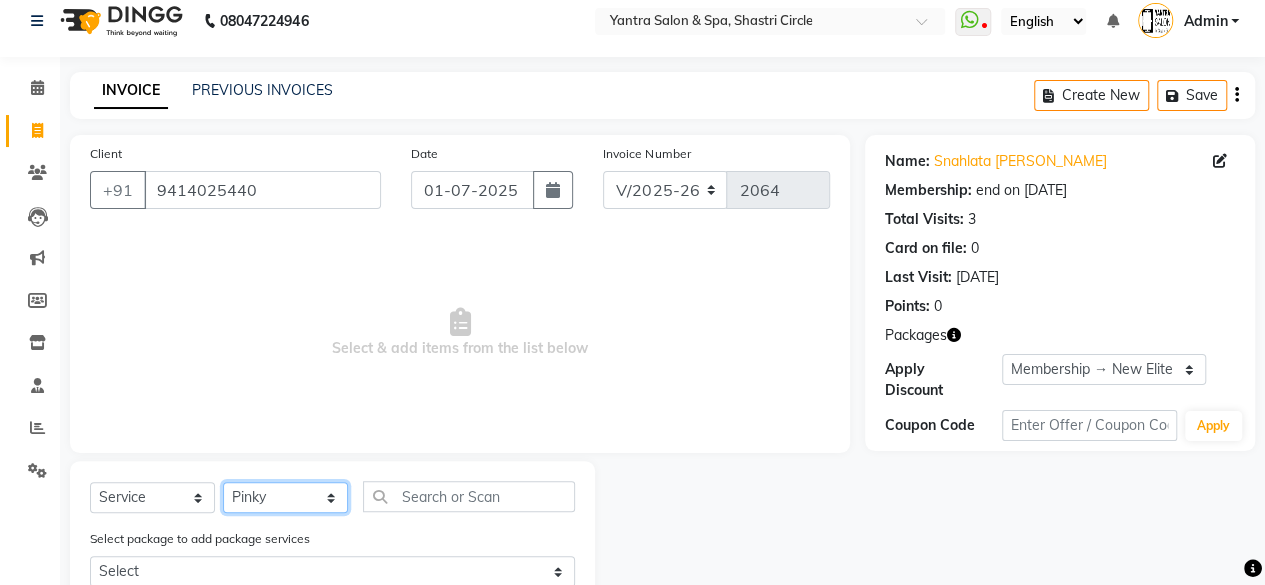 click on "Select Stylist [PERSON_NAME] [PERSON_NAME] Dev Dimple Director [PERSON_NAME] kajal [PERSON_NAME] lucky Manager [PERSON_NAME] maam [PERSON_NAME]  Pallavi Pinky [PERSON_NAME] [PERSON_NAME]" 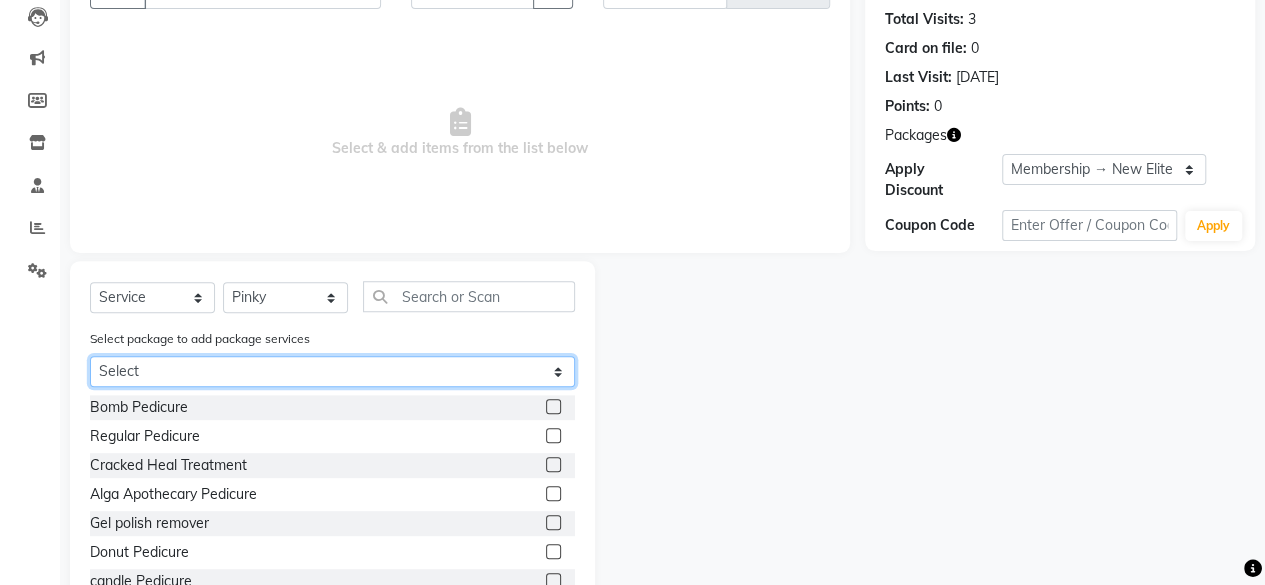click on "Select New Elite - Free Massage Single Person" 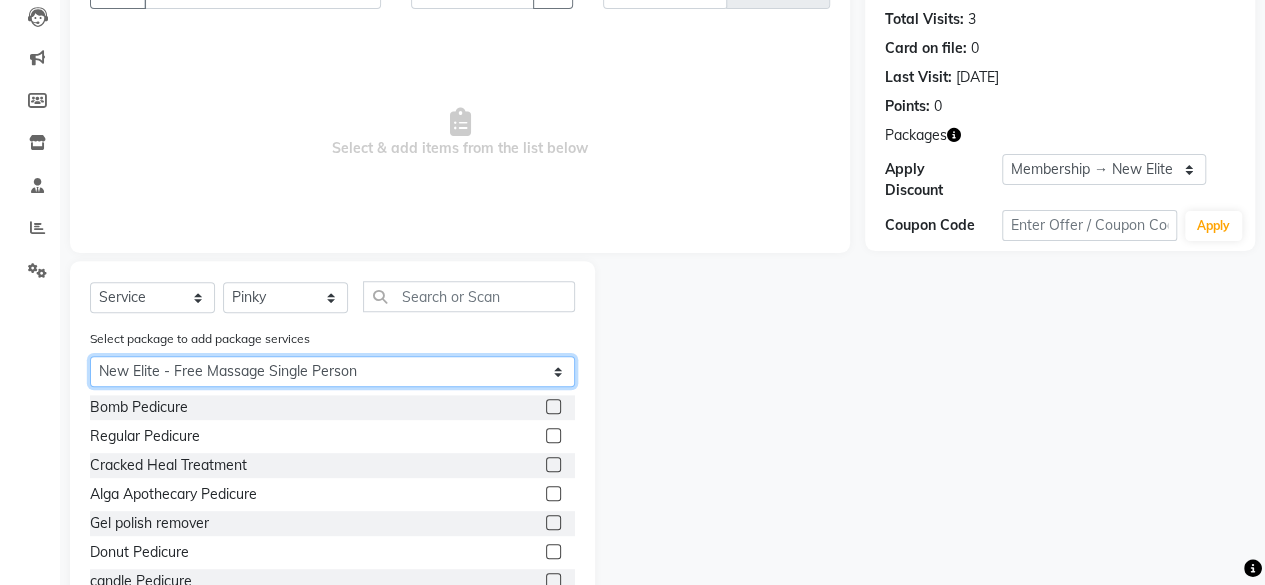 click on "Select New Elite - Free Massage Single Person" 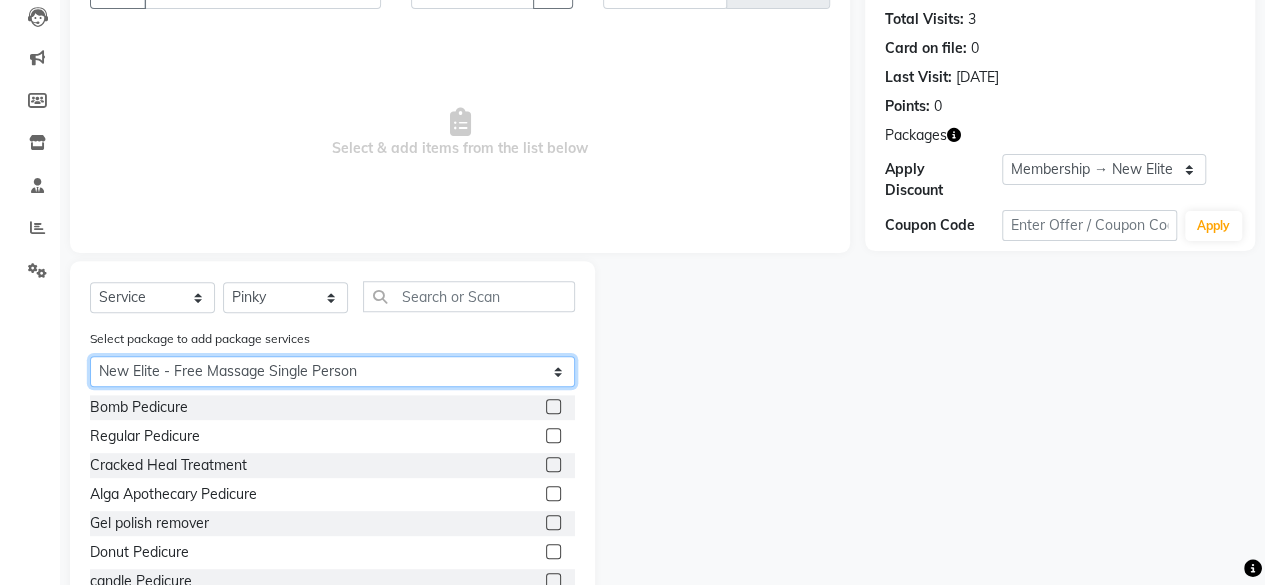scroll, scrollTop: 111, scrollLeft: 0, axis: vertical 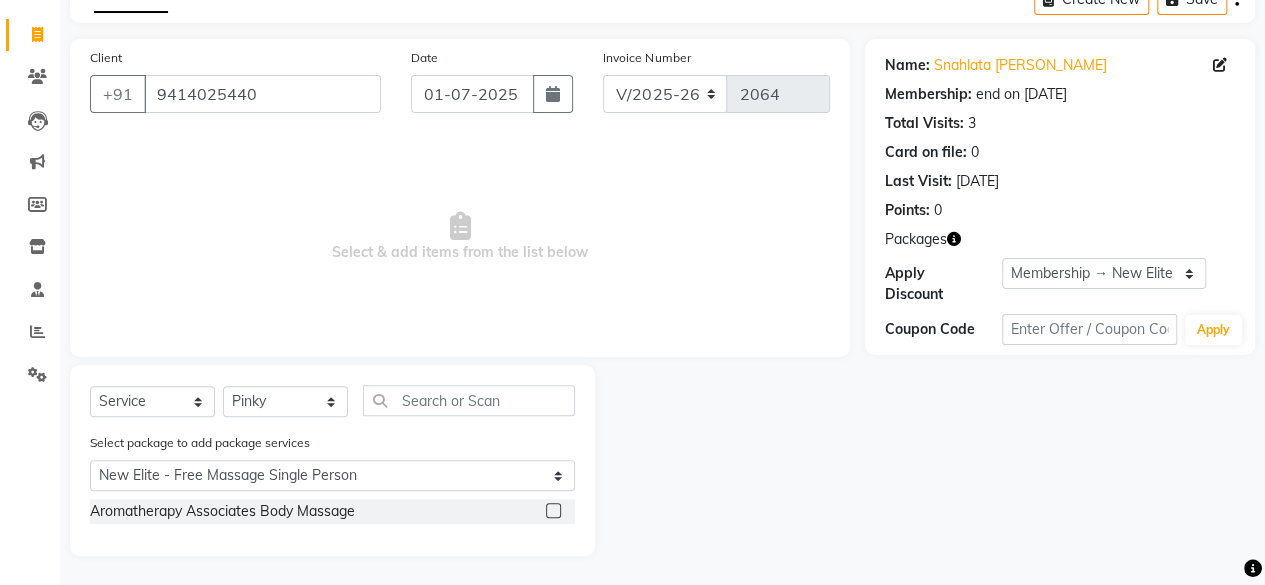 click 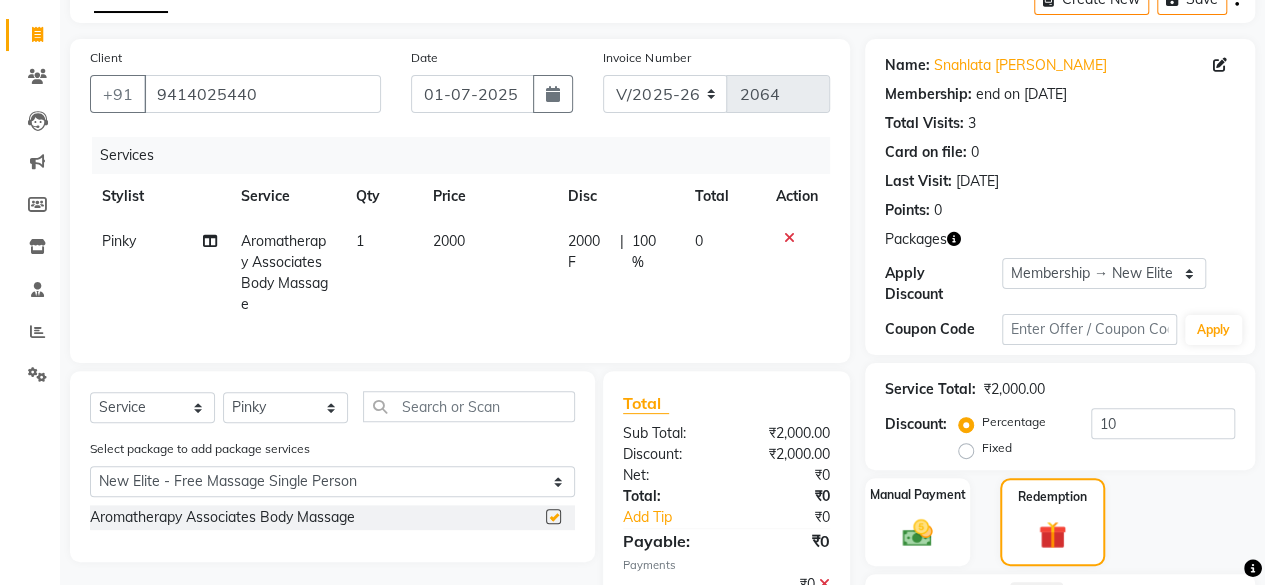 checkbox on "false" 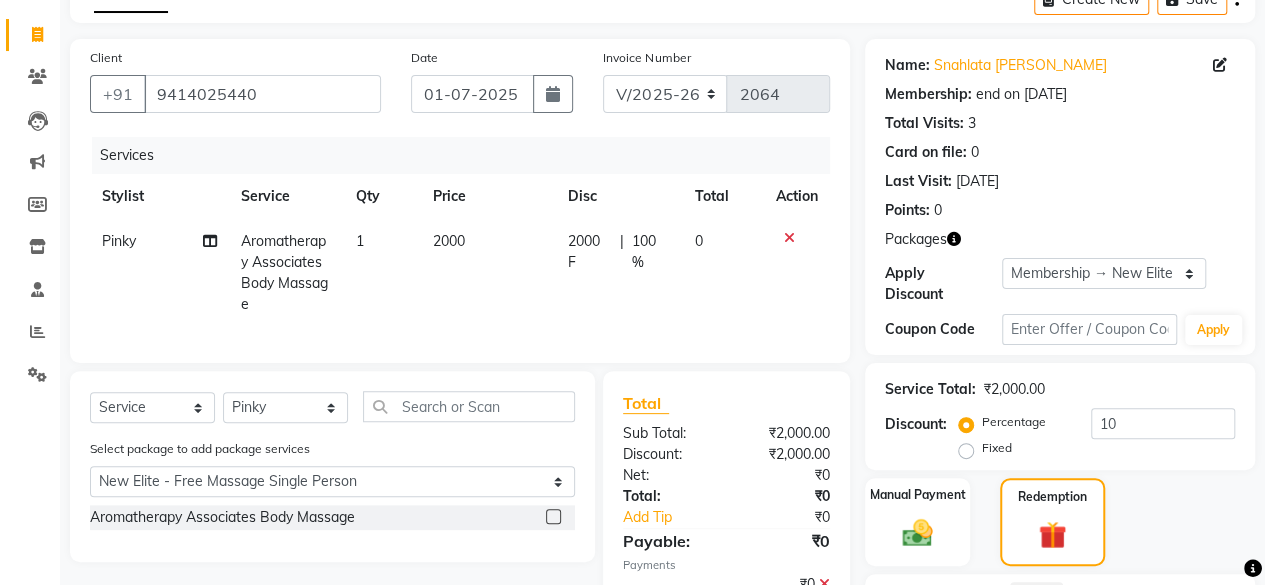scroll, scrollTop: 411, scrollLeft: 0, axis: vertical 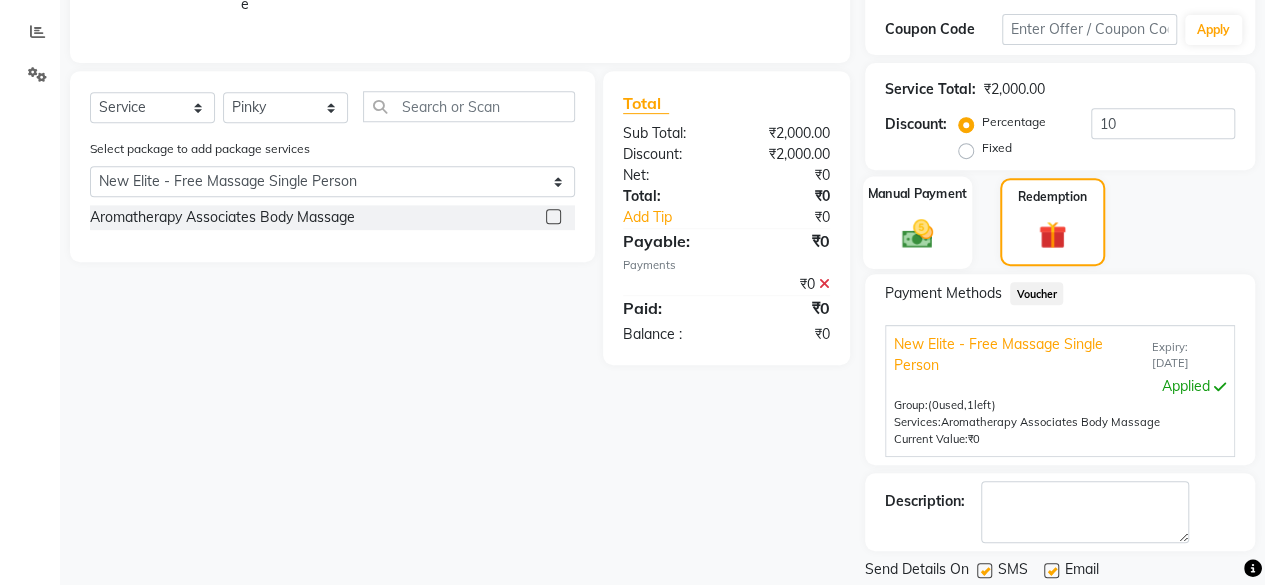 click 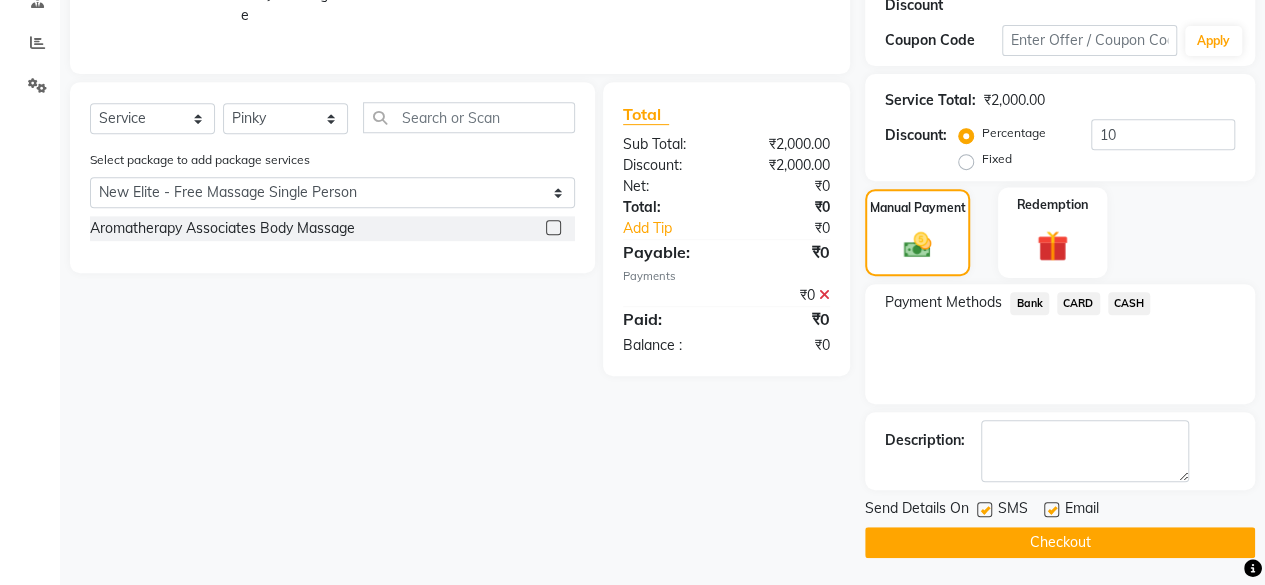 click on "Redemption" 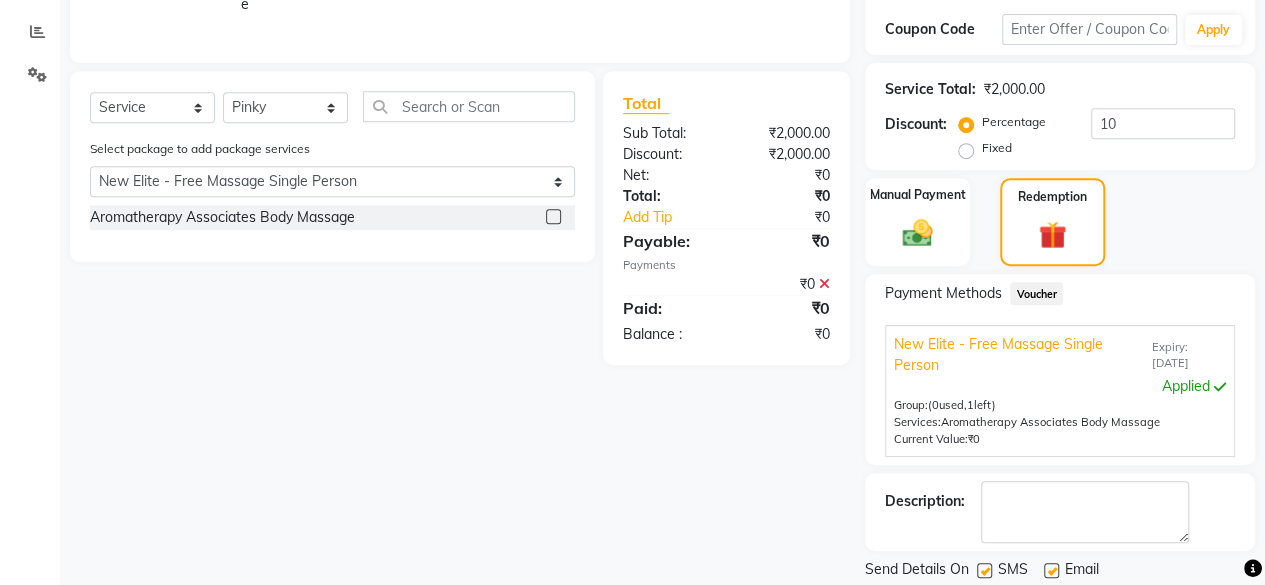 scroll, scrollTop: 472, scrollLeft: 0, axis: vertical 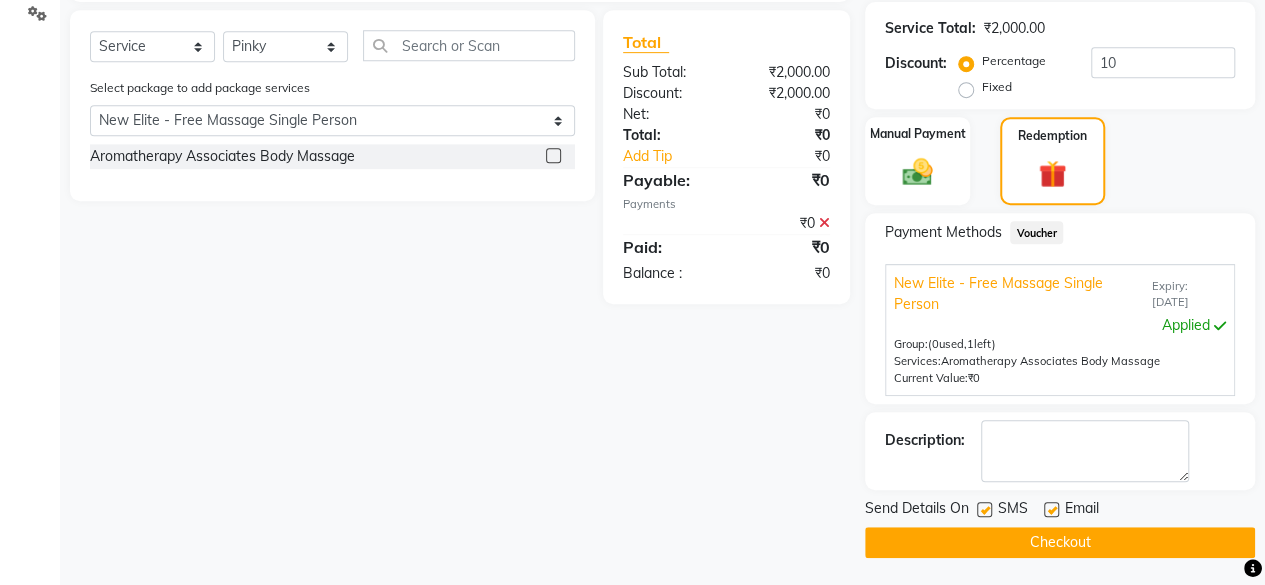 click on "Checkout" 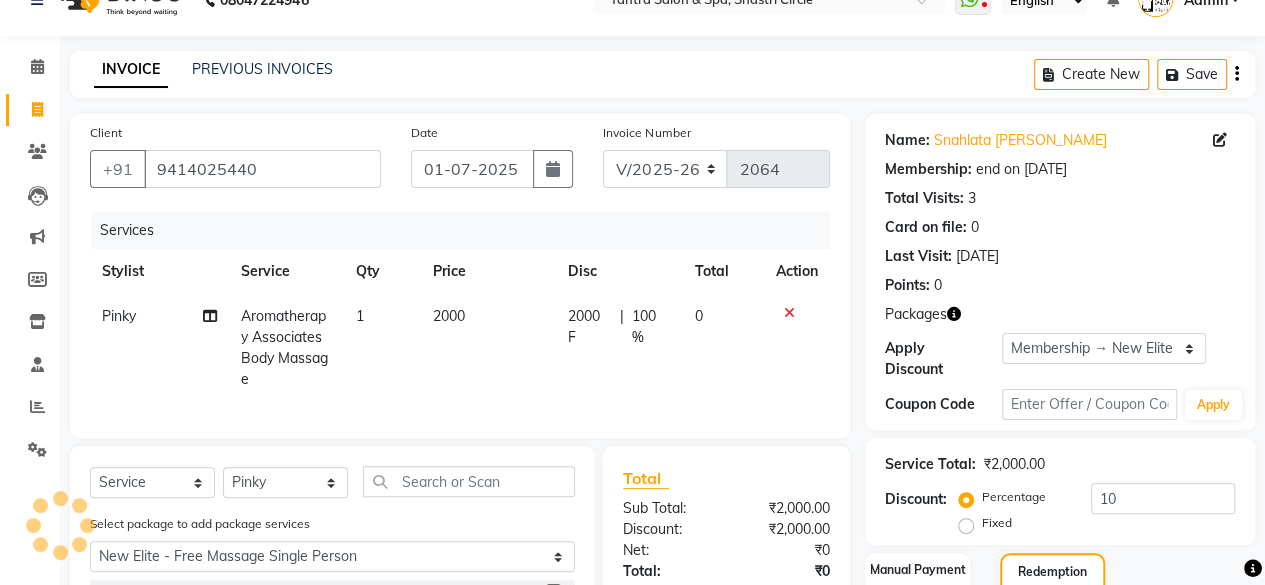 scroll, scrollTop: 0, scrollLeft: 0, axis: both 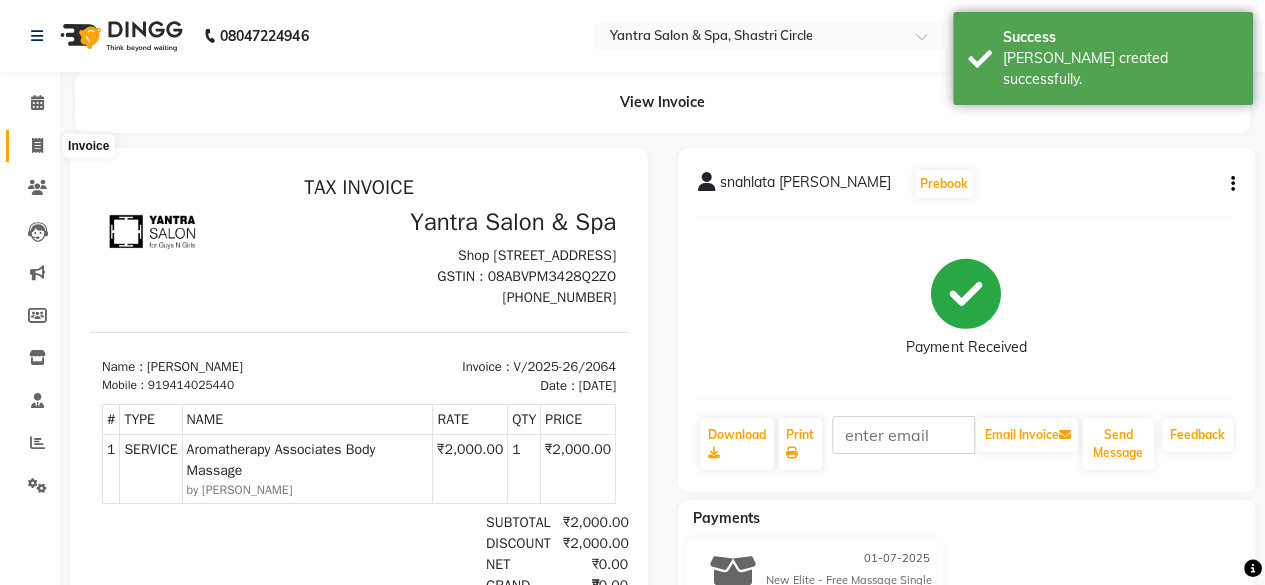 click 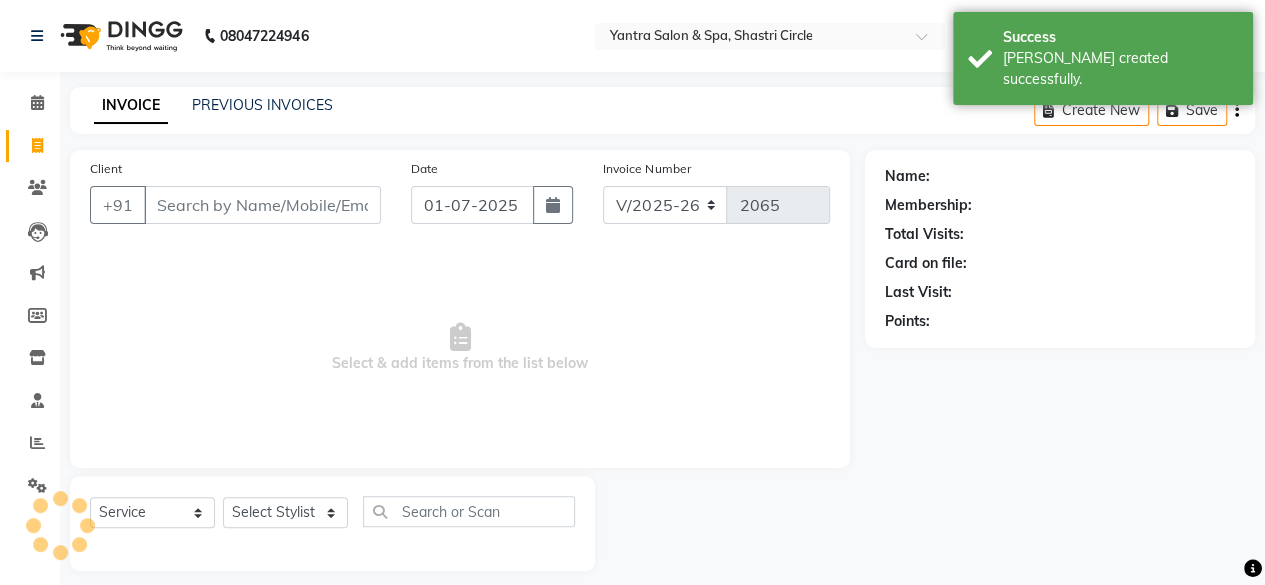 scroll, scrollTop: 15, scrollLeft: 0, axis: vertical 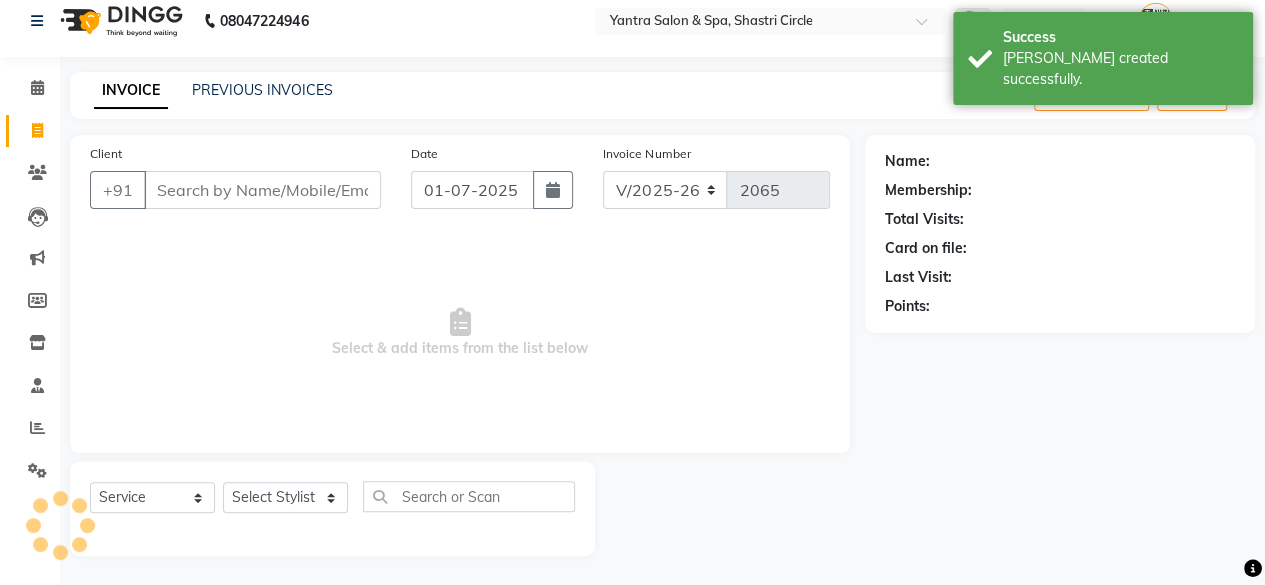 click on "Client" at bounding box center (262, 190) 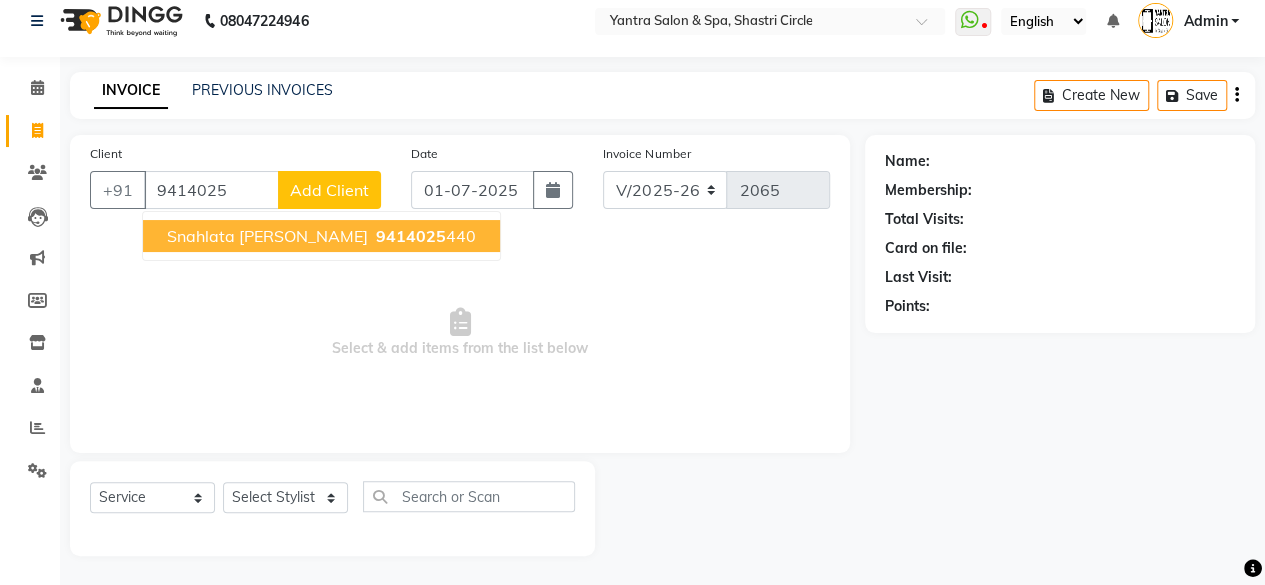 click on "9414025 440" at bounding box center (424, 236) 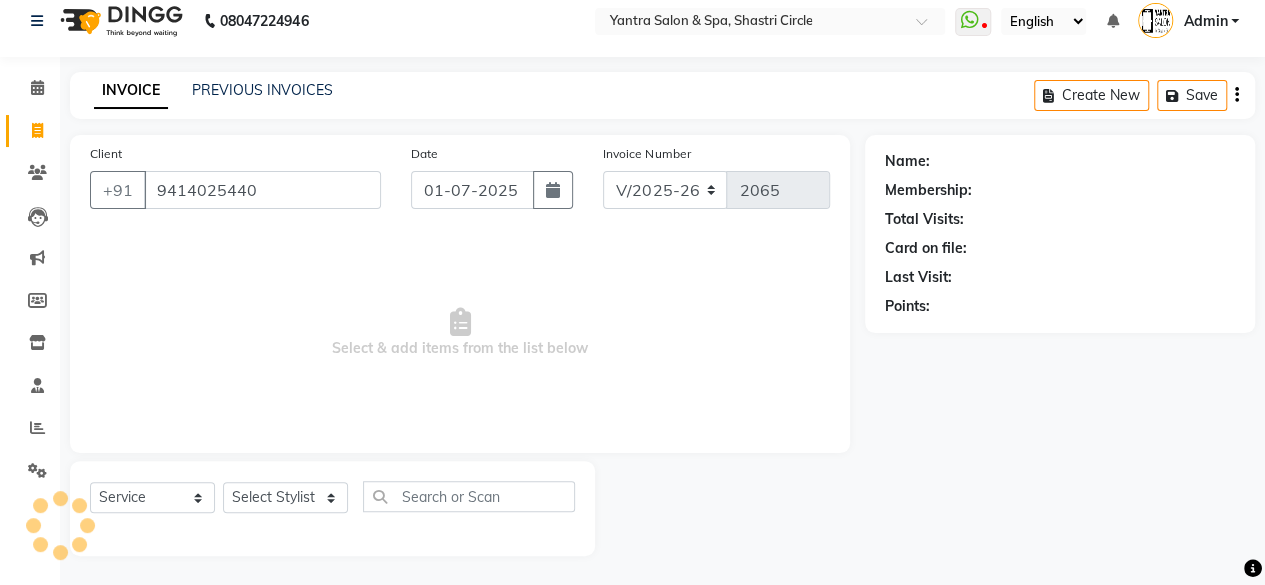 type on "9414025440" 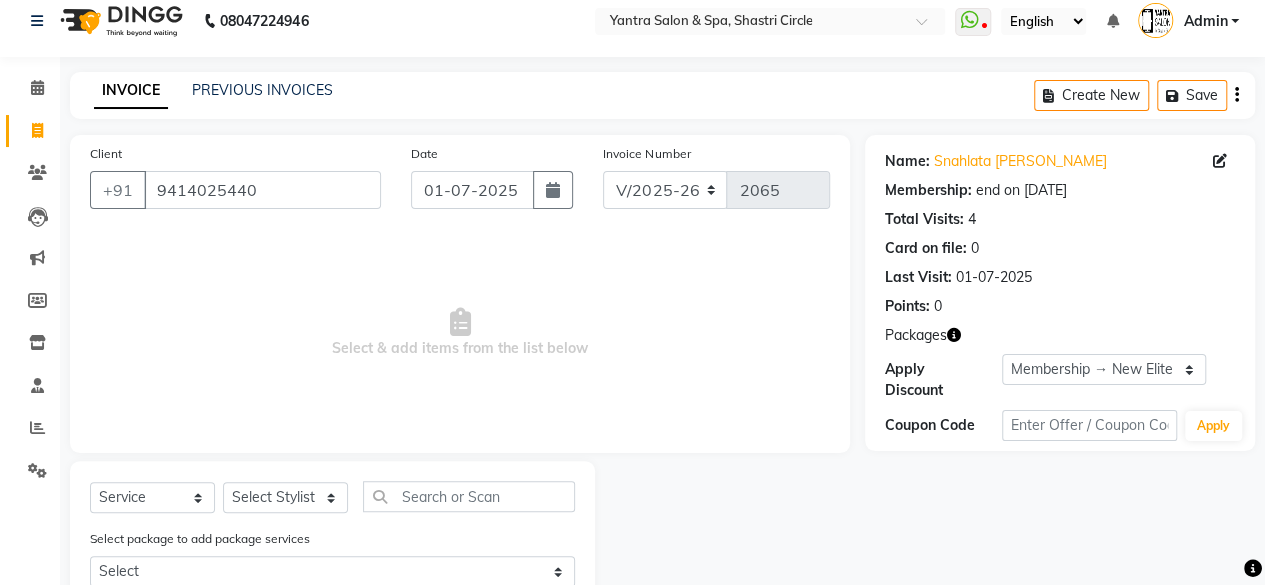 scroll, scrollTop: 82, scrollLeft: 0, axis: vertical 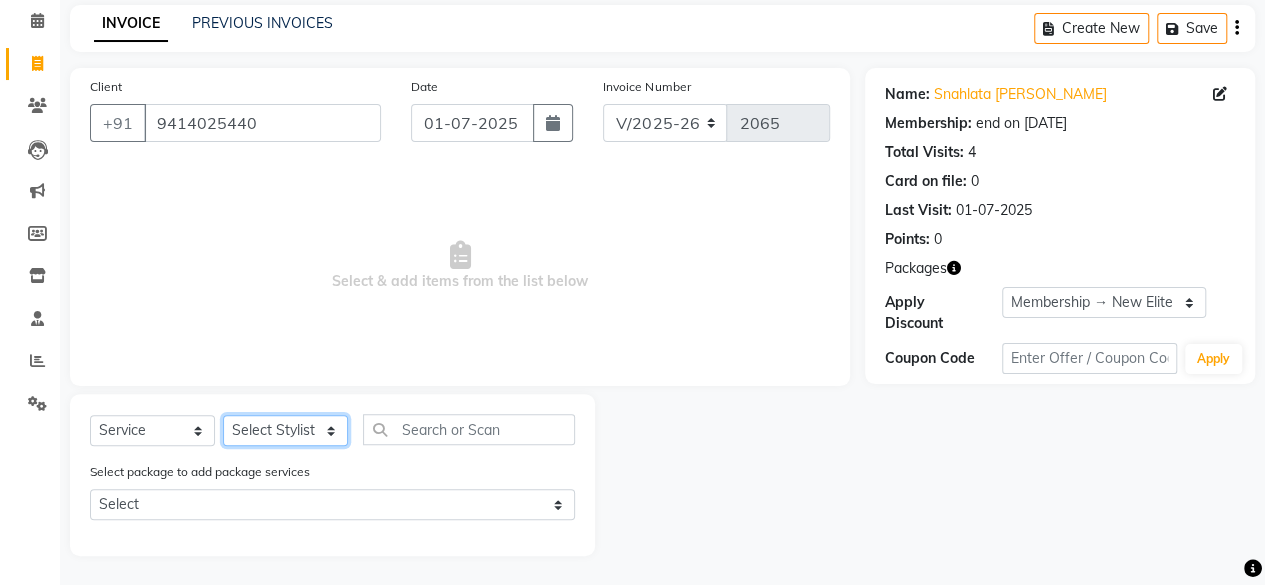click on "Select Stylist [PERSON_NAME] [PERSON_NAME] Dev Dimple Director [PERSON_NAME] kajal [PERSON_NAME] lucky Manager [PERSON_NAME] maam [PERSON_NAME]  Pallavi Pinky [PERSON_NAME] [PERSON_NAME]" 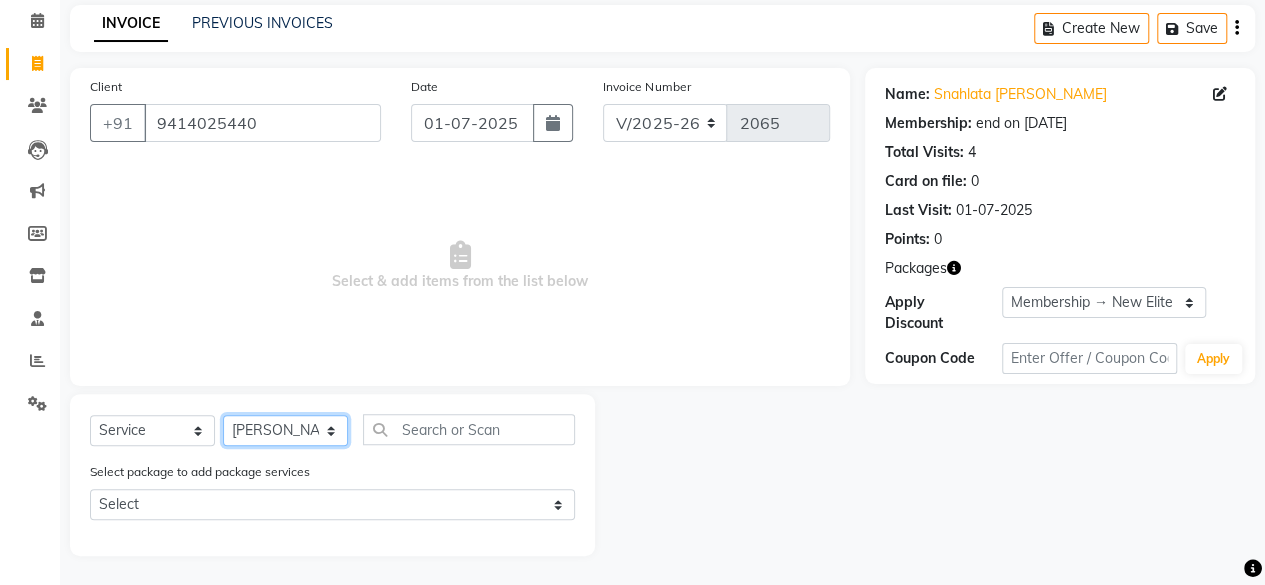 click on "Select Stylist [PERSON_NAME] [PERSON_NAME] Dev Dimple Director [PERSON_NAME] kajal [PERSON_NAME] lucky Manager [PERSON_NAME] maam [PERSON_NAME]  Pallavi Pinky [PERSON_NAME] [PERSON_NAME]" 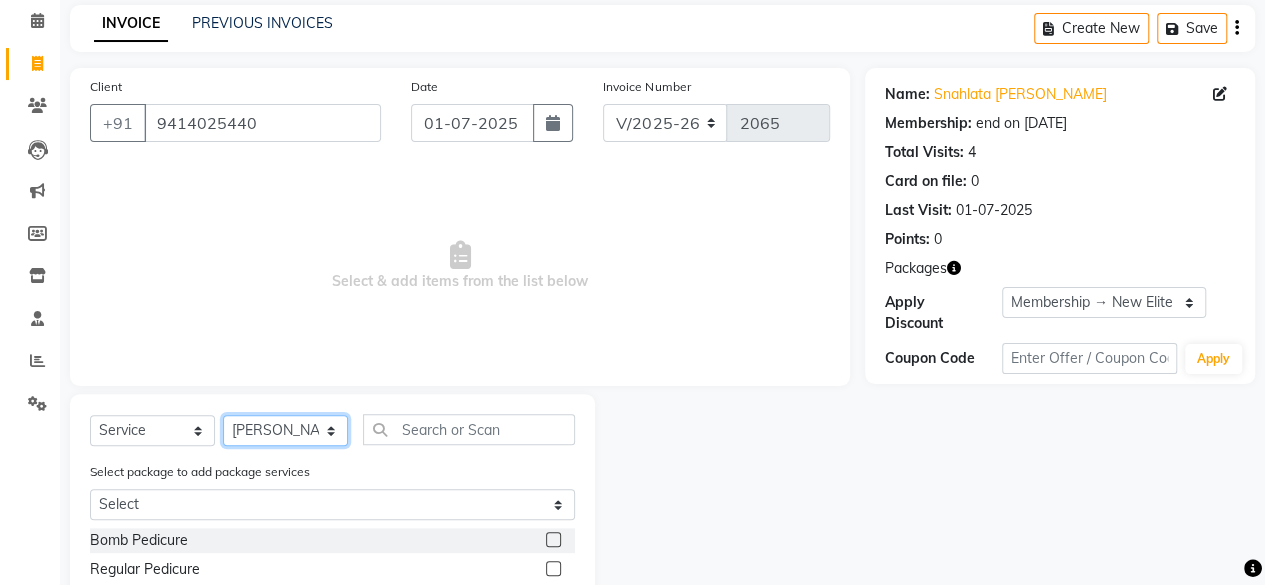 select on "4458" 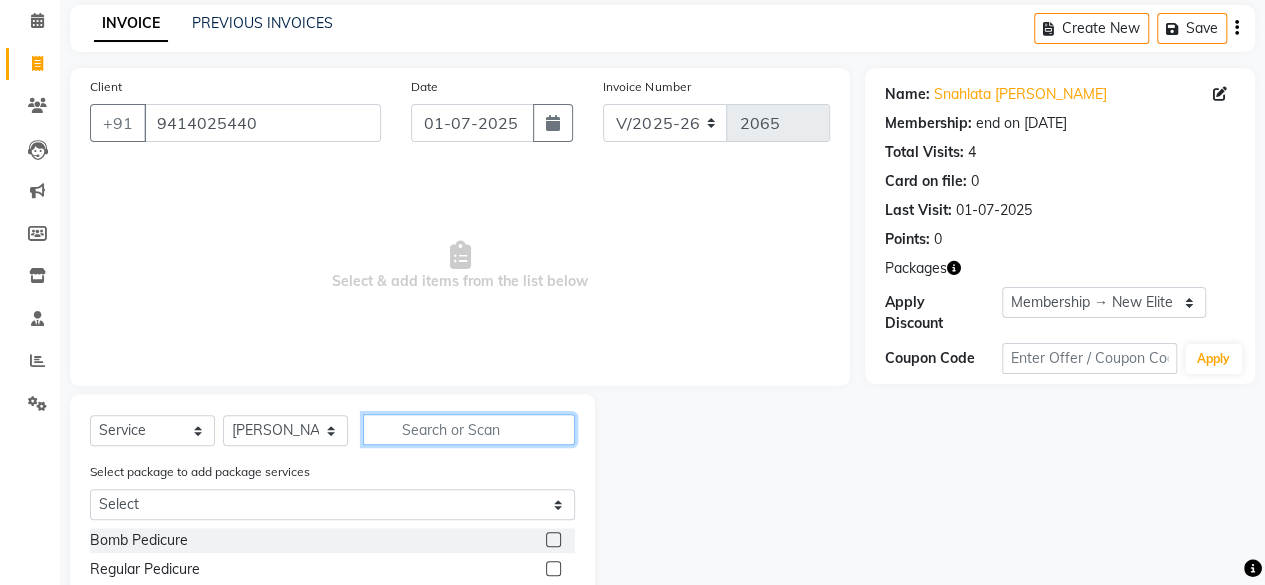 click 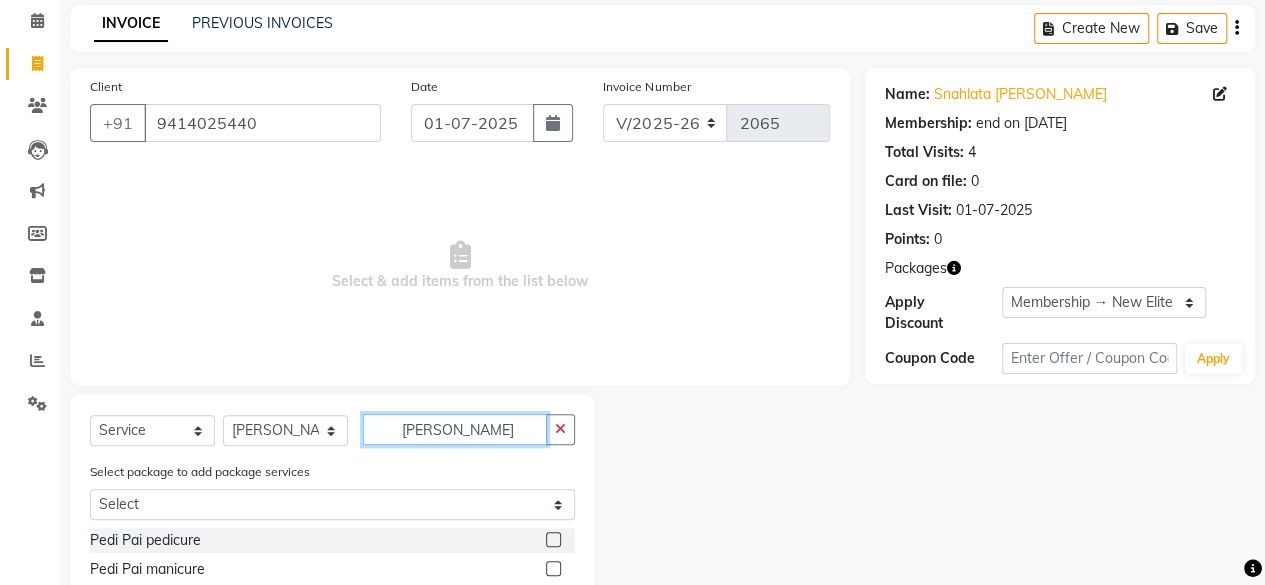 type on "[PERSON_NAME]" 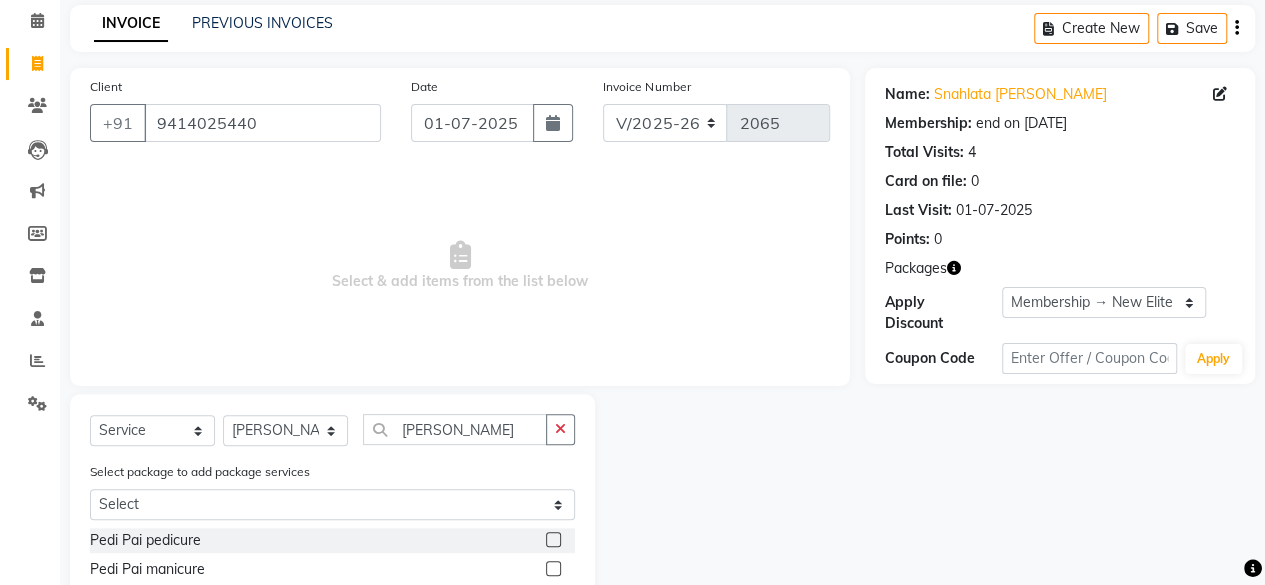 click 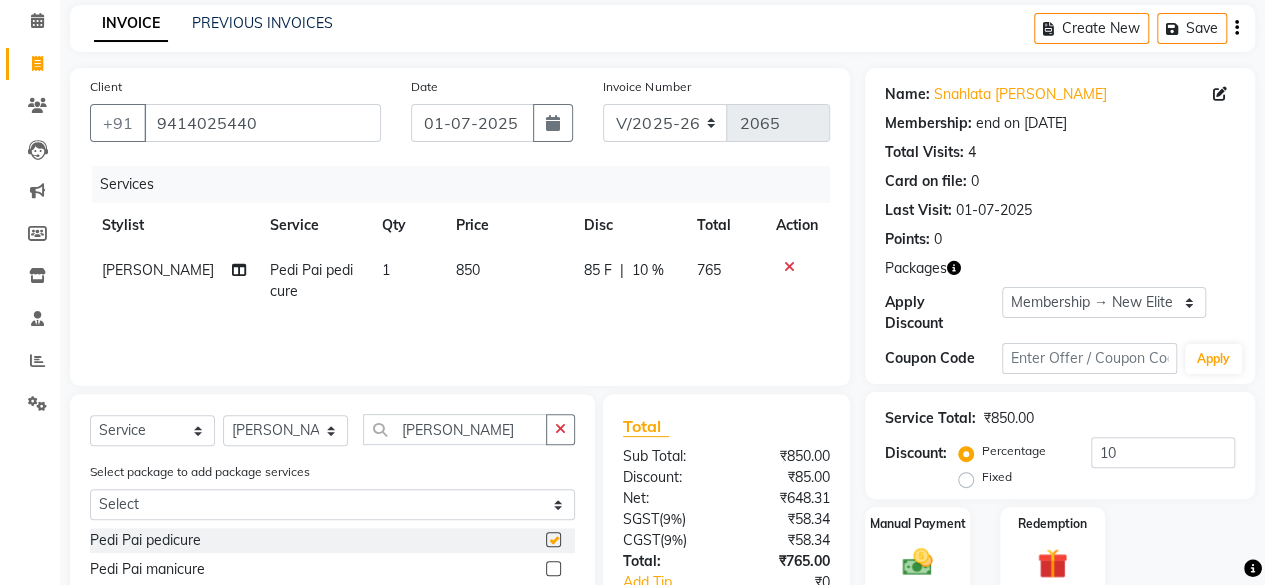 checkbox on "false" 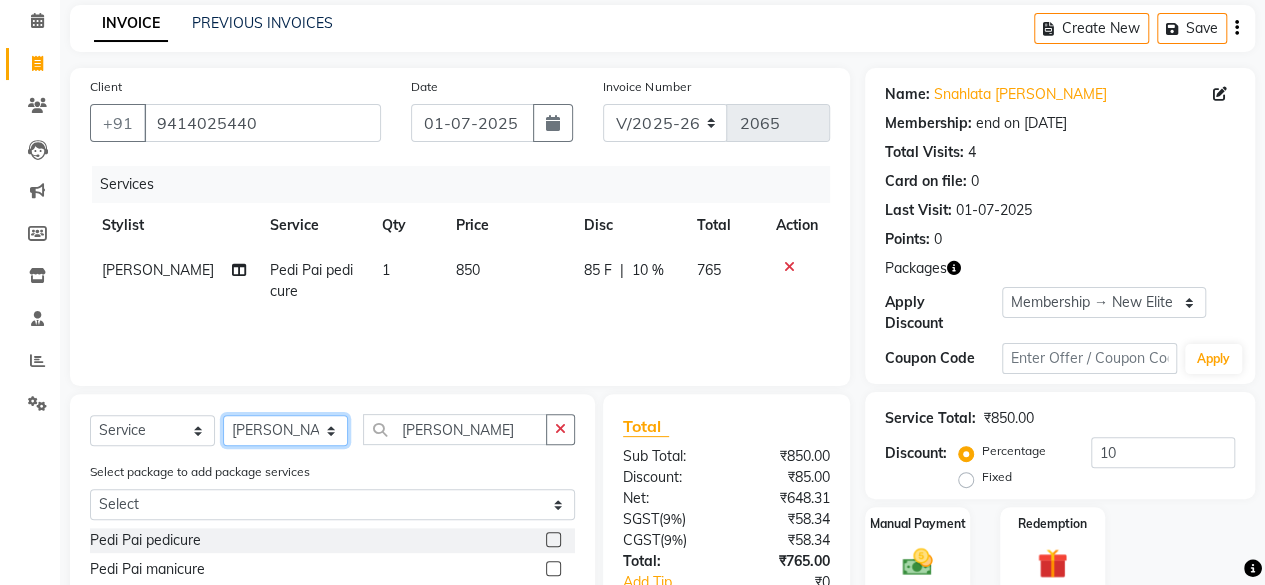 click on "Select Stylist [PERSON_NAME] [PERSON_NAME] Dev Dimple Director [PERSON_NAME] kajal [PERSON_NAME] lucky Manager [PERSON_NAME] maam [PERSON_NAME]  Pallavi Pinky [PERSON_NAME] [PERSON_NAME]" 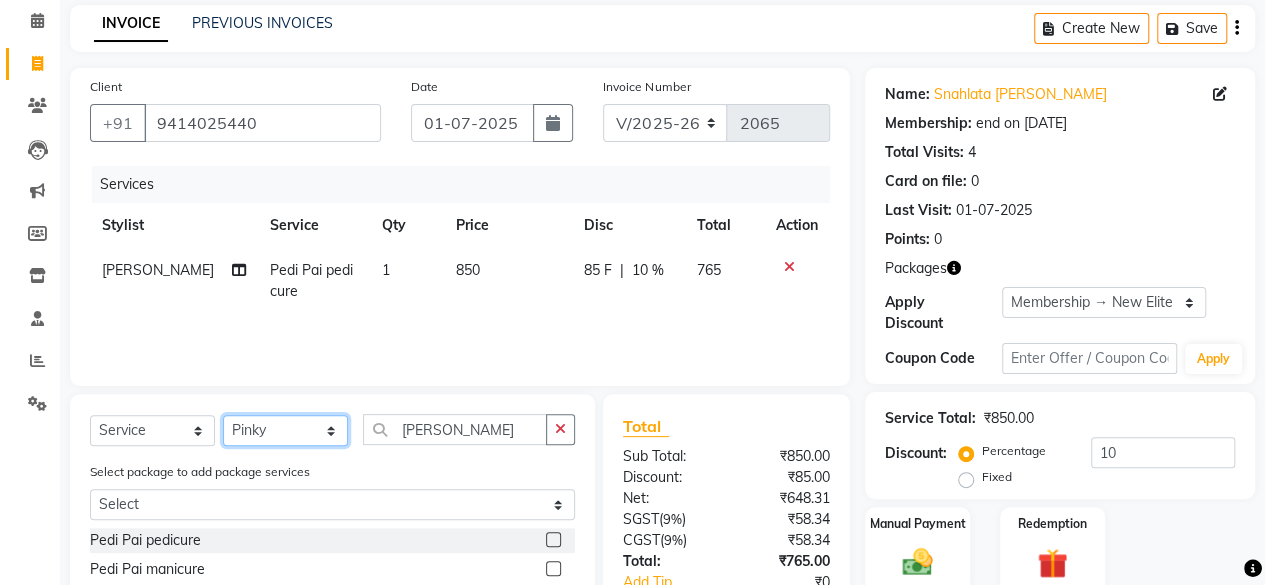click on "Select Stylist [PERSON_NAME] [PERSON_NAME] Dev Dimple Director [PERSON_NAME] kajal [PERSON_NAME] lucky Manager [PERSON_NAME] maam [PERSON_NAME]  Pallavi Pinky [PERSON_NAME] [PERSON_NAME]" 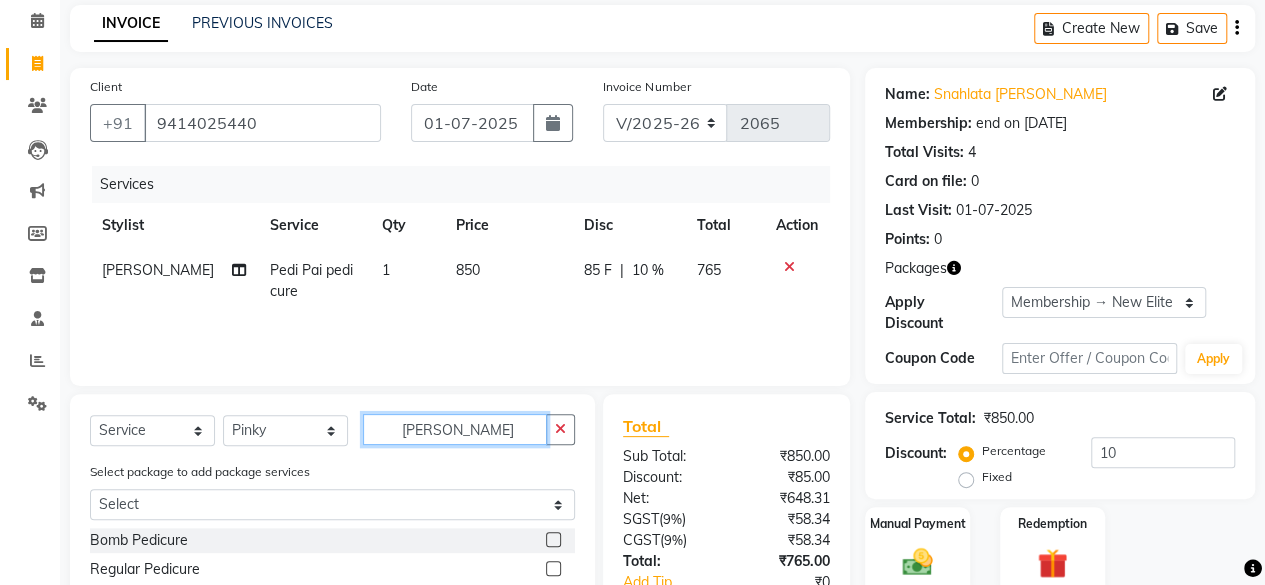click on "[PERSON_NAME]" 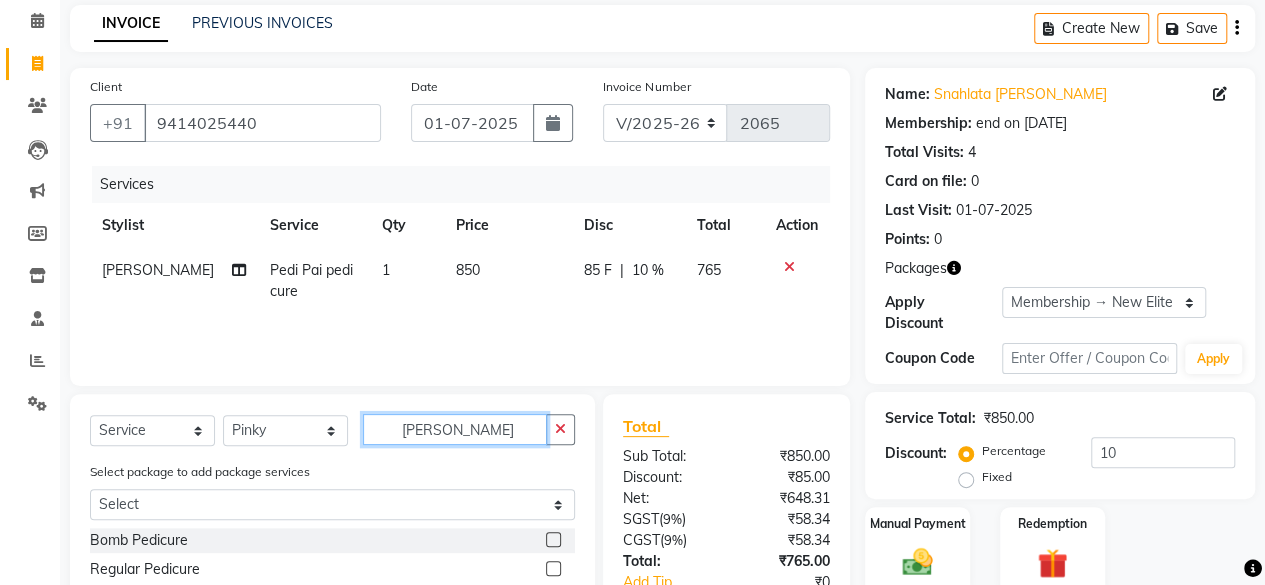 click on "[PERSON_NAME]" 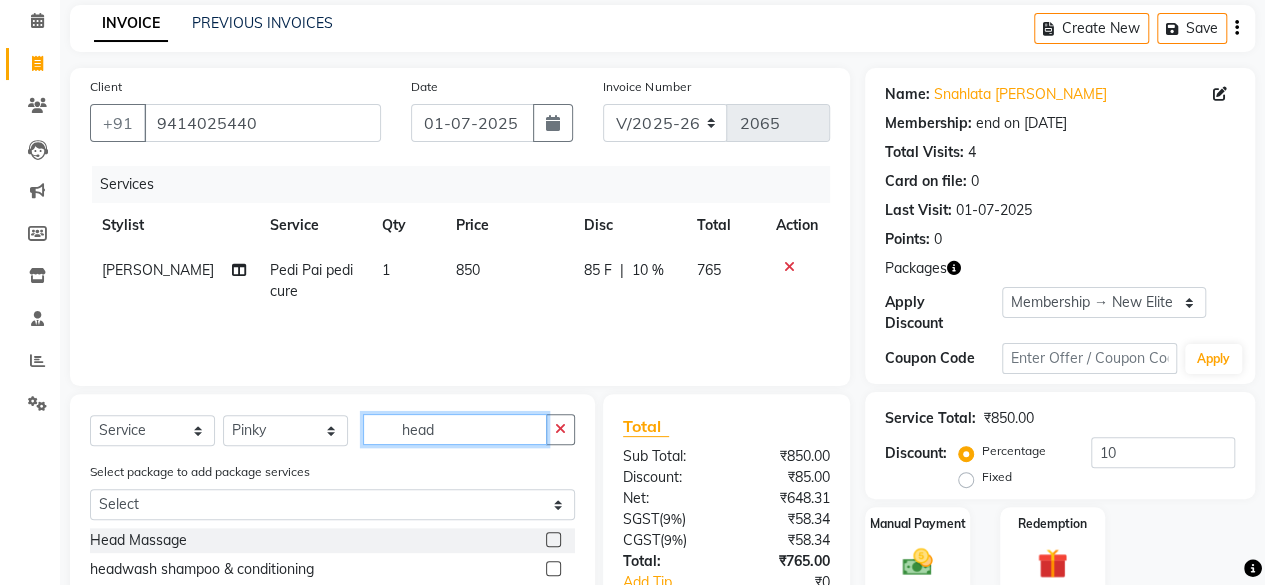 scroll, scrollTop: 182, scrollLeft: 0, axis: vertical 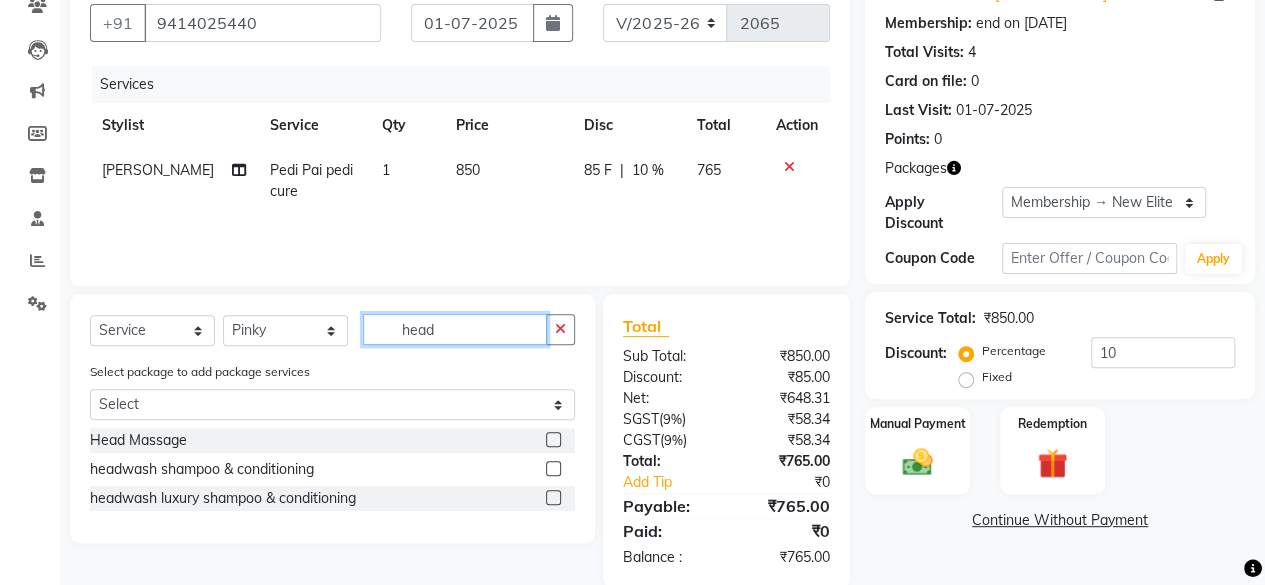 type on "head" 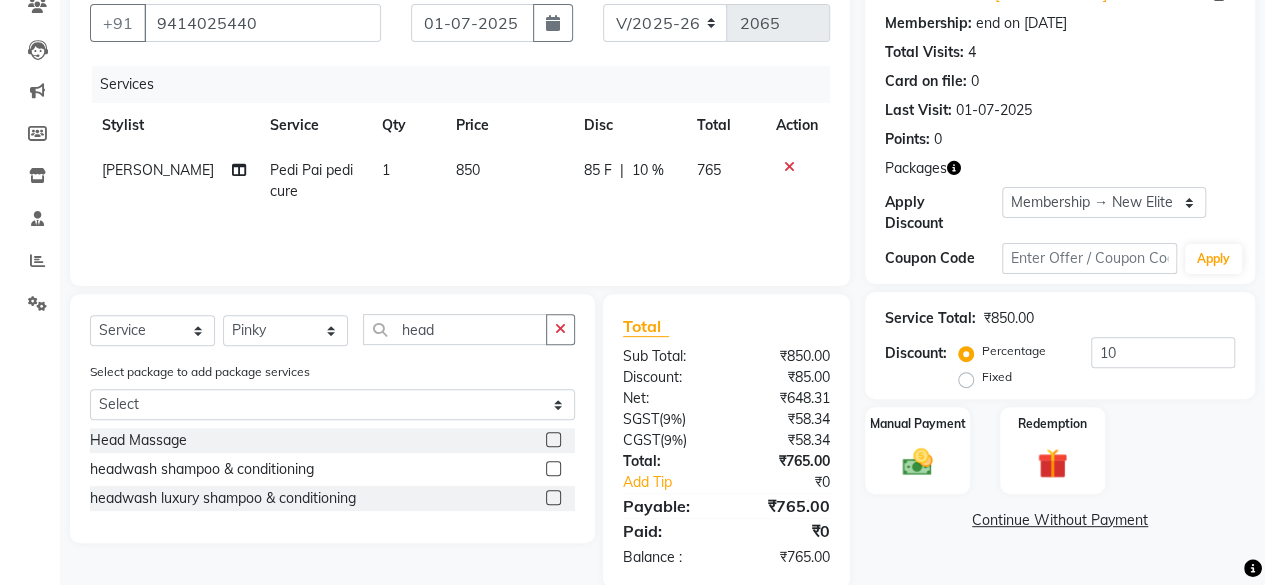 click 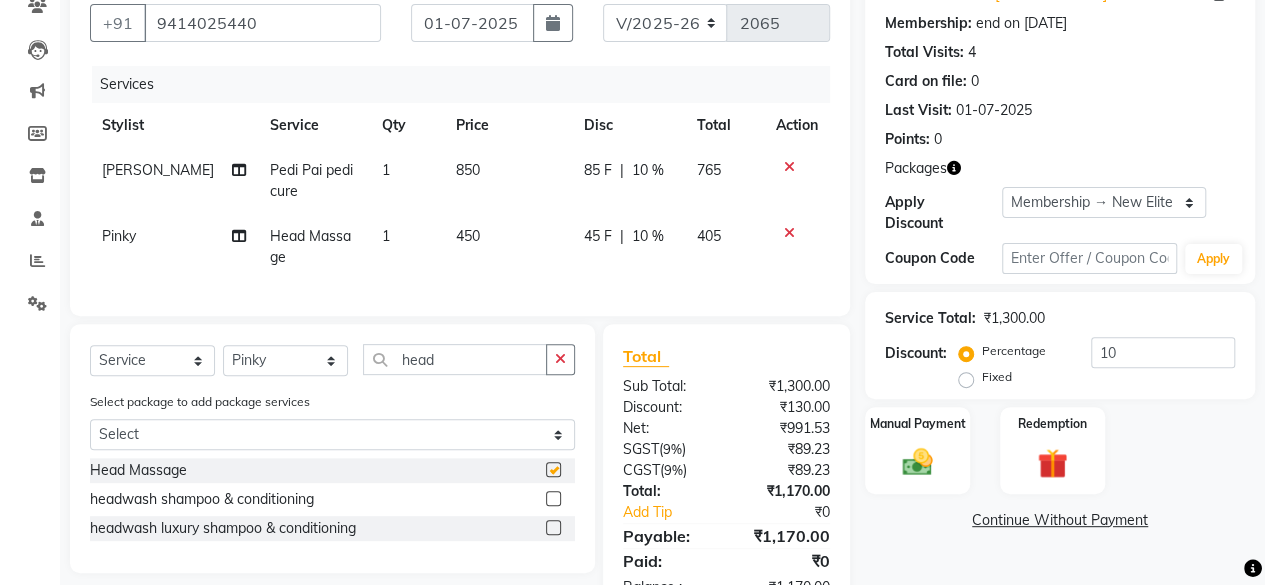 checkbox on "false" 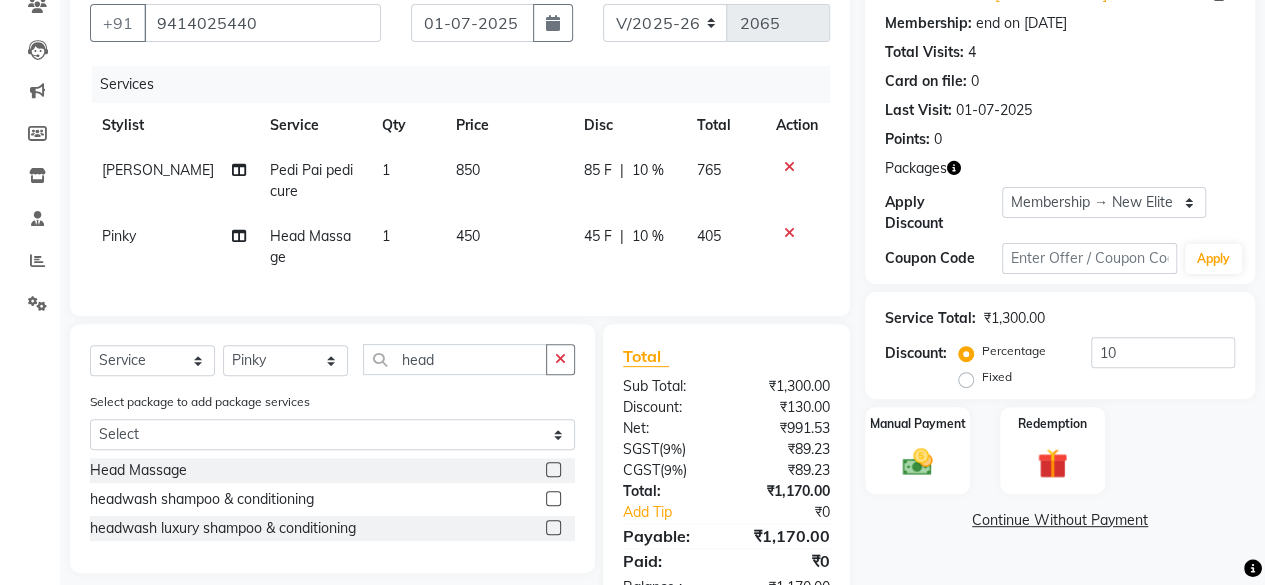 click on "450" 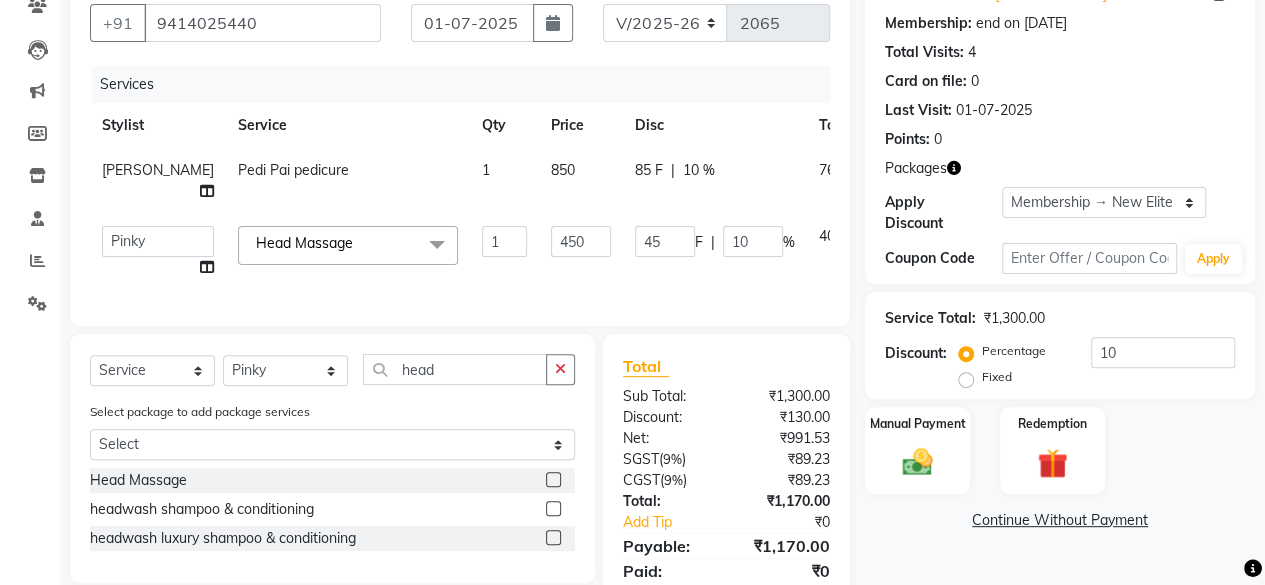click on "450" 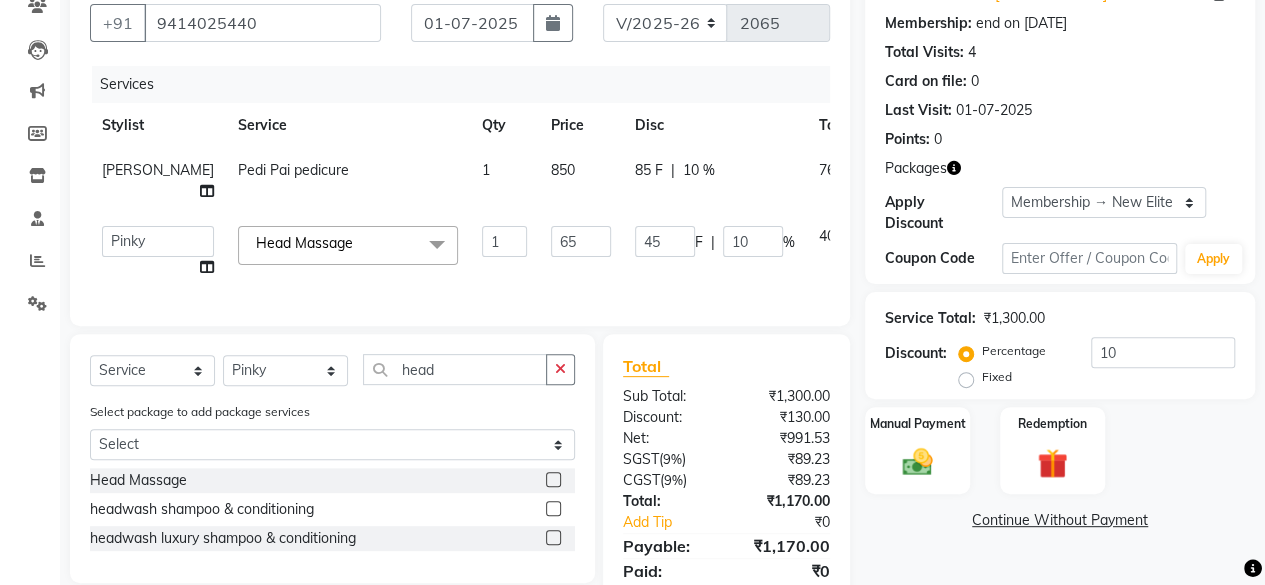 type on "650" 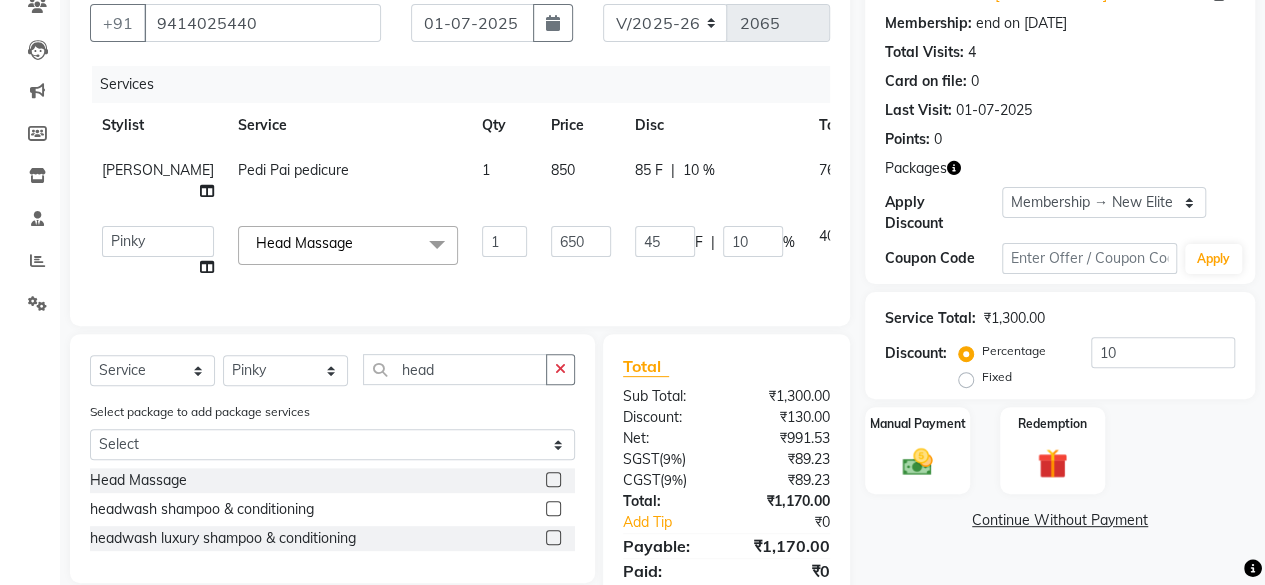 drag, startPoint x: 508, startPoint y: 274, endPoint x: 538, endPoint y: 271, distance: 30.149628 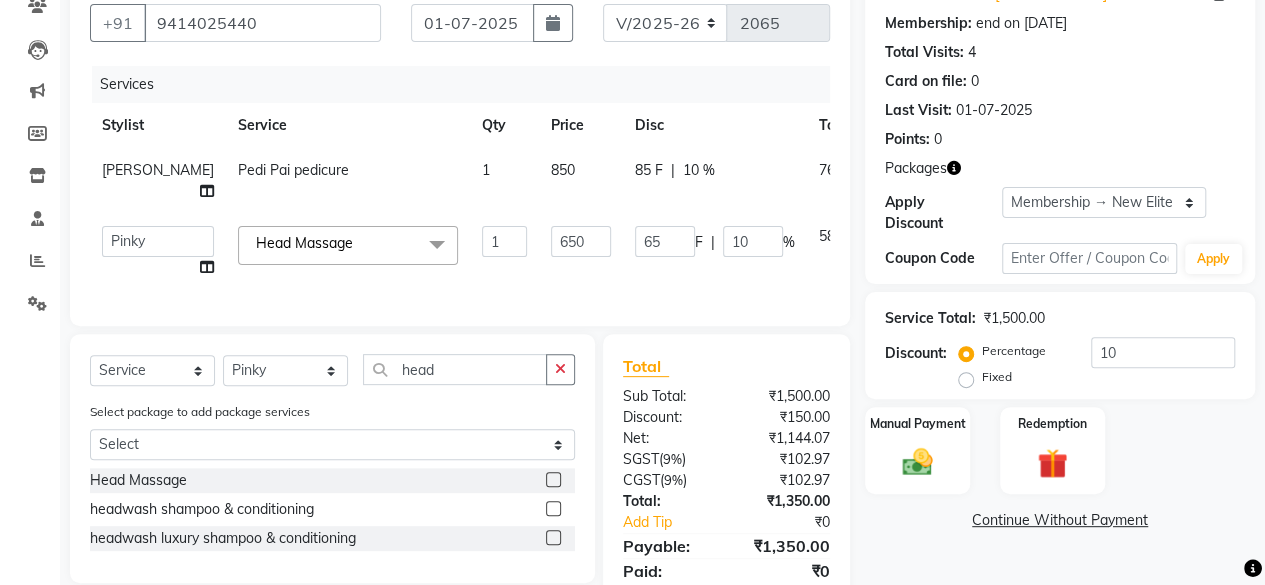 scroll, scrollTop: 268, scrollLeft: 0, axis: vertical 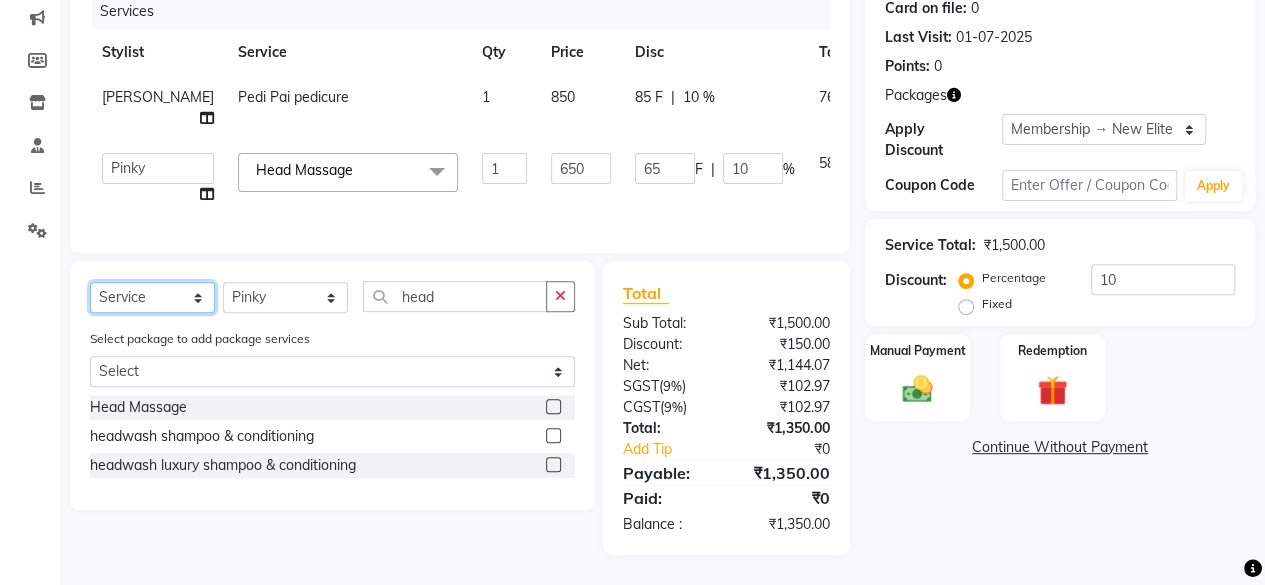 click on "Select  Service  Product  Membership  Package Voucher Prepaid Gift Card" 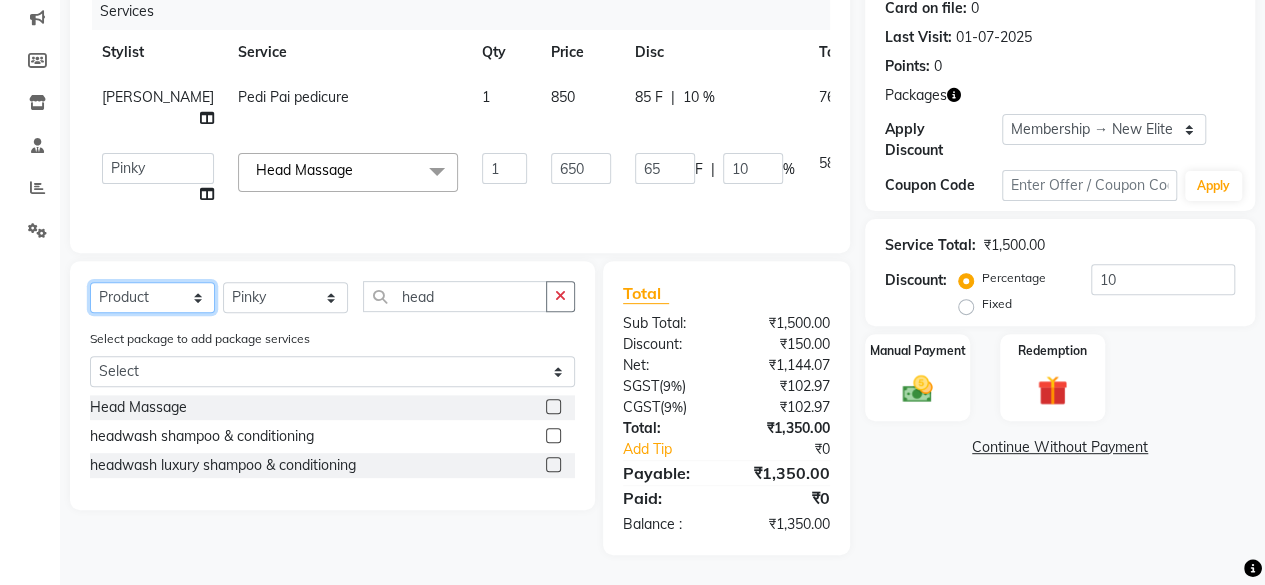 click on "Select  Service  Product  Membership  Package Voucher Prepaid Gift Card" 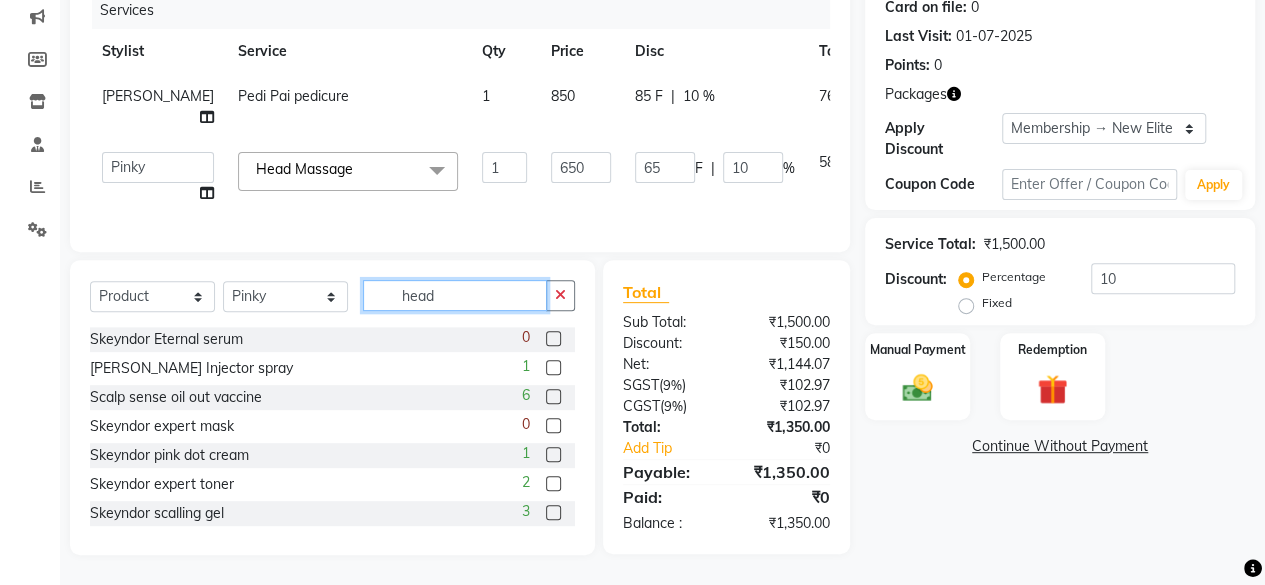 click on "head" 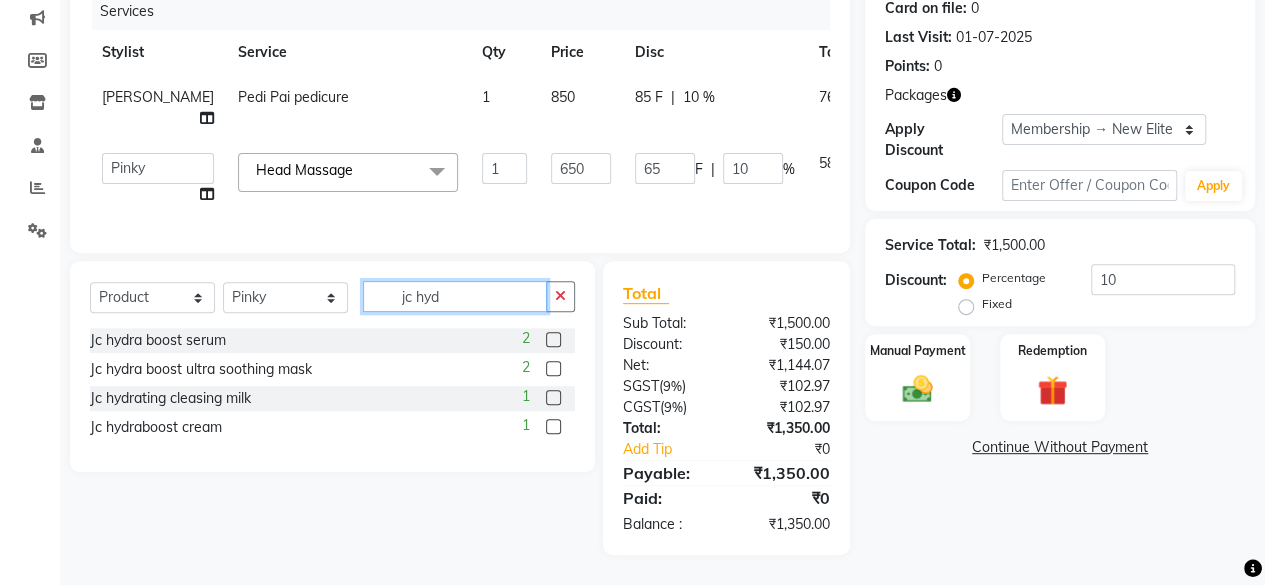 type on "jc hyd" 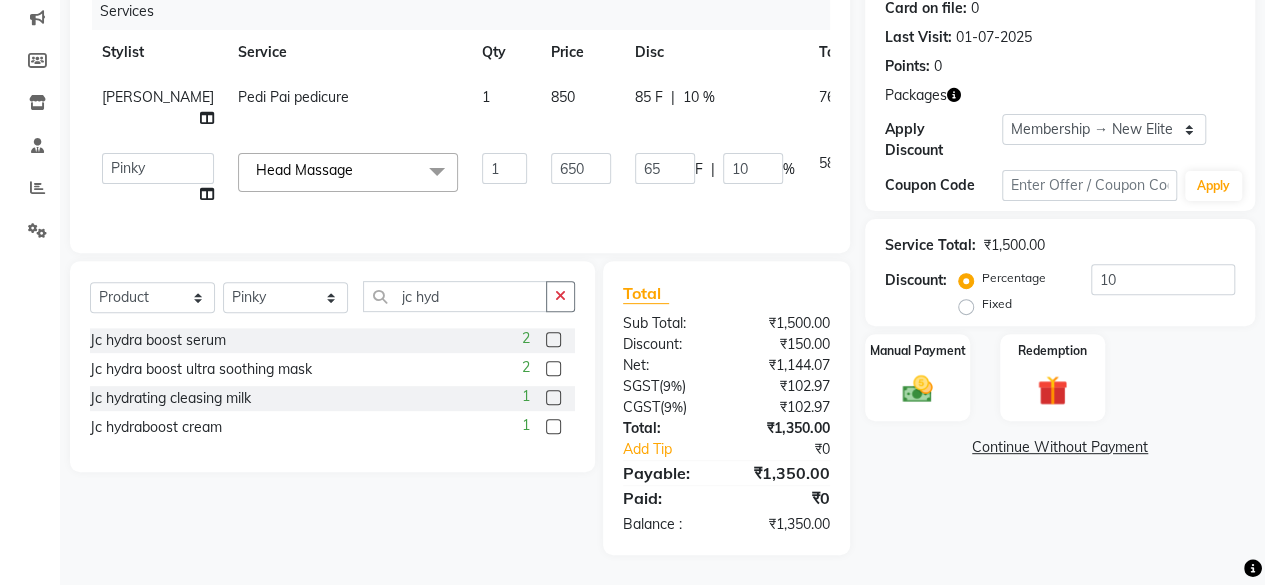 click 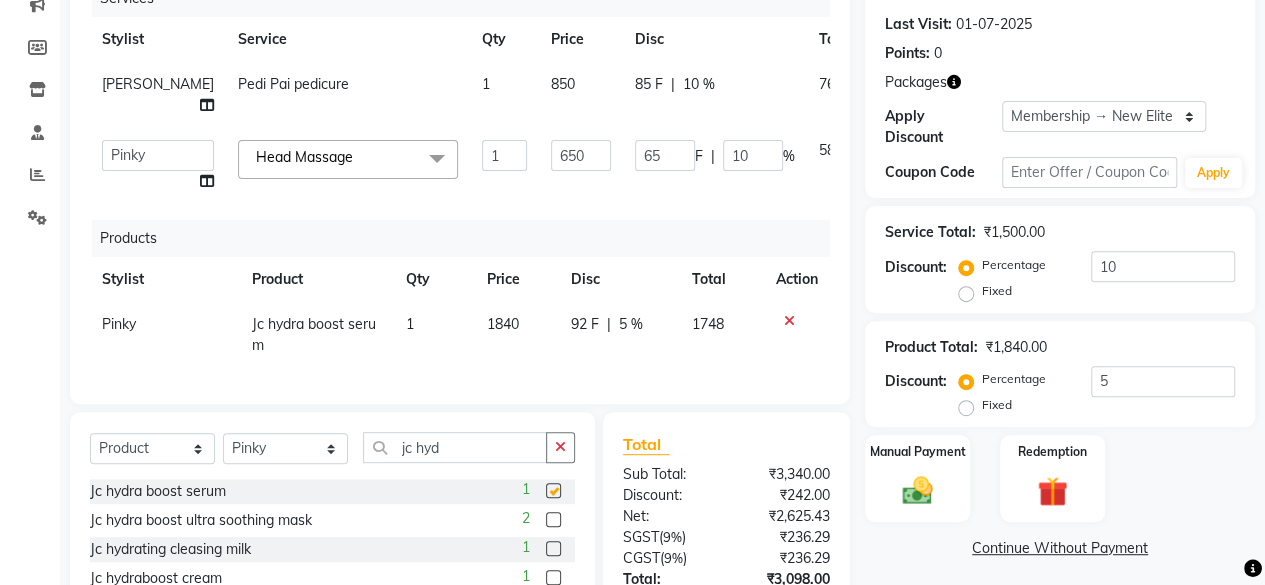 checkbox on "false" 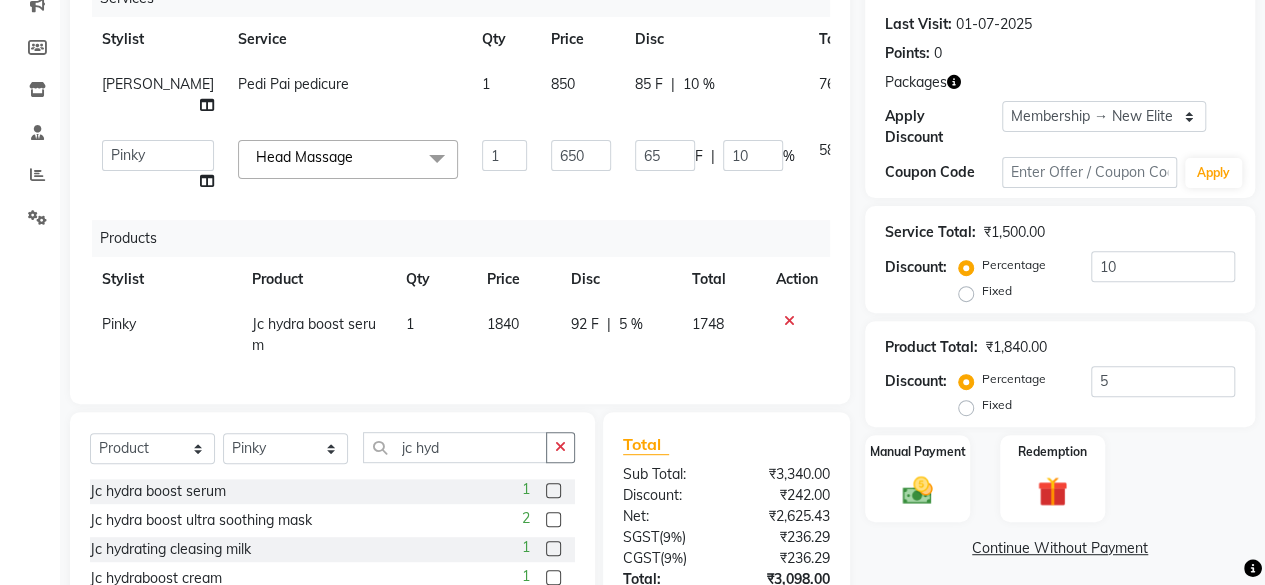 scroll, scrollTop: 432, scrollLeft: 0, axis: vertical 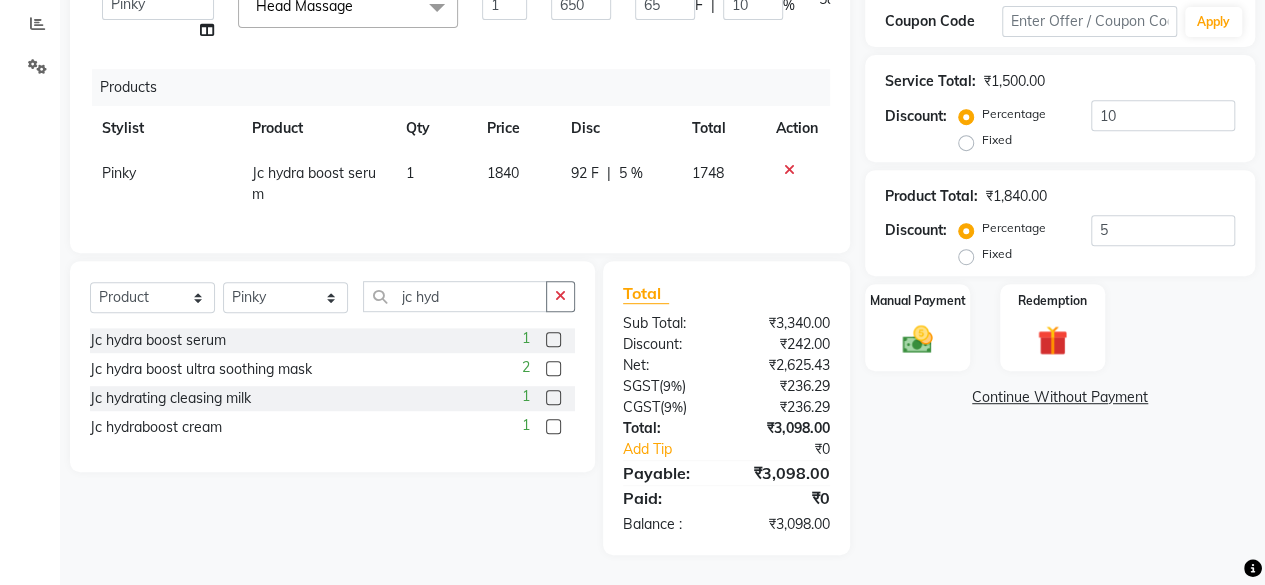click on "1840" 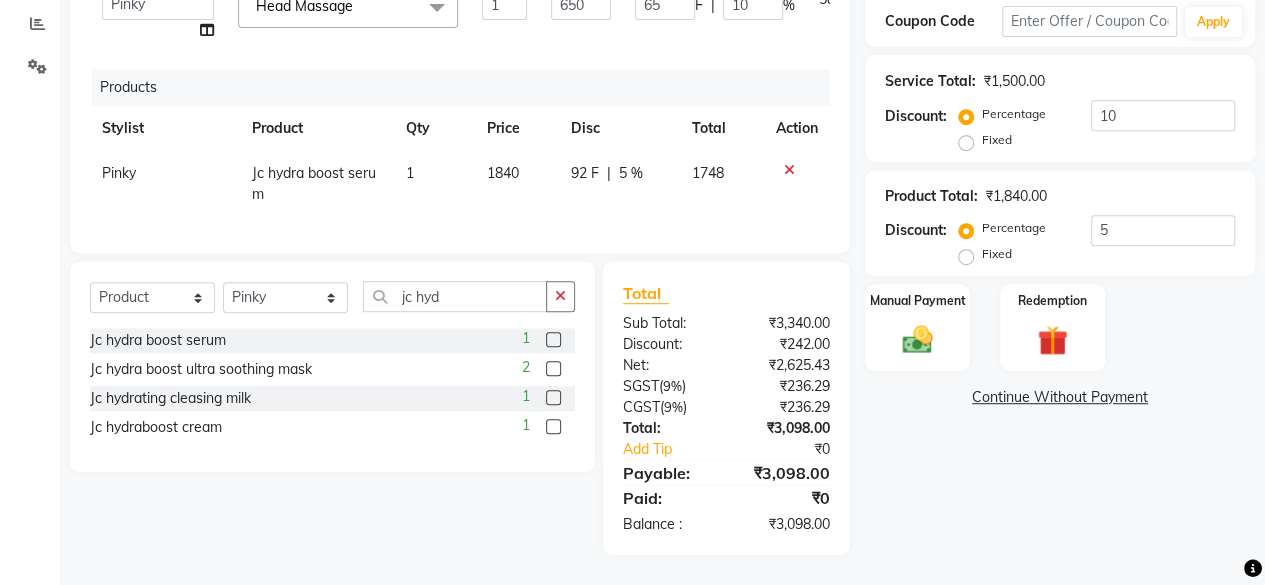 click on "92 F | 5 %" 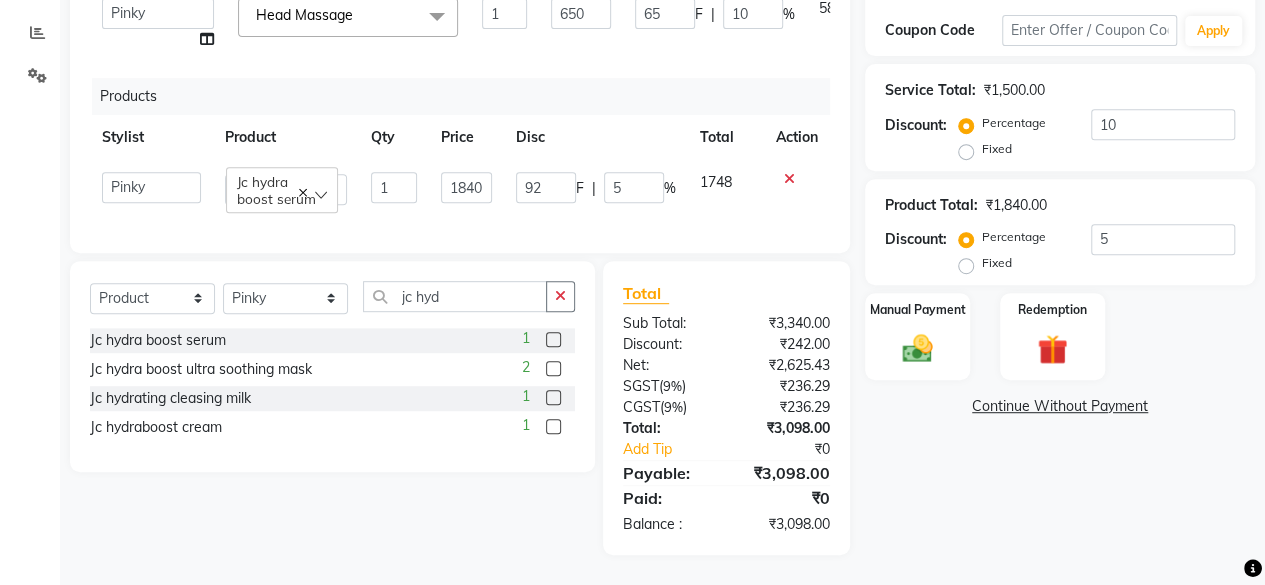 scroll, scrollTop: 425, scrollLeft: 0, axis: vertical 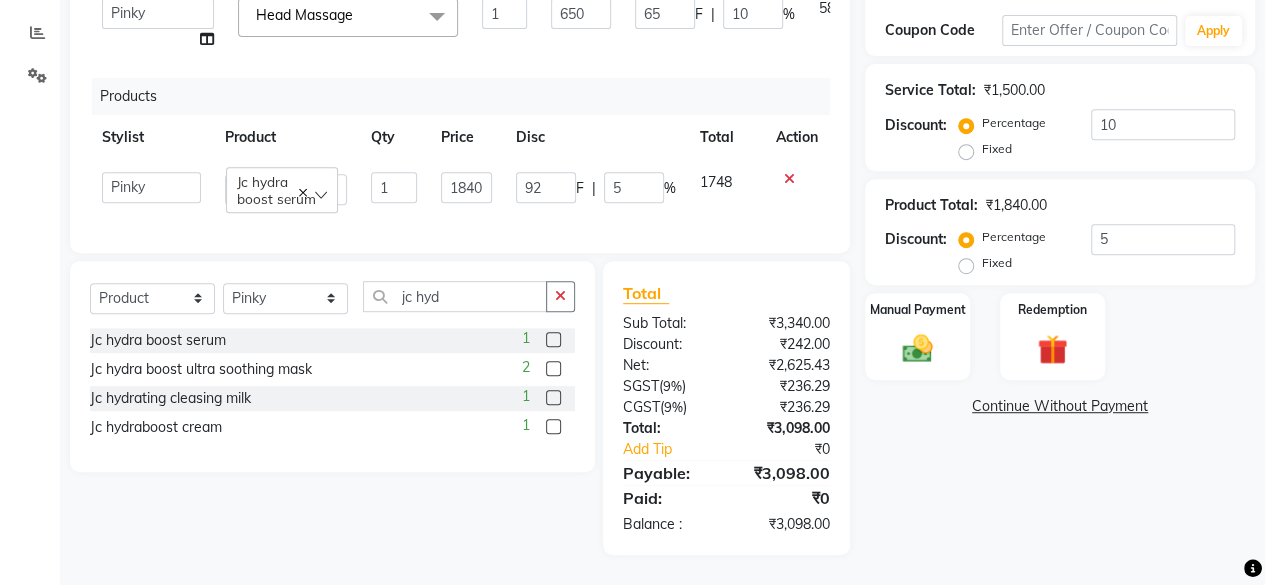click on "92 F | 5 %" 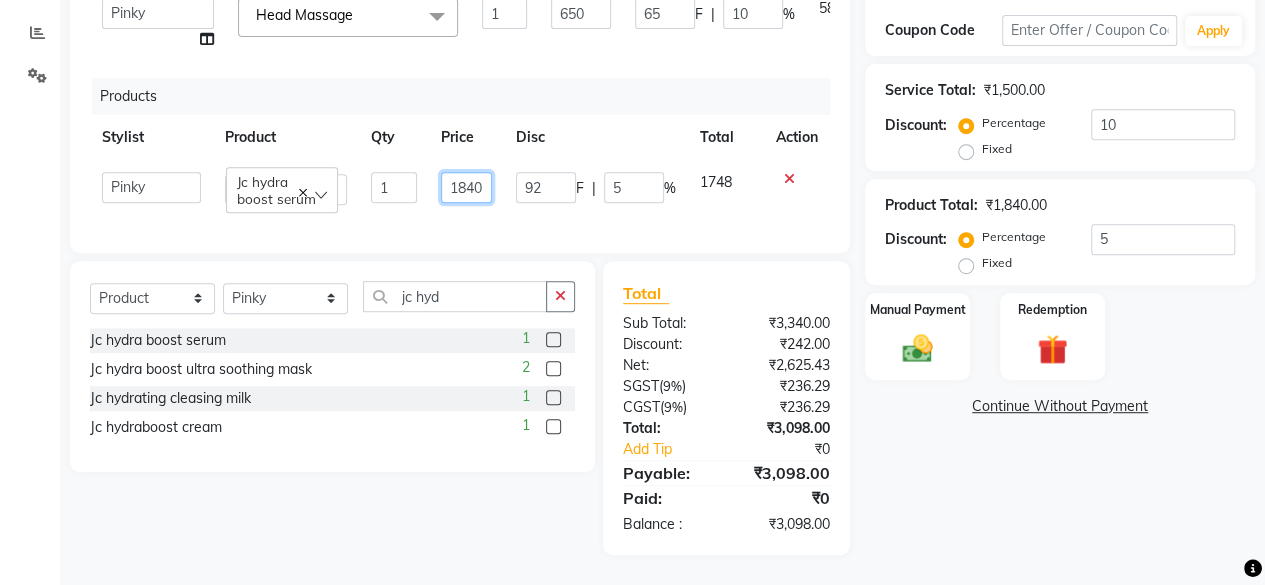 click on "1840" 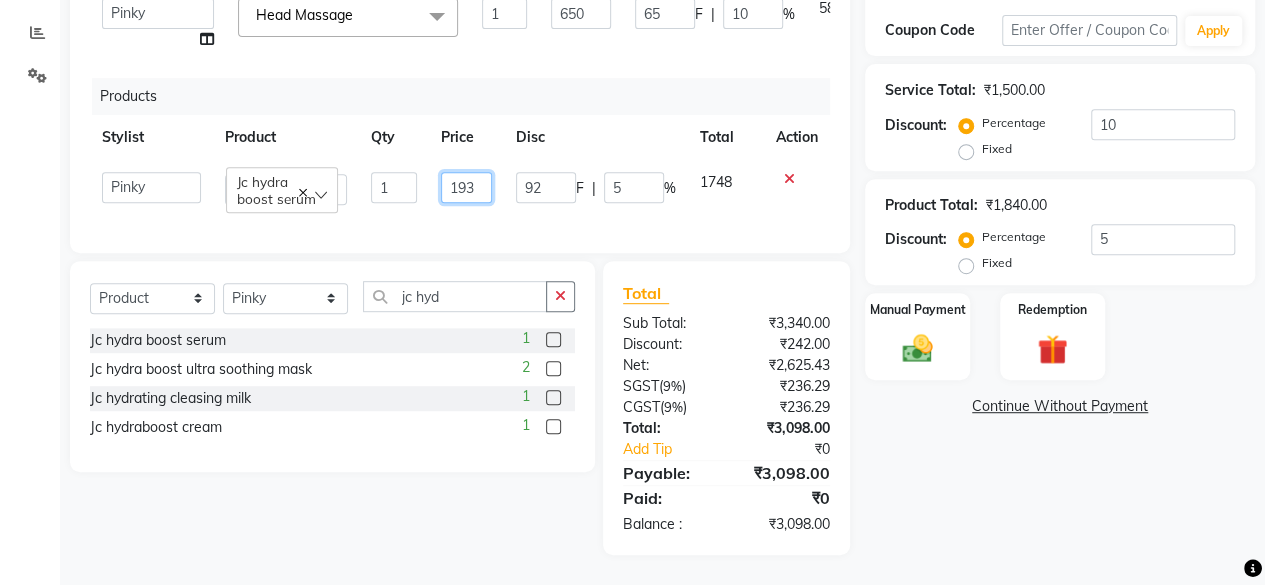 type on "1930" 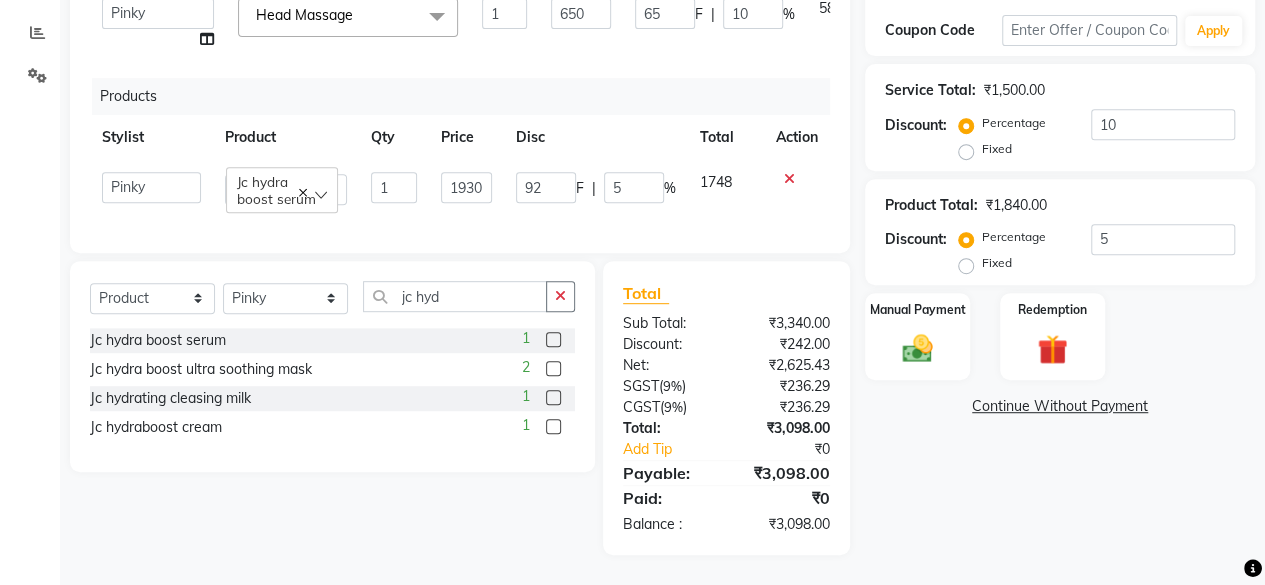 click on "1930" 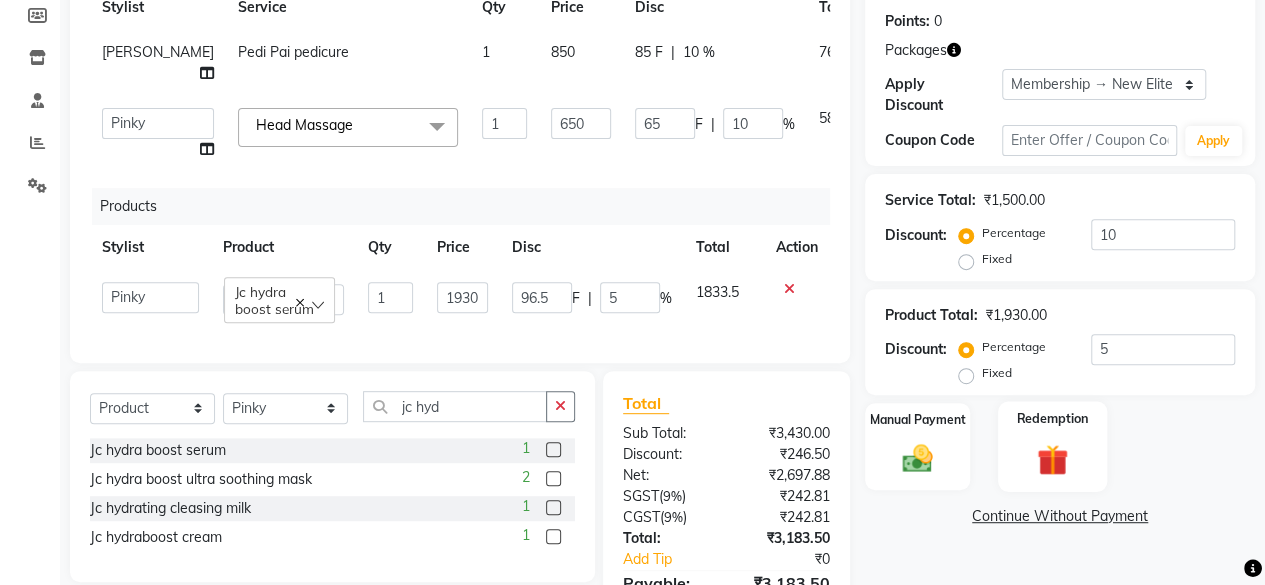 scroll, scrollTop: 400, scrollLeft: 0, axis: vertical 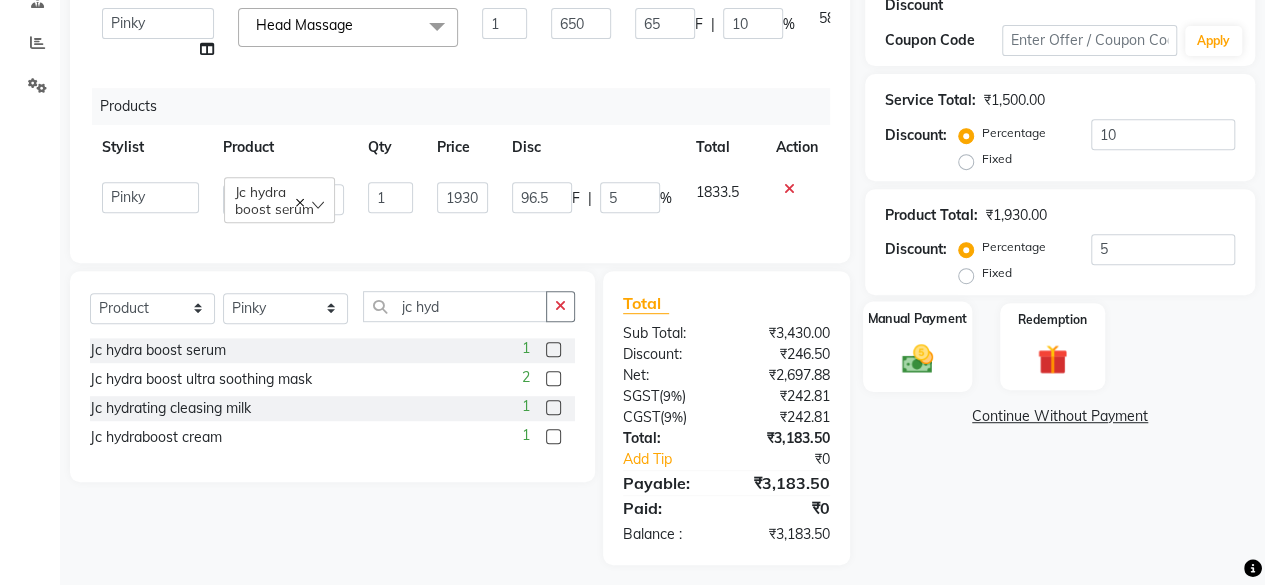 click 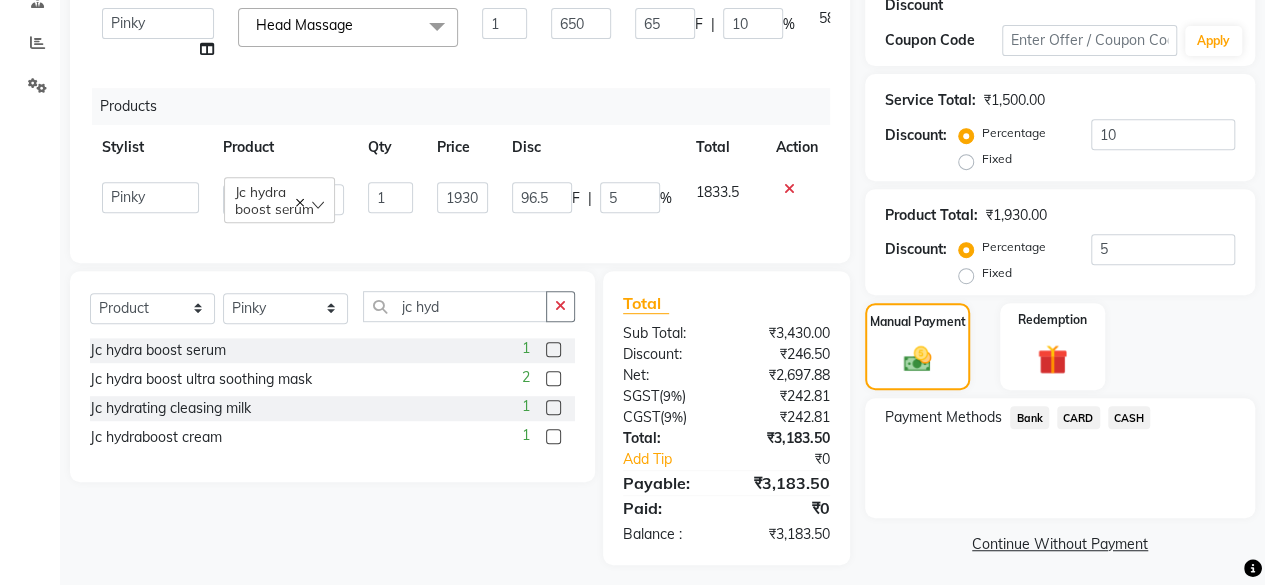 click on "CASH" 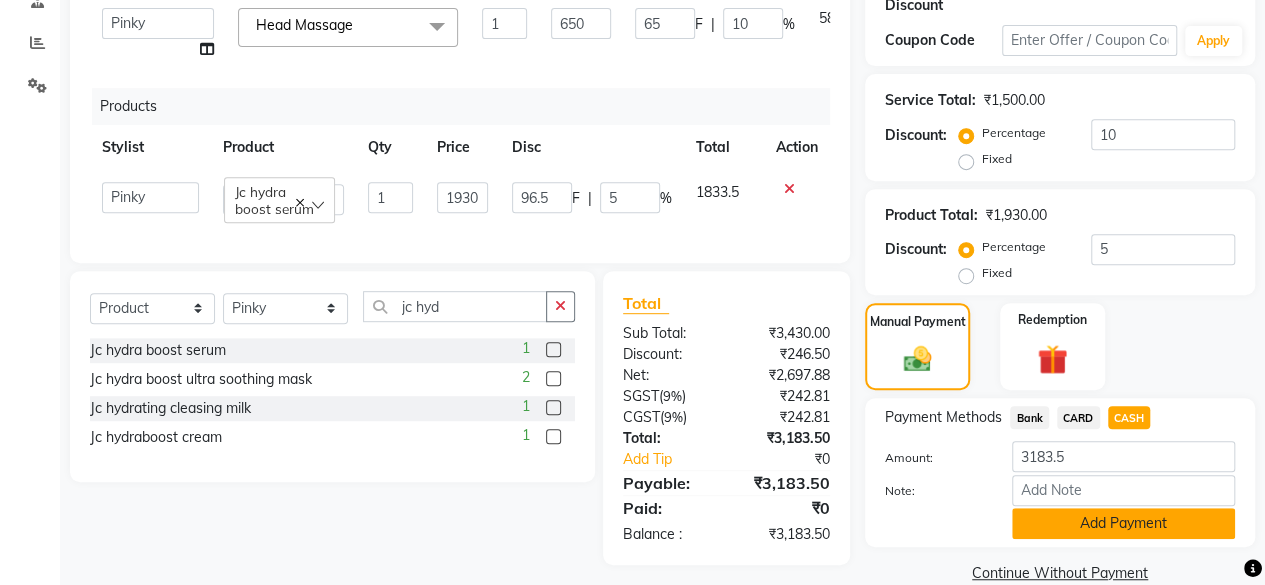 click on "Add Payment" 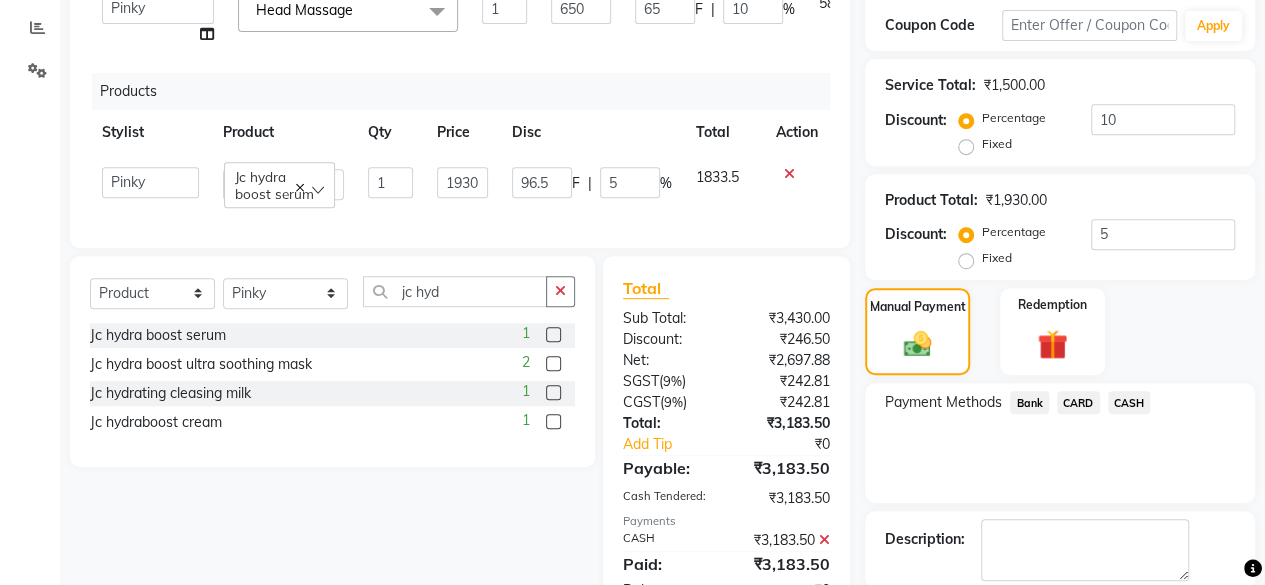scroll, scrollTop: 515, scrollLeft: 0, axis: vertical 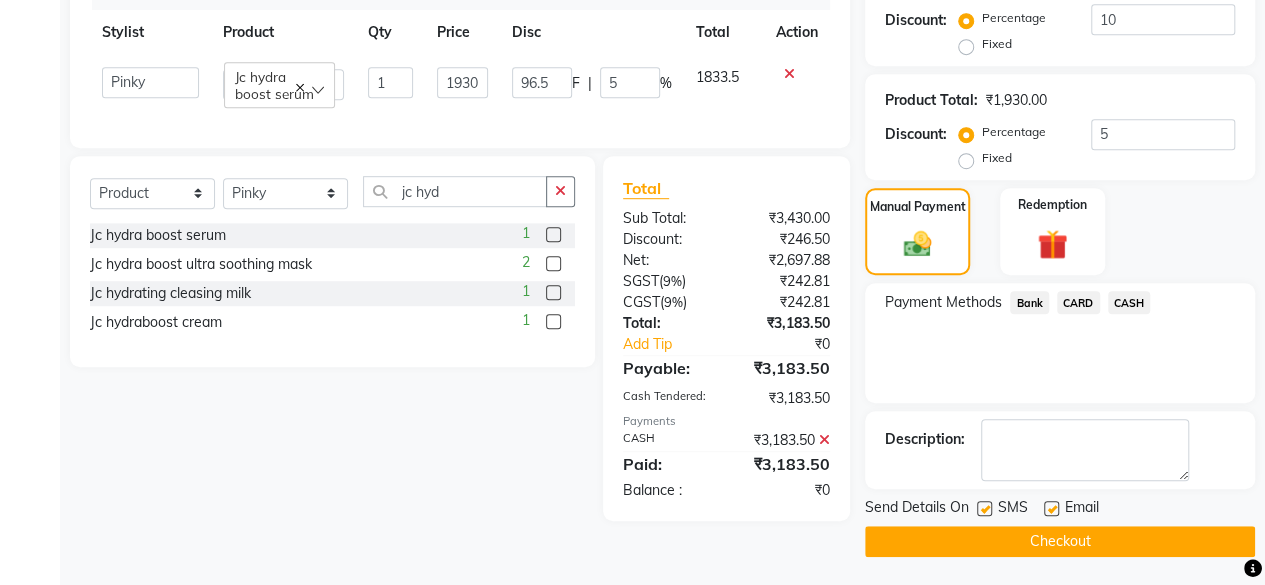 click on "Checkout" 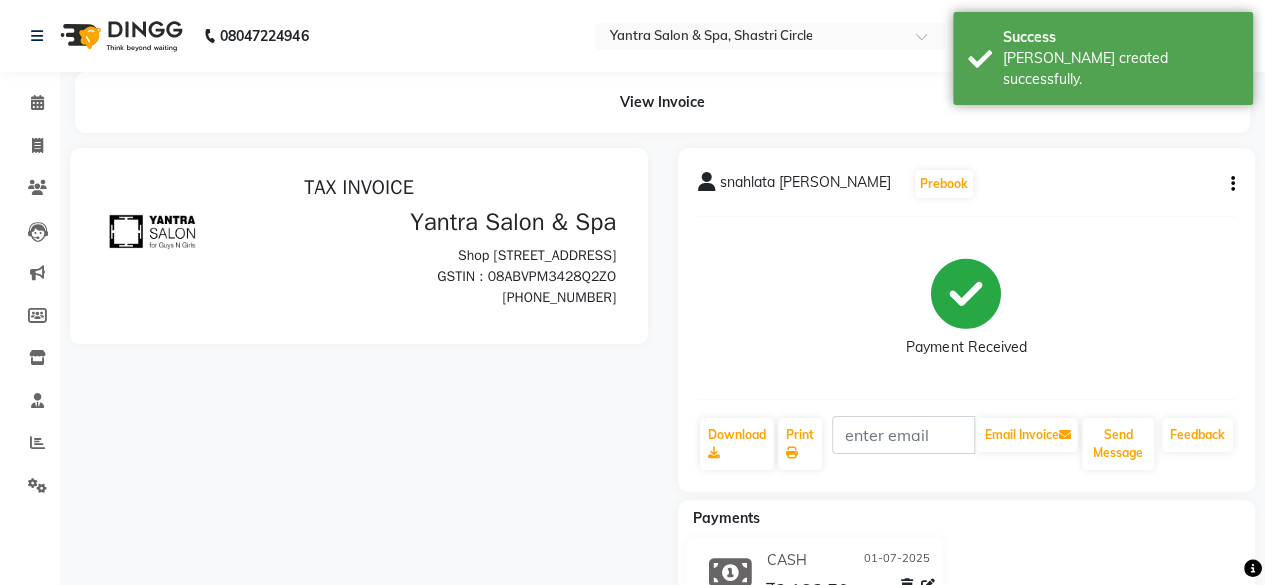 scroll, scrollTop: 0, scrollLeft: 0, axis: both 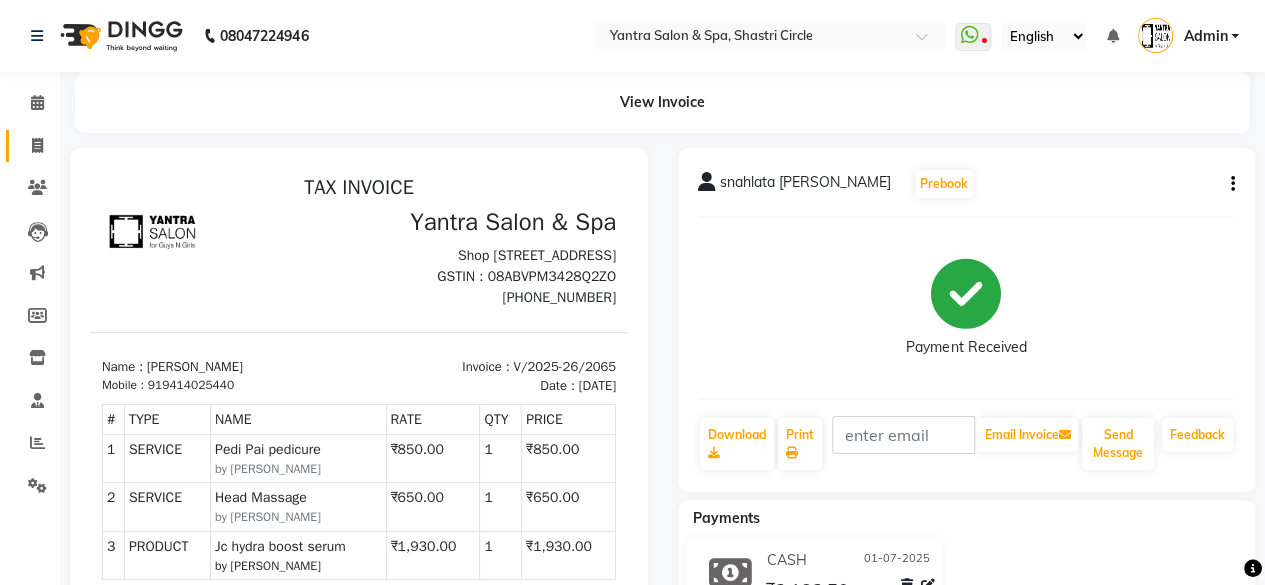 click 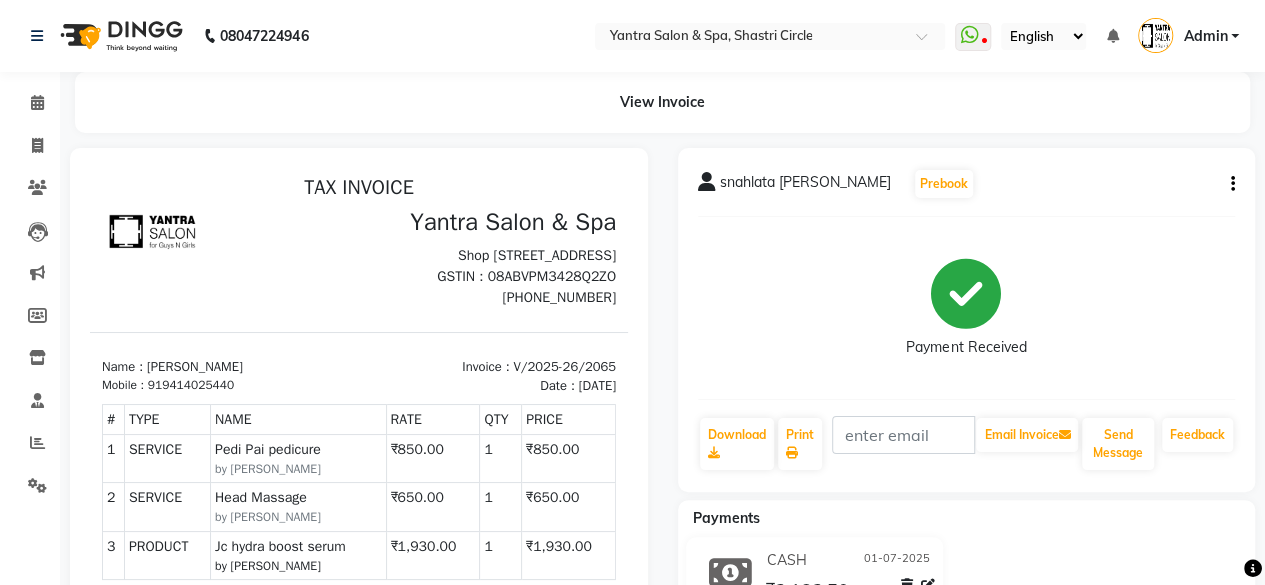 select on "service" 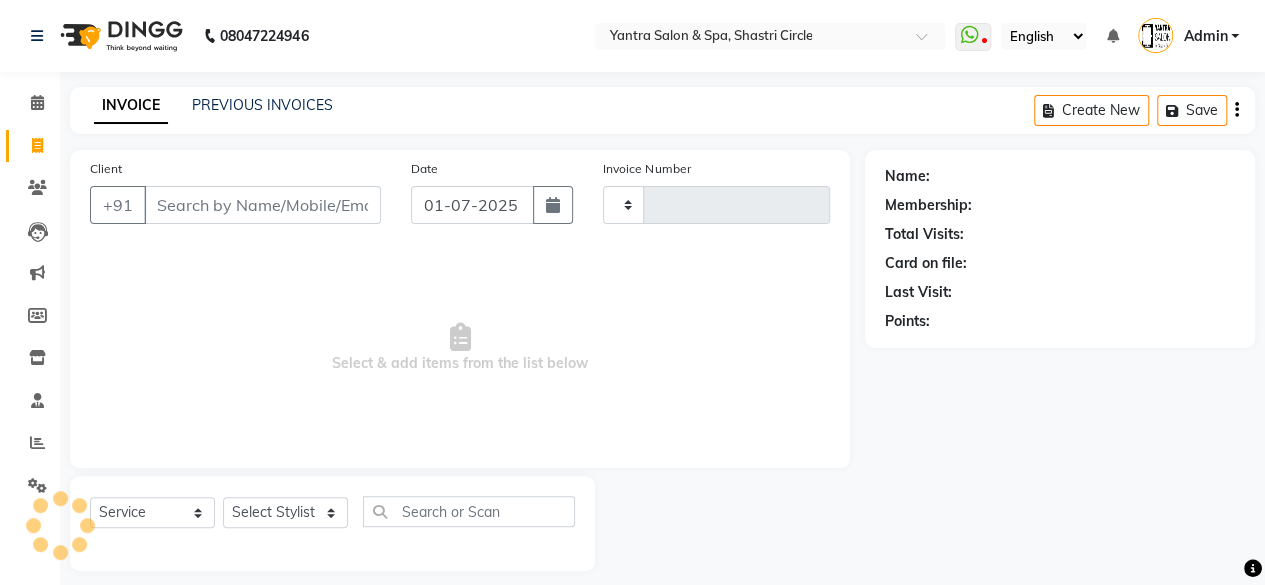 scroll, scrollTop: 15, scrollLeft: 0, axis: vertical 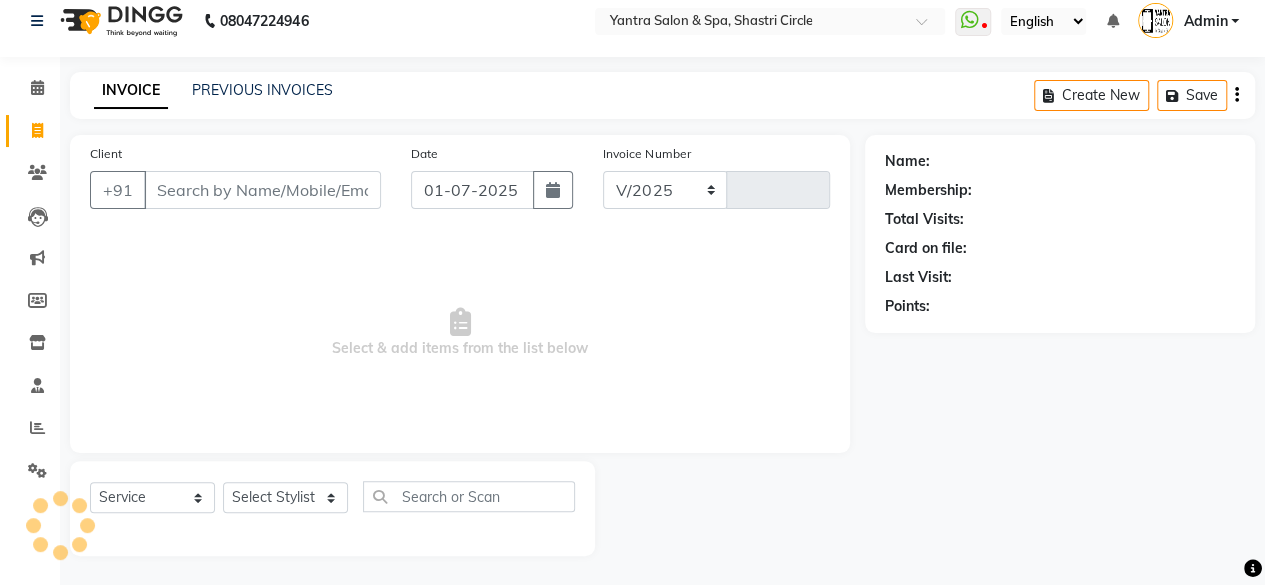 select on "154" 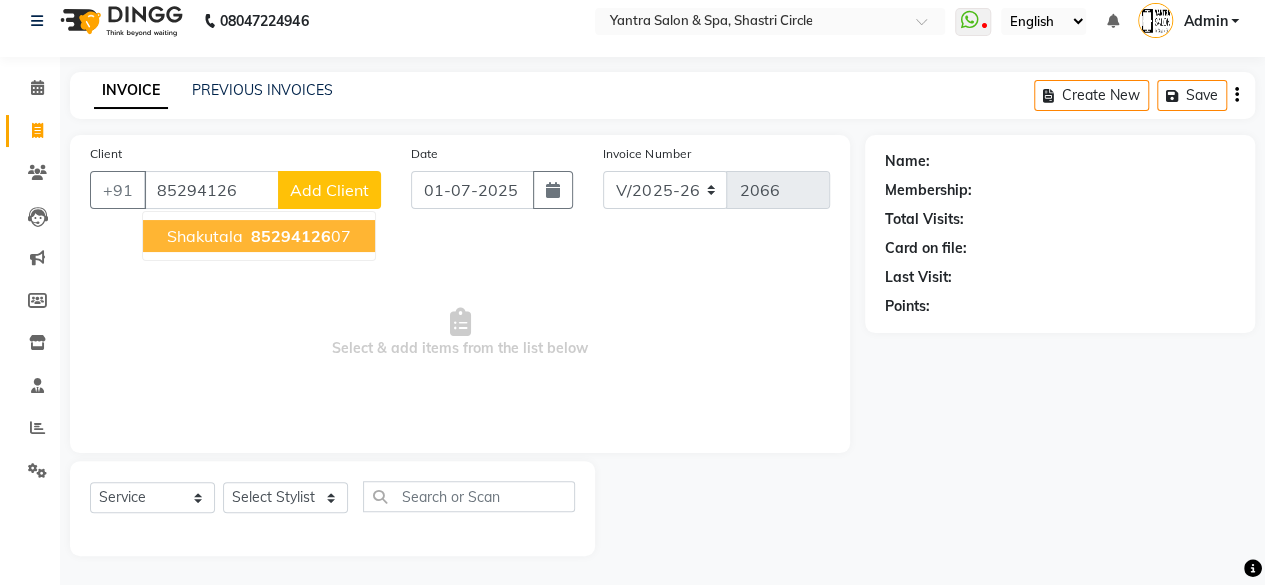 click on "85294126" at bounding box center [291, 236] 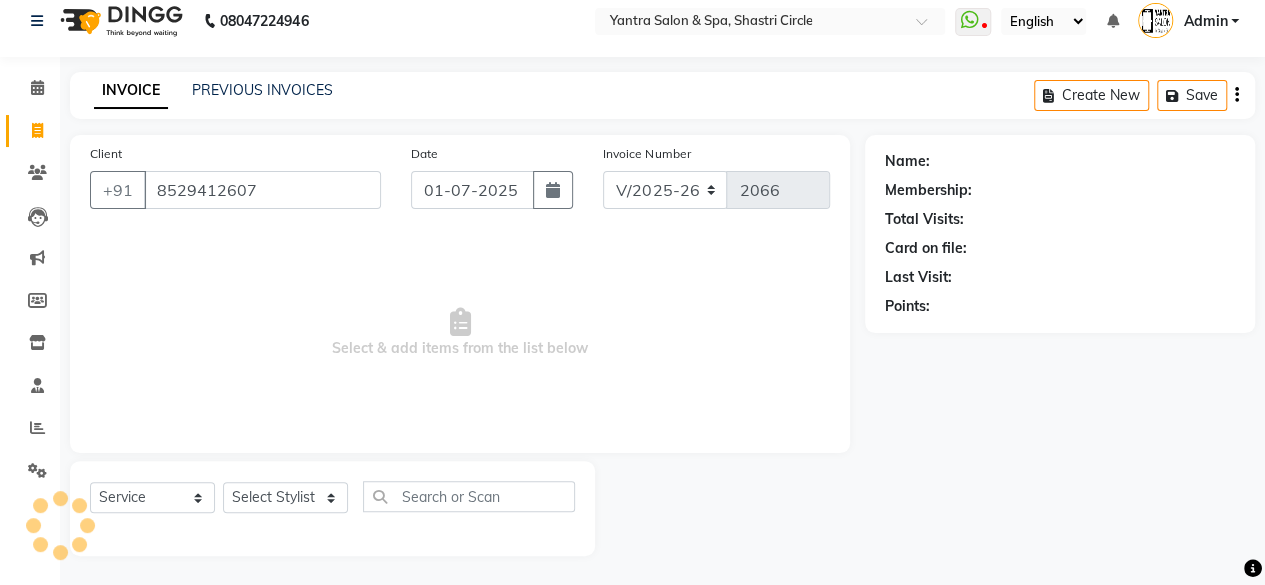 type on "8529412607" 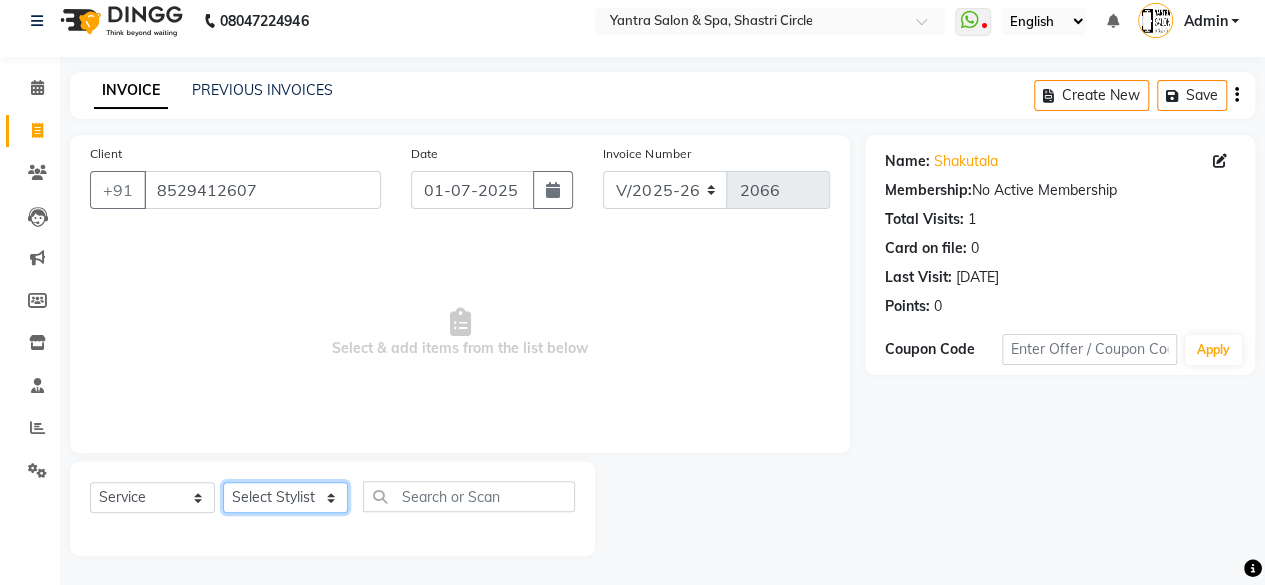 click on "Select Stylist [PERSON_NAME] [PERSON_NAME] Dev Dimple Director [PERSON_NAME] kajal [PERSON_NAME] lucky Manager [PERSON_NAME] maam [PERSON_NAME]  Pallavi Pinky [PERSON_NAME] [PERSON_NAME]" 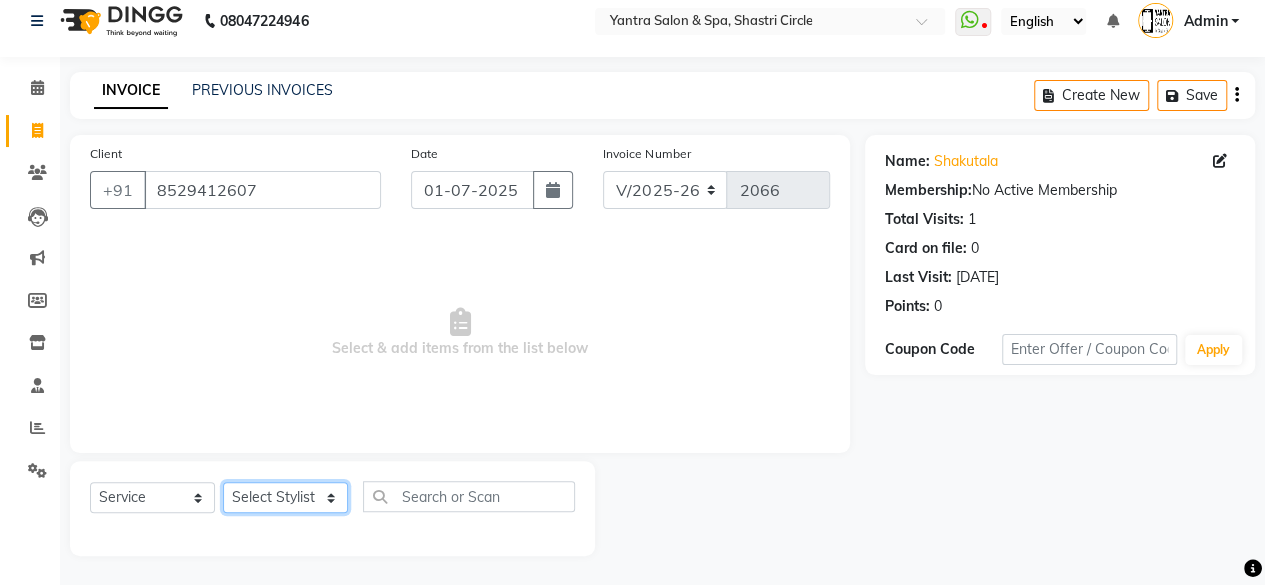 select on "44022" 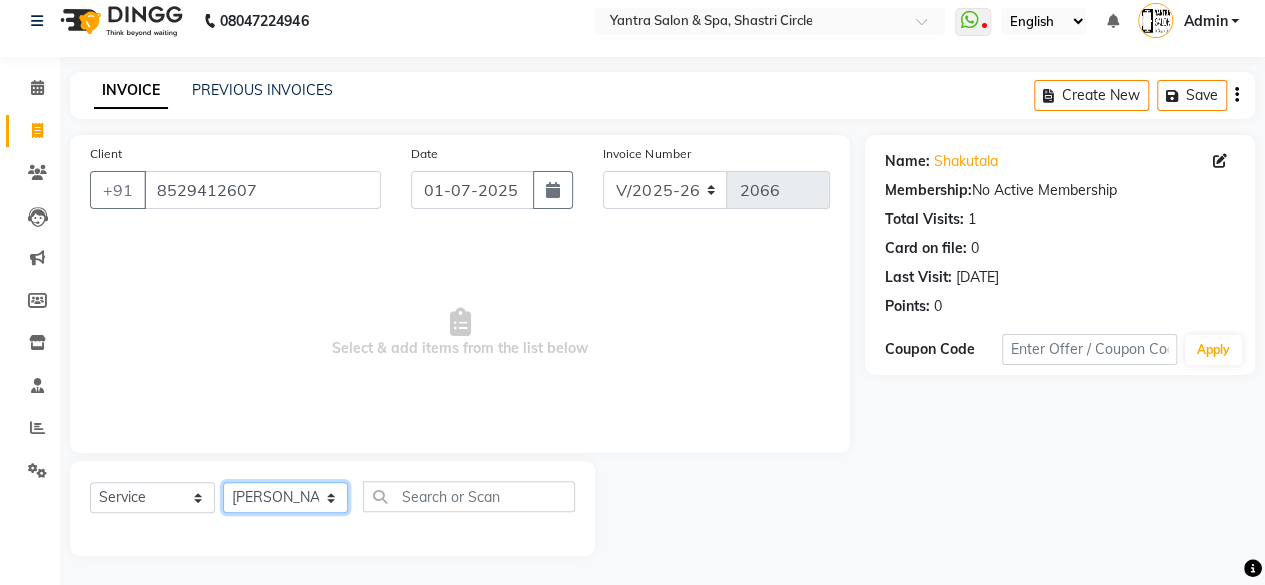 click on "Select Stylist [PERSON_NAME] [PERSON_NAME] Dev Dimple Director [PERSON_NAME] kajal [PERSON_NAME] lucky Manager [PERSON_NAME] maam [PERSON_NAME]  Pallavi Pinky [PERSON_NAME] [PERSON_NAME]" 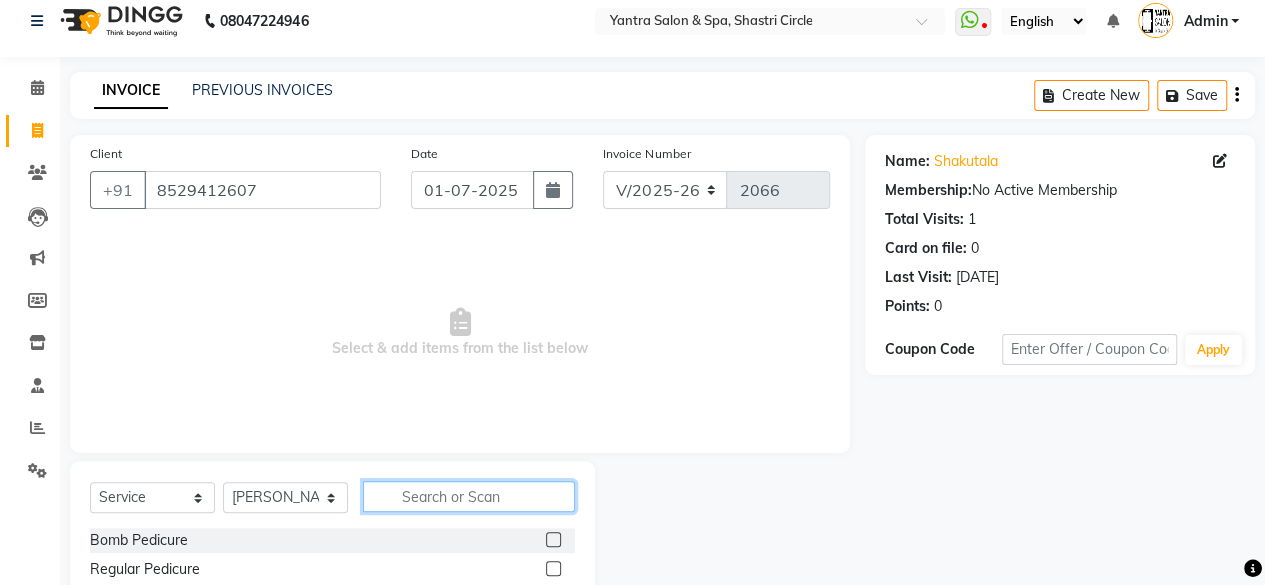 click 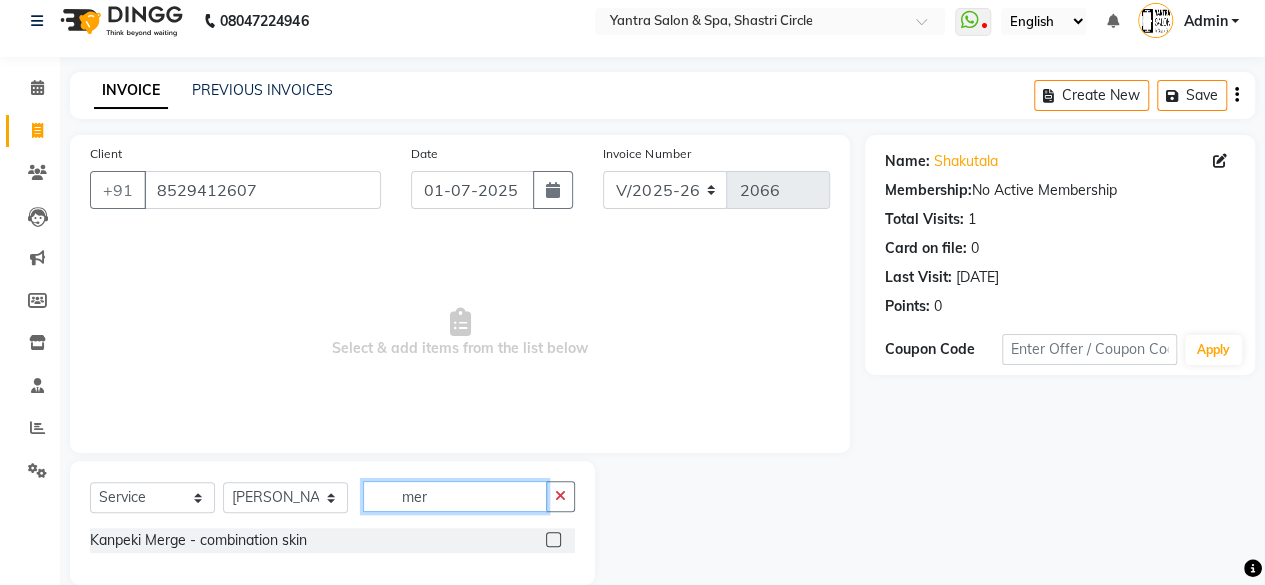 type on "mer" 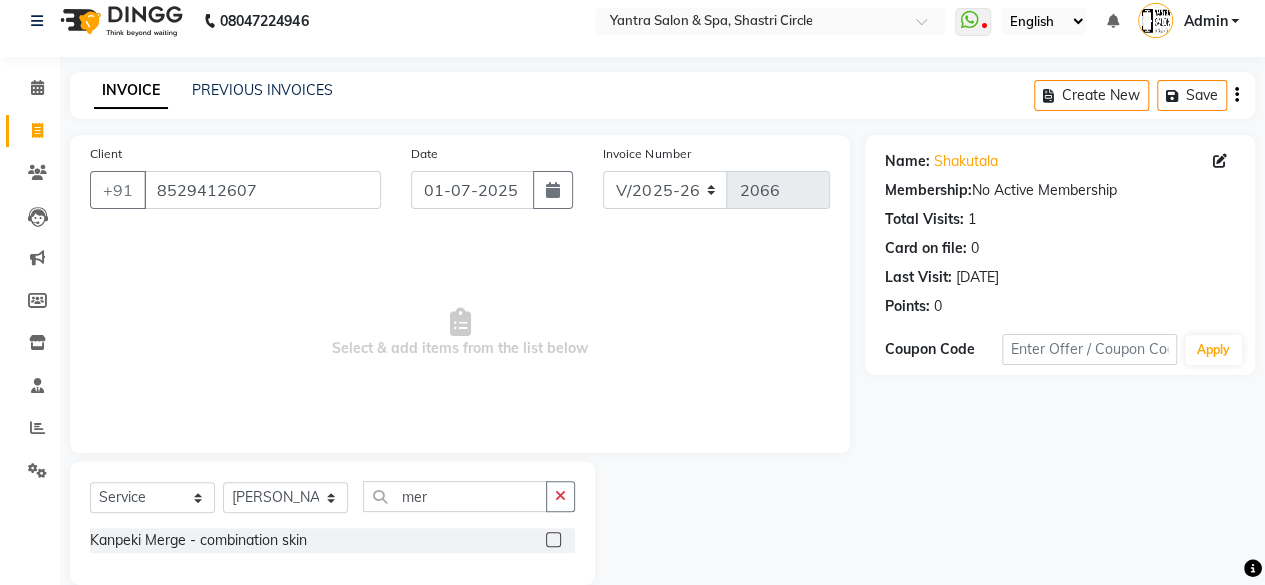 click 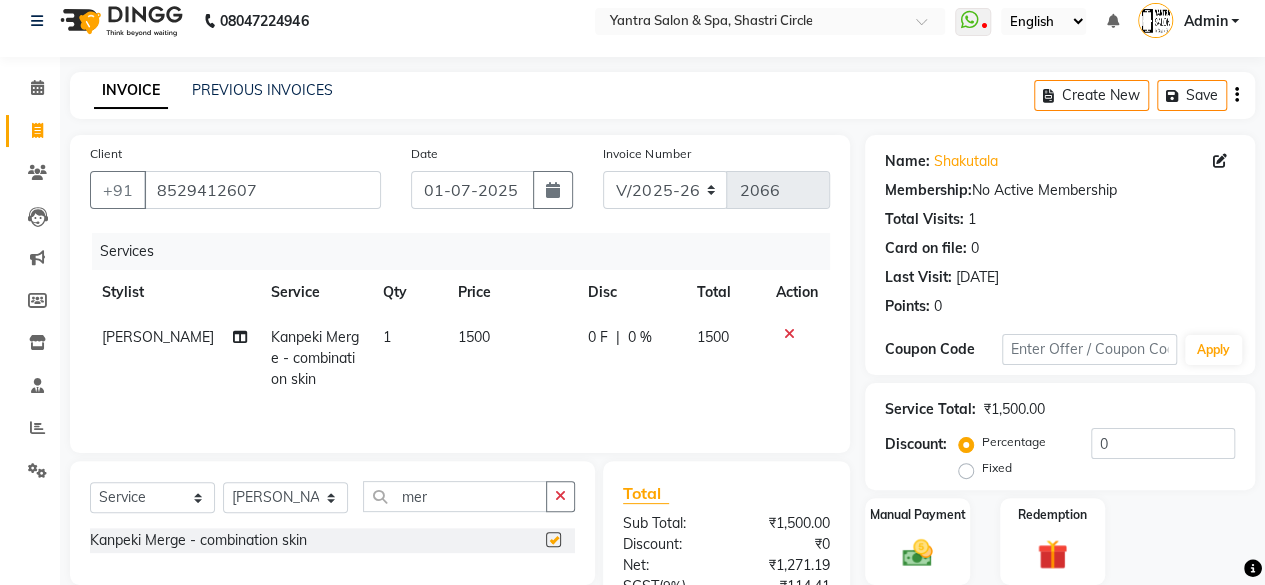 checkbox on "false" 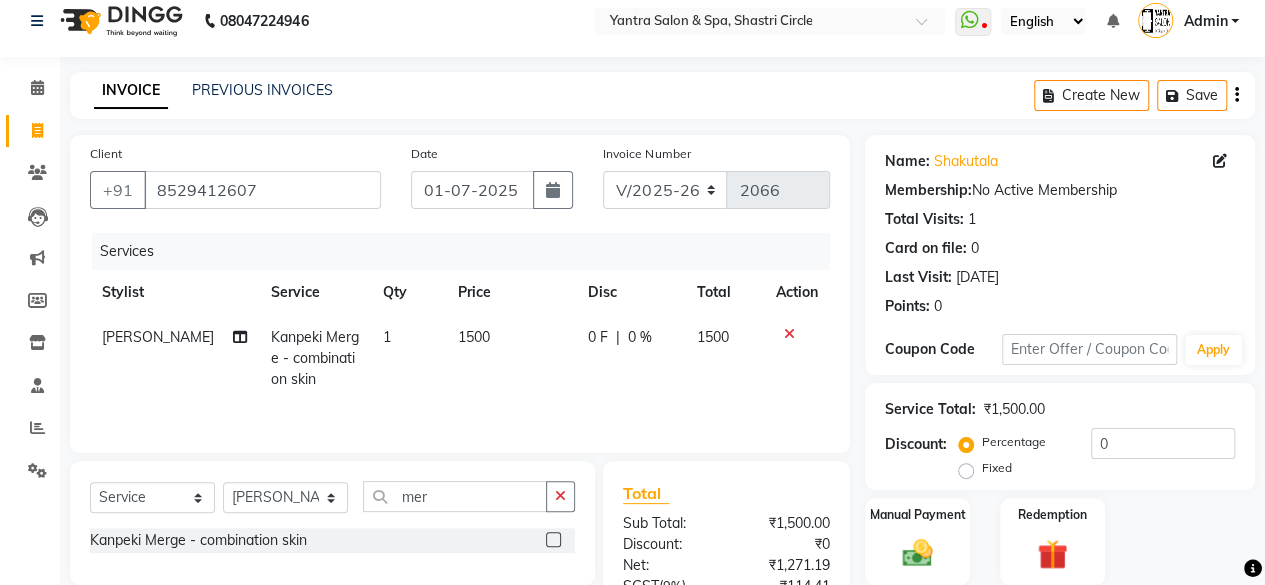 click on "1500" 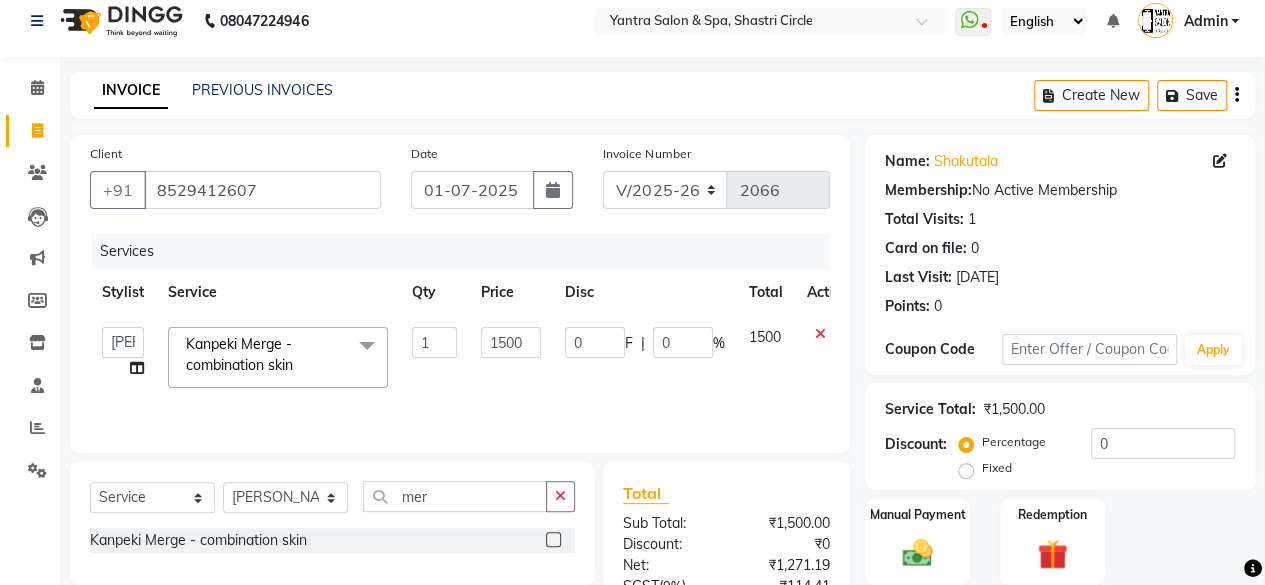 click on "1500" 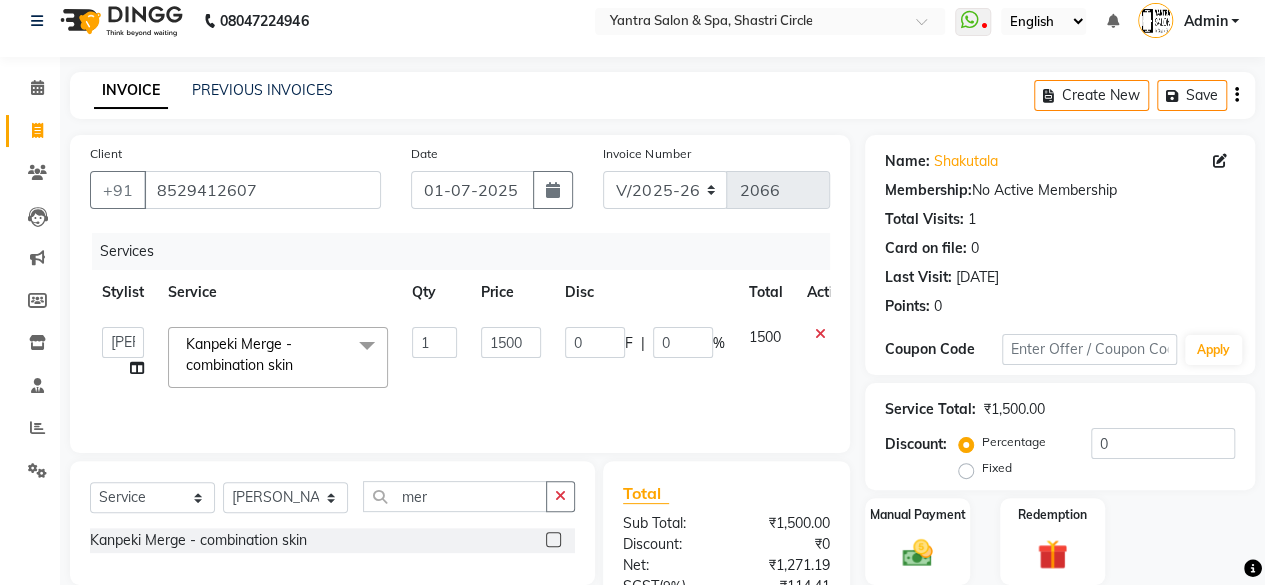 click on "1500" 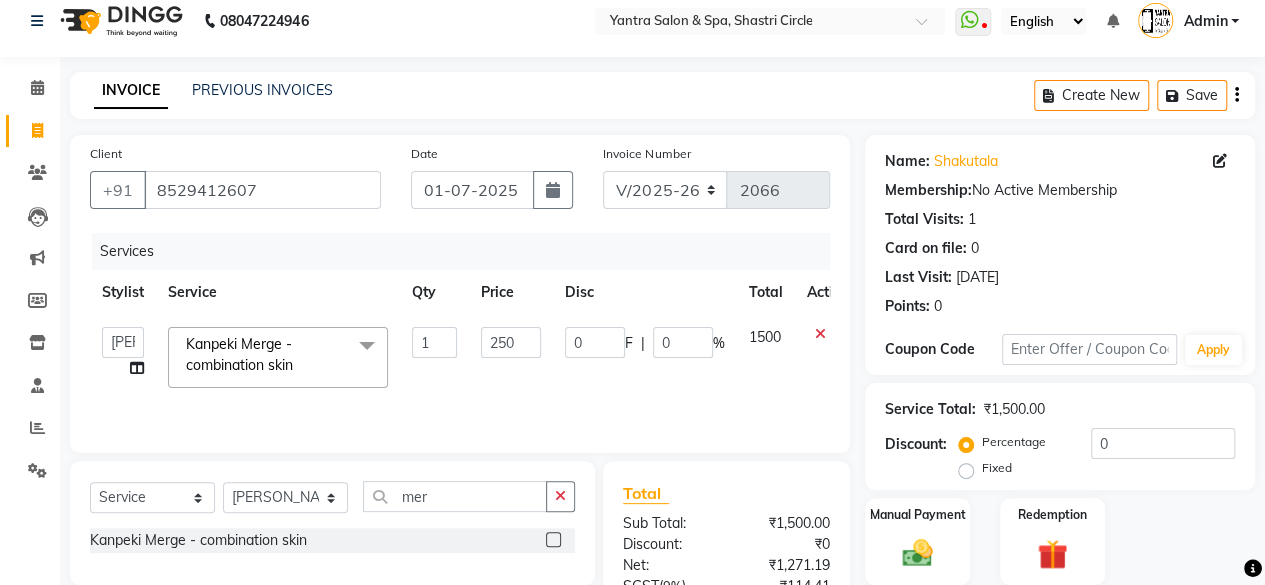 type on "2500" 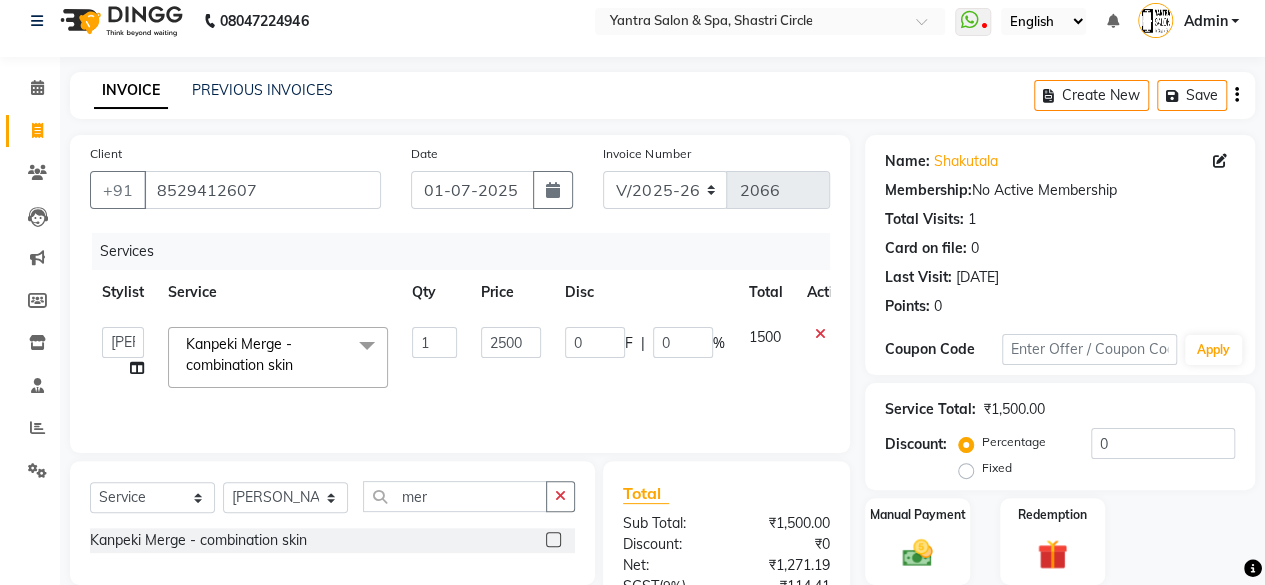 click on "2500" 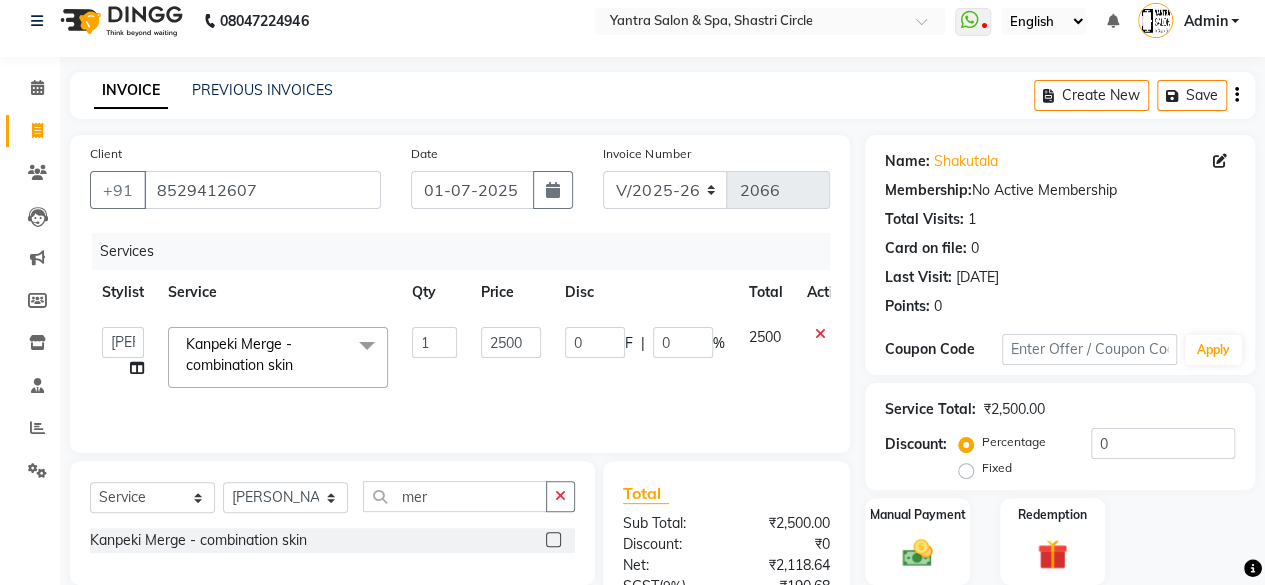 scroll, scrollTop: 213, scrollLeft: 0, axis: vertical 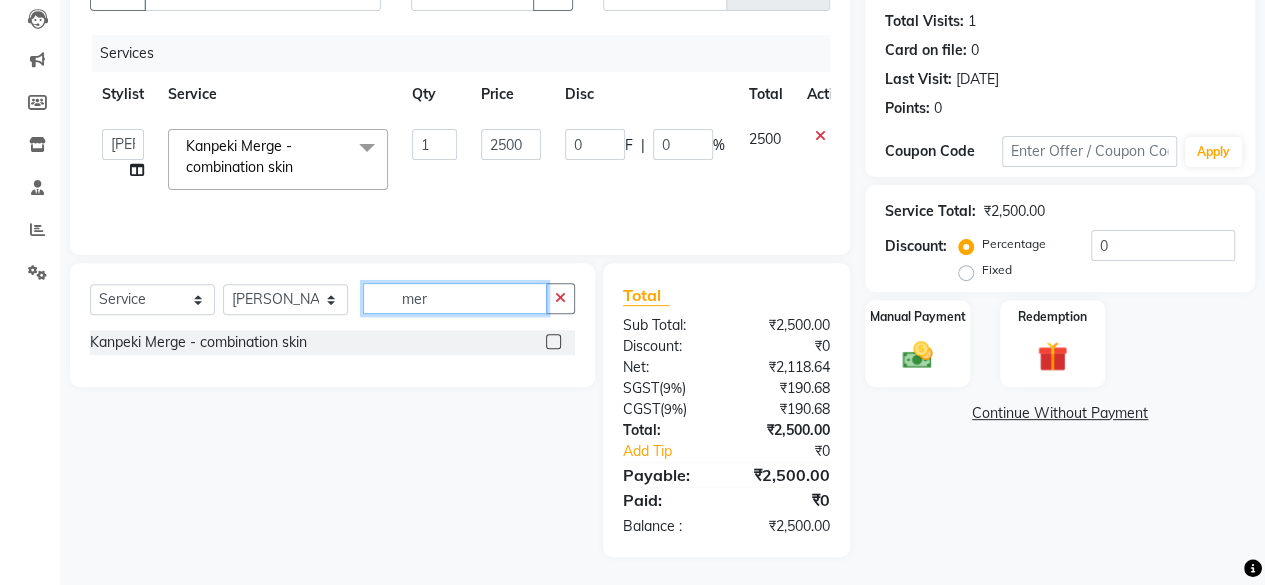 click on "mer" 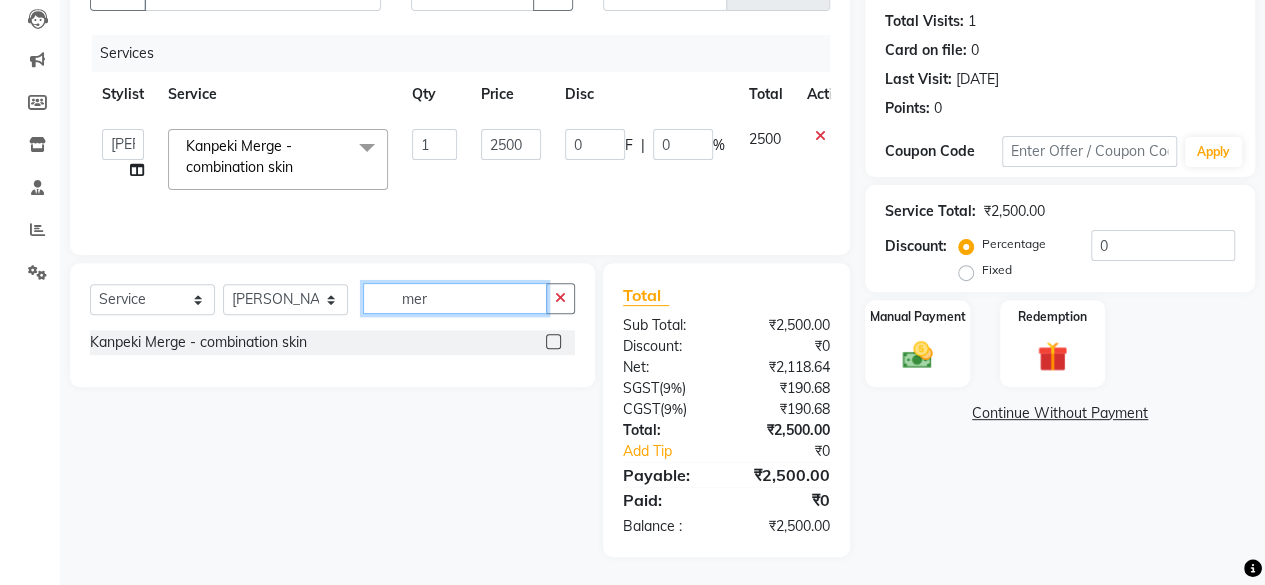 click on "mer" 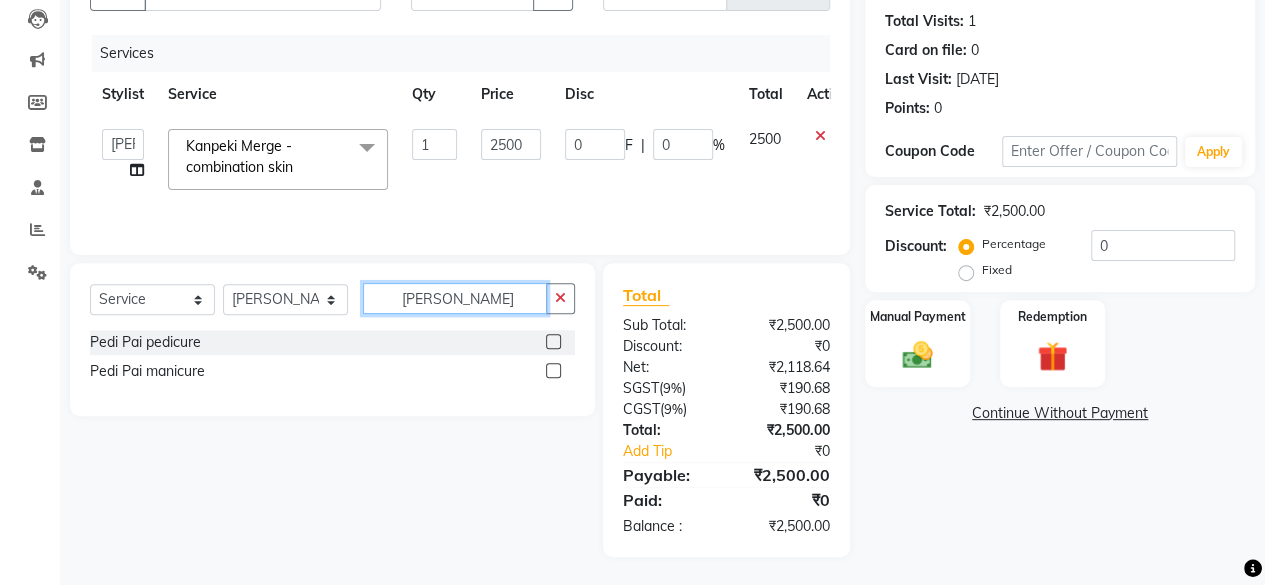 type on "[PERSON_NAME]" 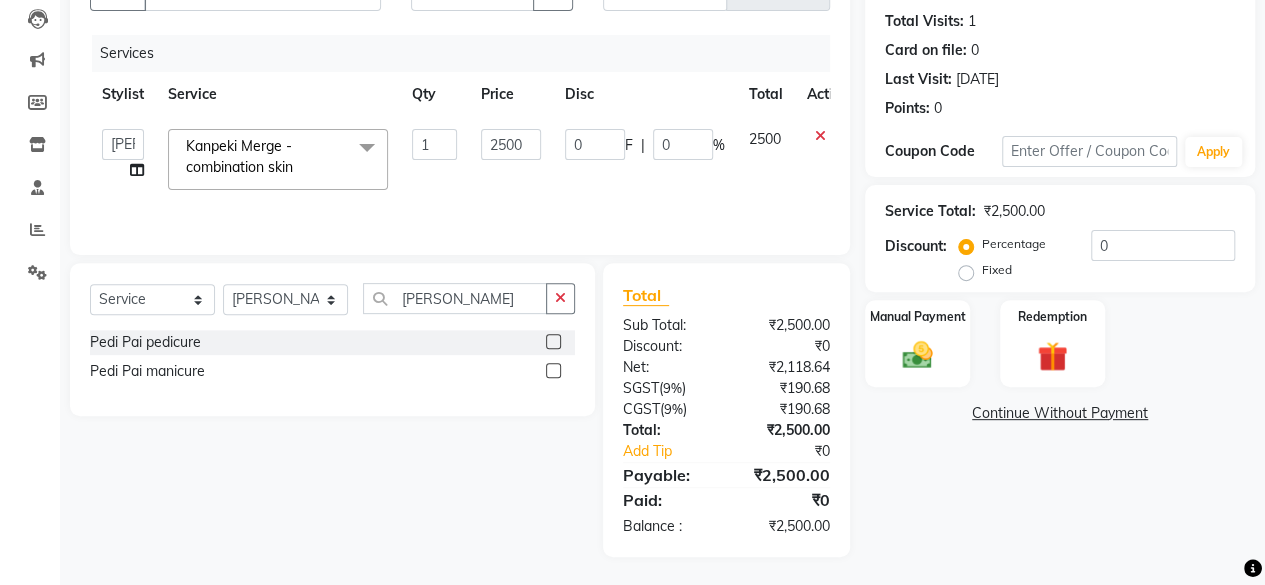 click 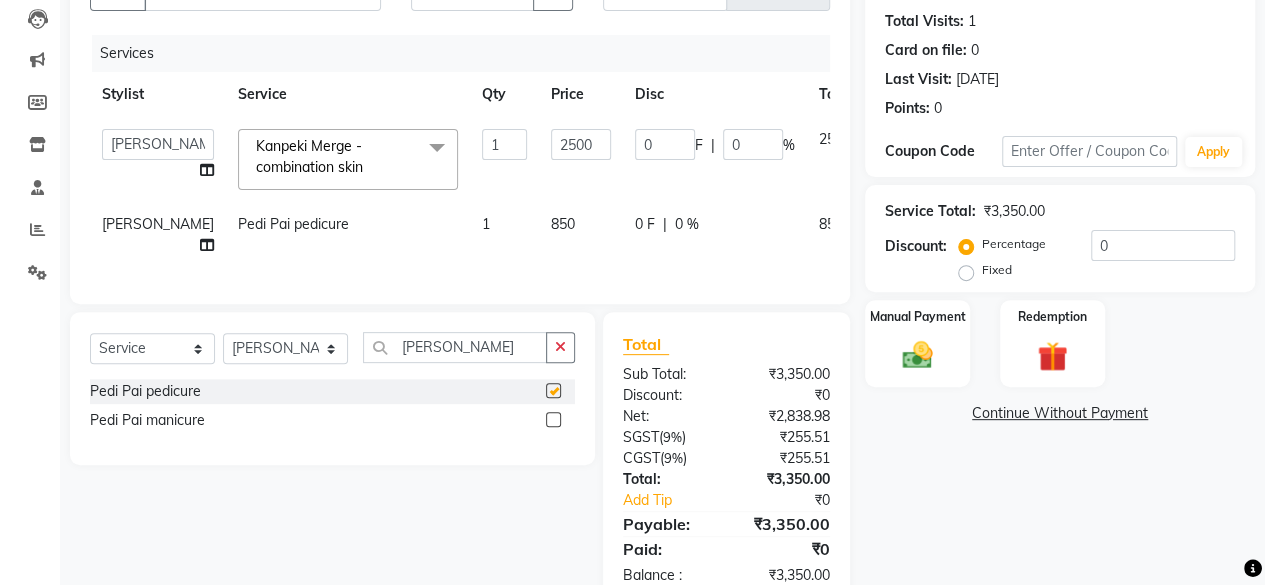 checkbox on "false" 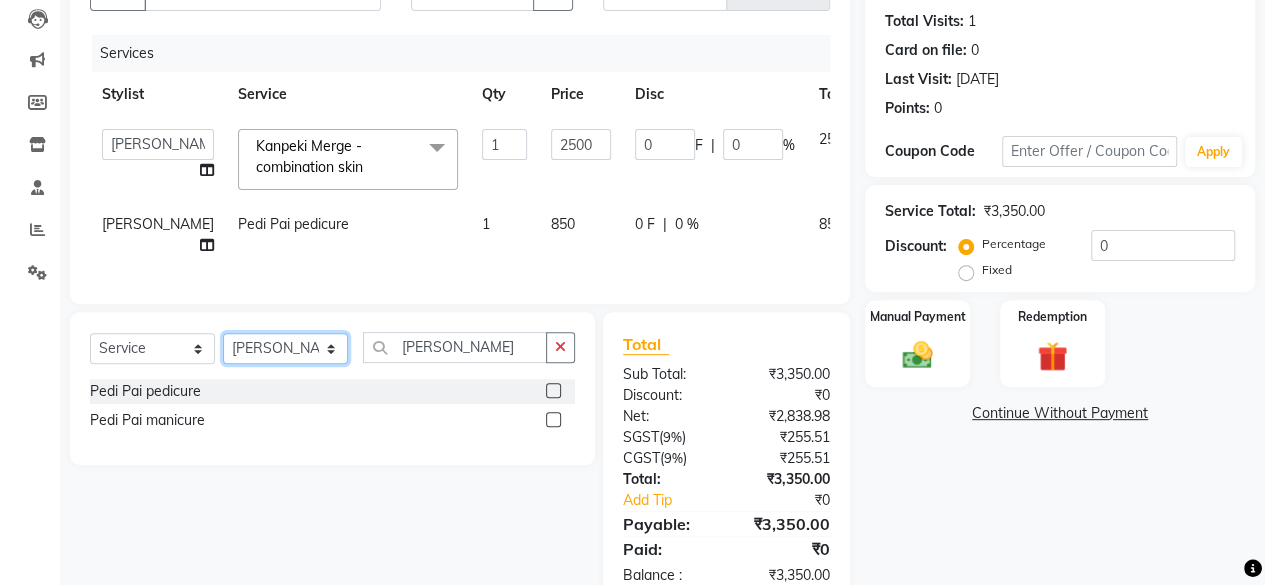 click on "Select Stylist [PERSON_NAME] [PERSON_NAME] Dev Dimple Director [PERSON_NAME] kajal [PERSON_NAME] lucky Manager [PERSON_NAME] maam [PERSON_NAME]  Pallavi Pinky [PERSON_NAME] [PERSON_NAME]" 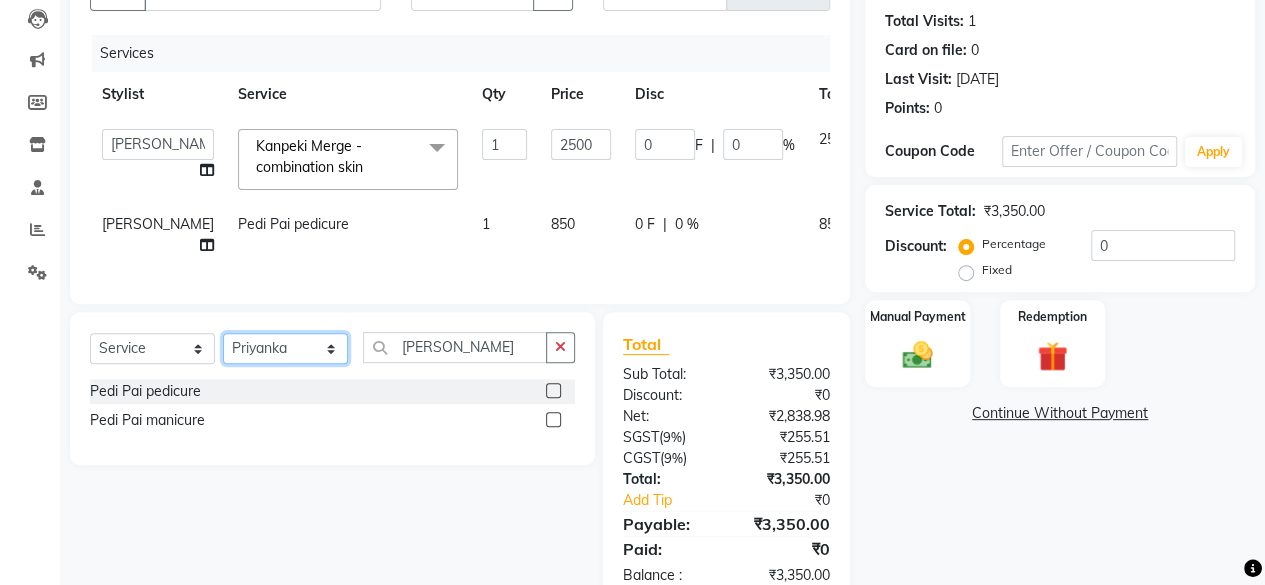 click on "Select Stylist [PERSON_NAME] [PERSON_NAME] Dev Dimple Director [PERSON_NAME] kajal [PERSON_NAME] lucky Manager [PERSON_NAME] maam [PERSON_NAME]  Pallavi Pinky [PERSON_NAME] [PERSON_NAME]" 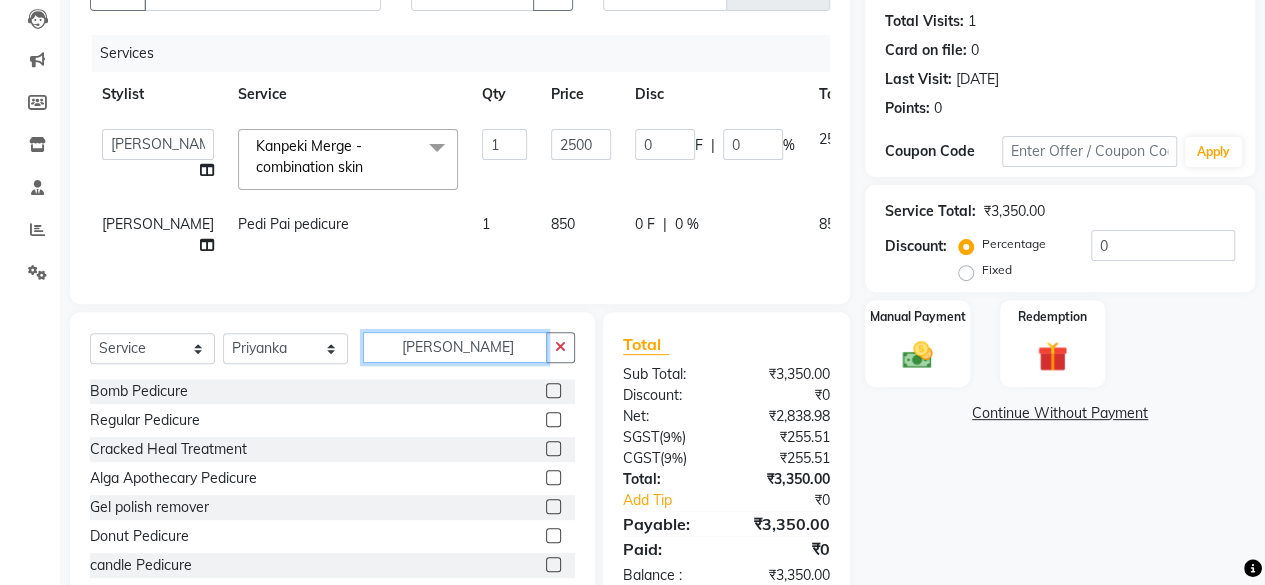 click on "[PERSON_NAME]" 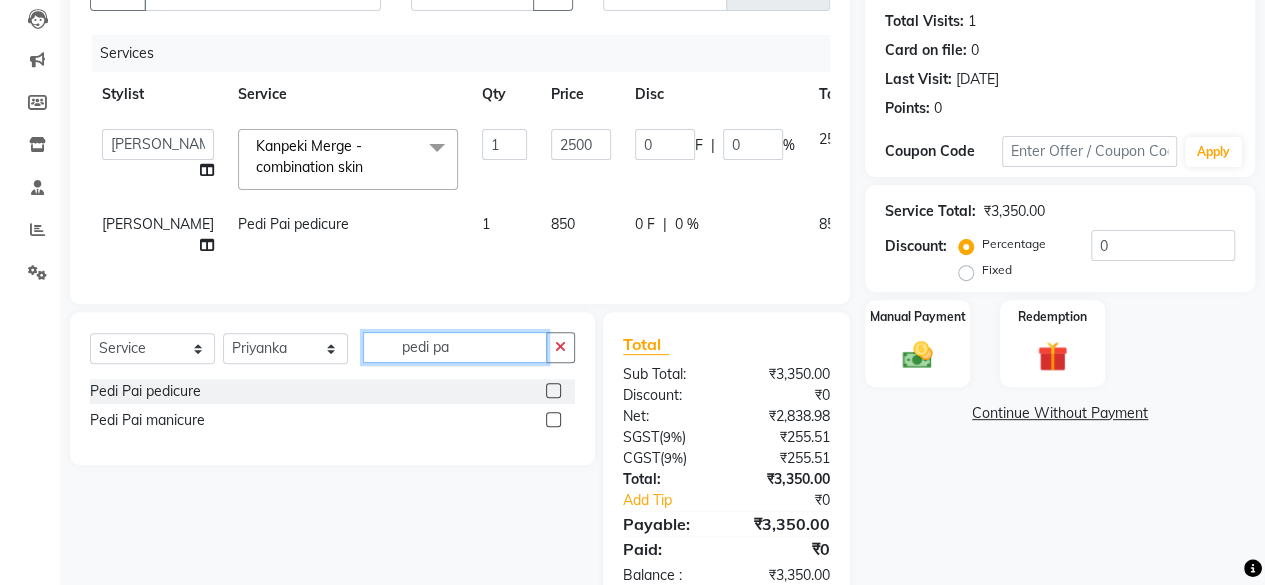 type on "pedi pa" 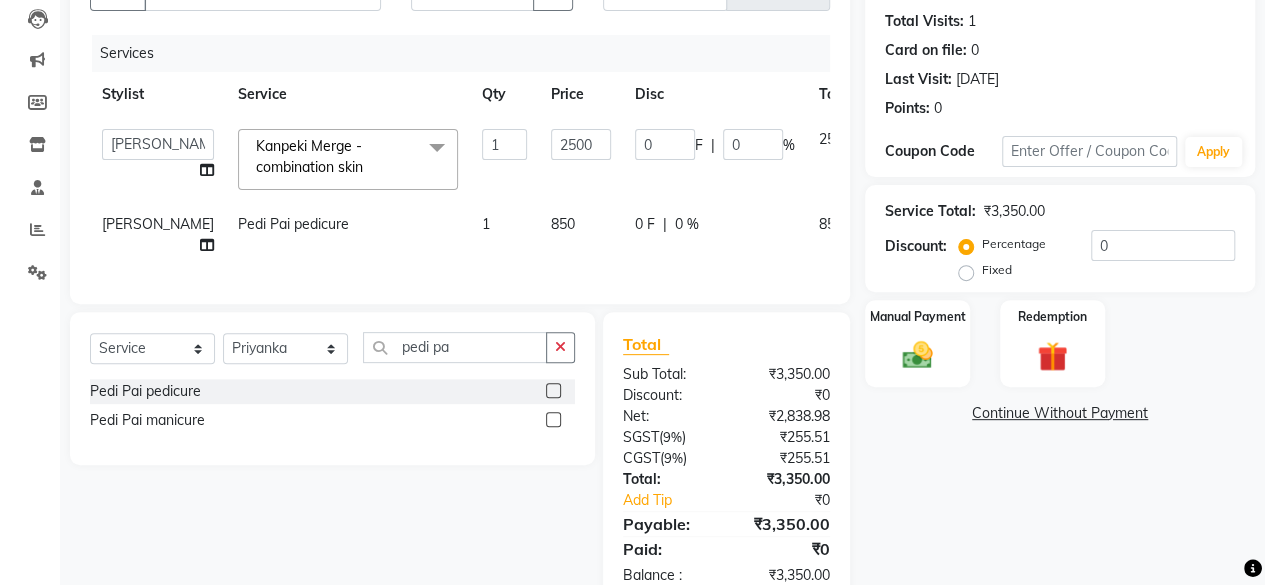 click 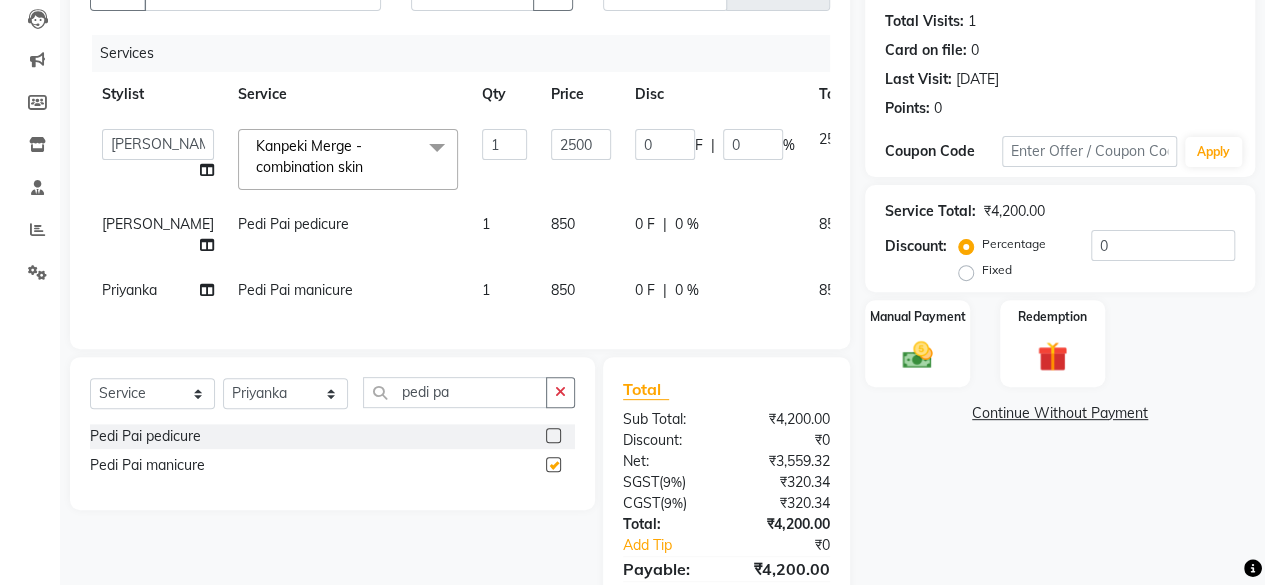 checkbox on "false" 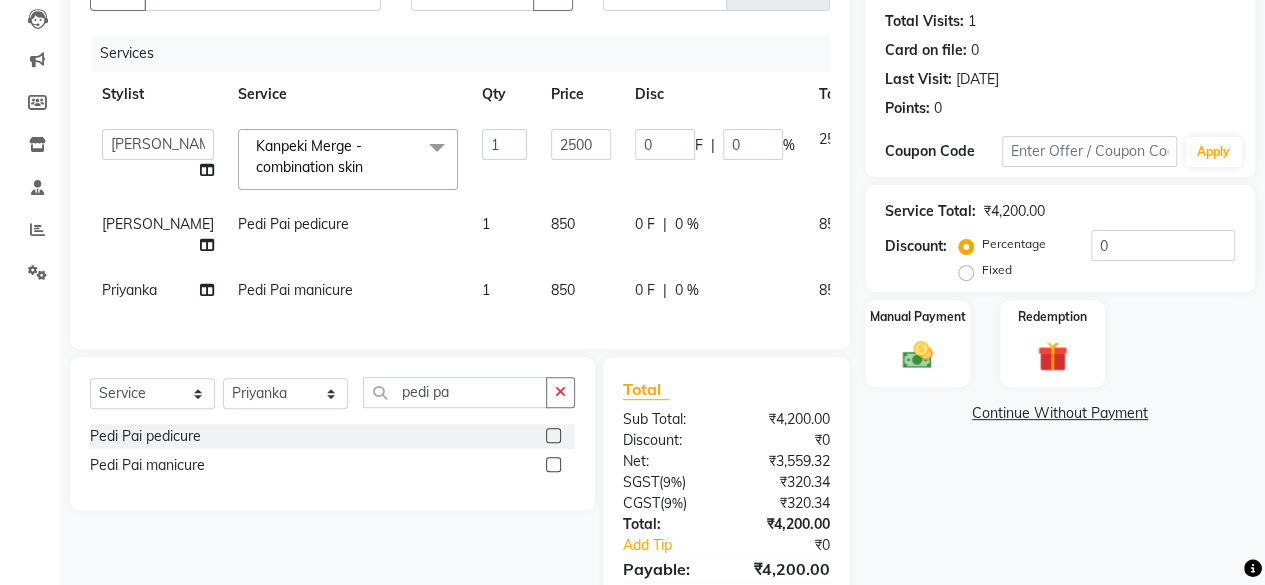 scroll, scrollTop: 322, scrollLeft: 0, axis: vertical 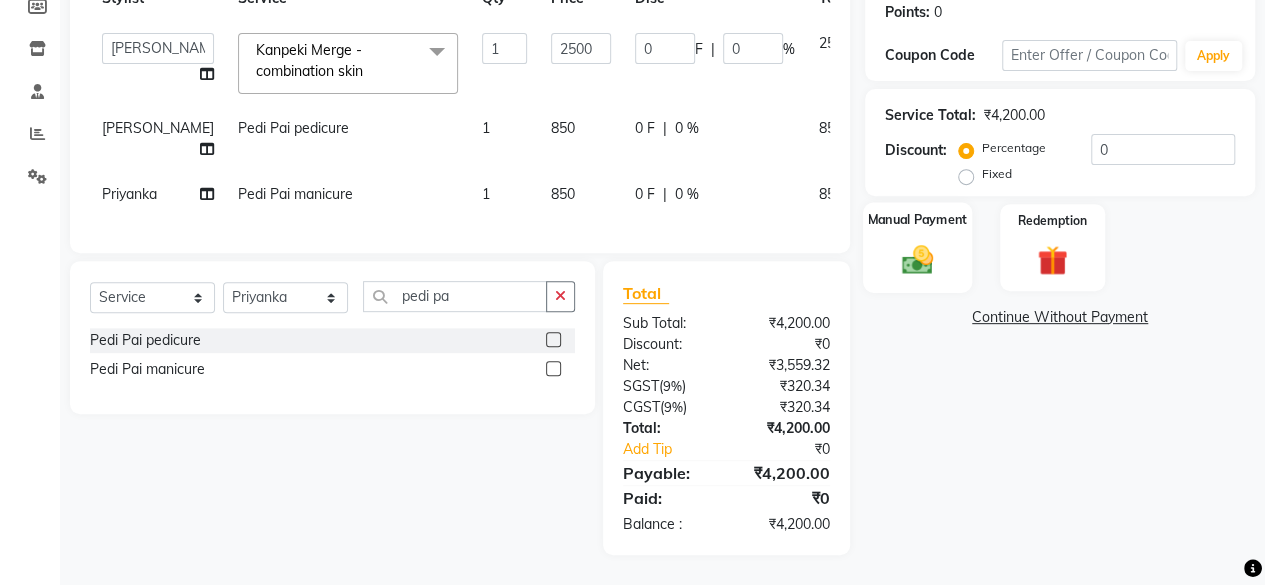 click on "Manual Payment" 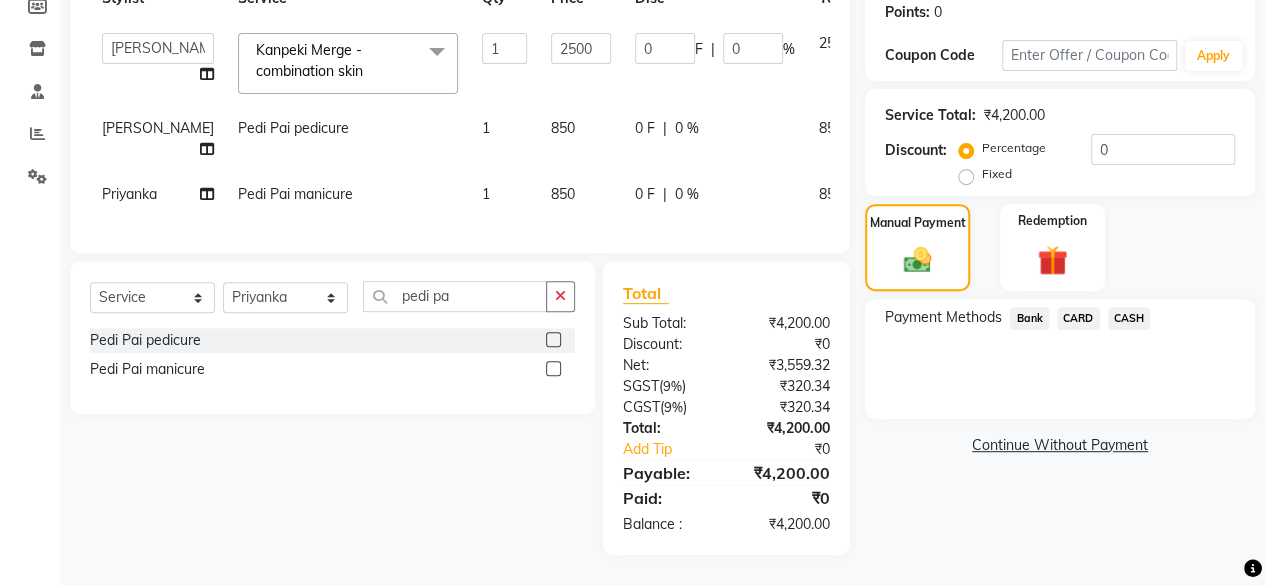 click on "CARD" 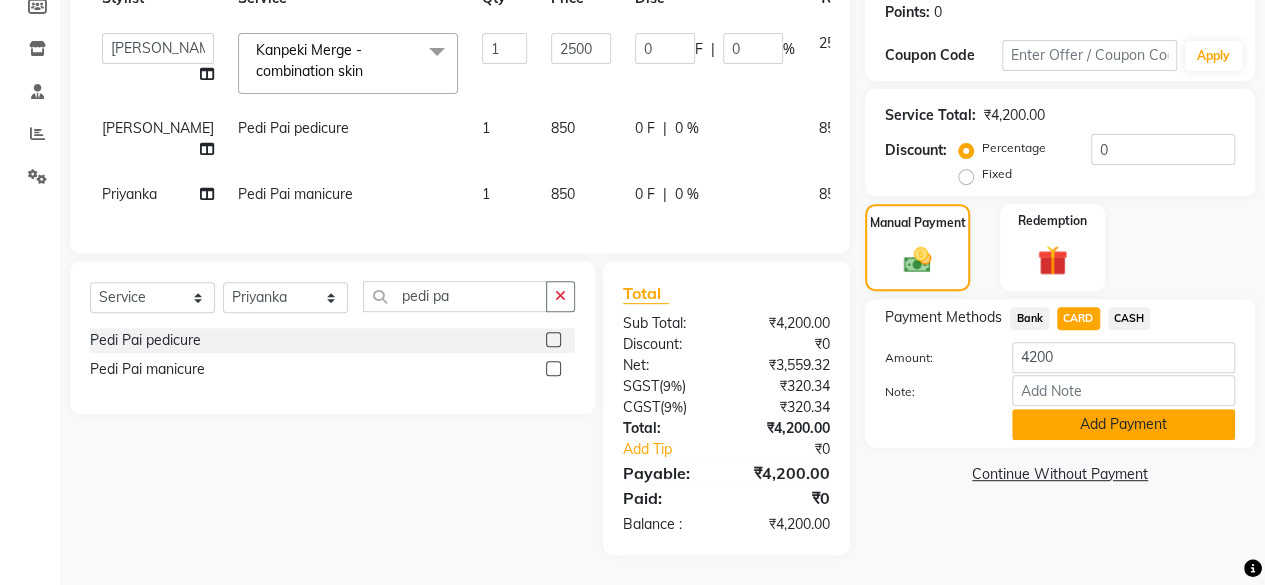 click on "Add Payment" 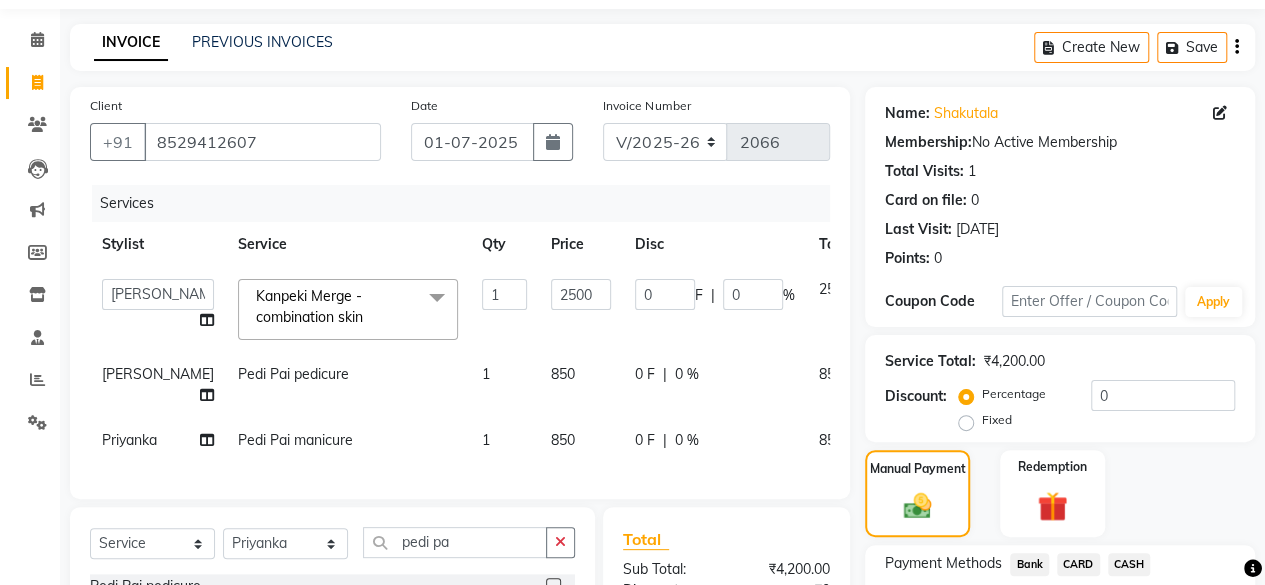 scroll, scrollTop: 0, scrollLeft: 0, axis: both 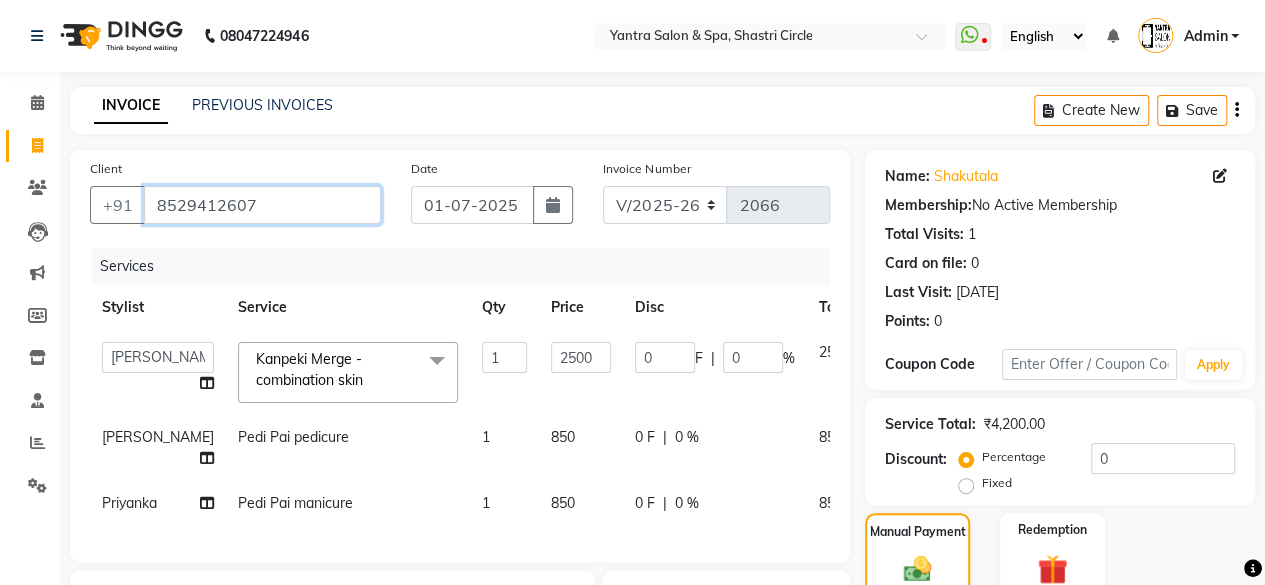click on "8529412607" at bounding box center [262, 205] 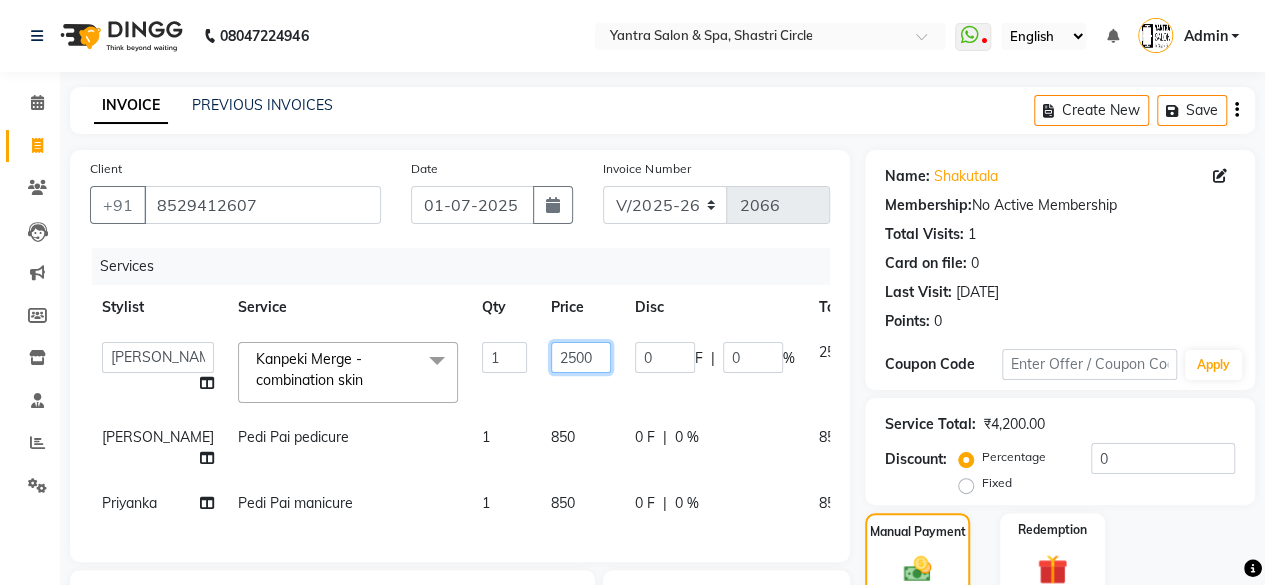 click on "2500" 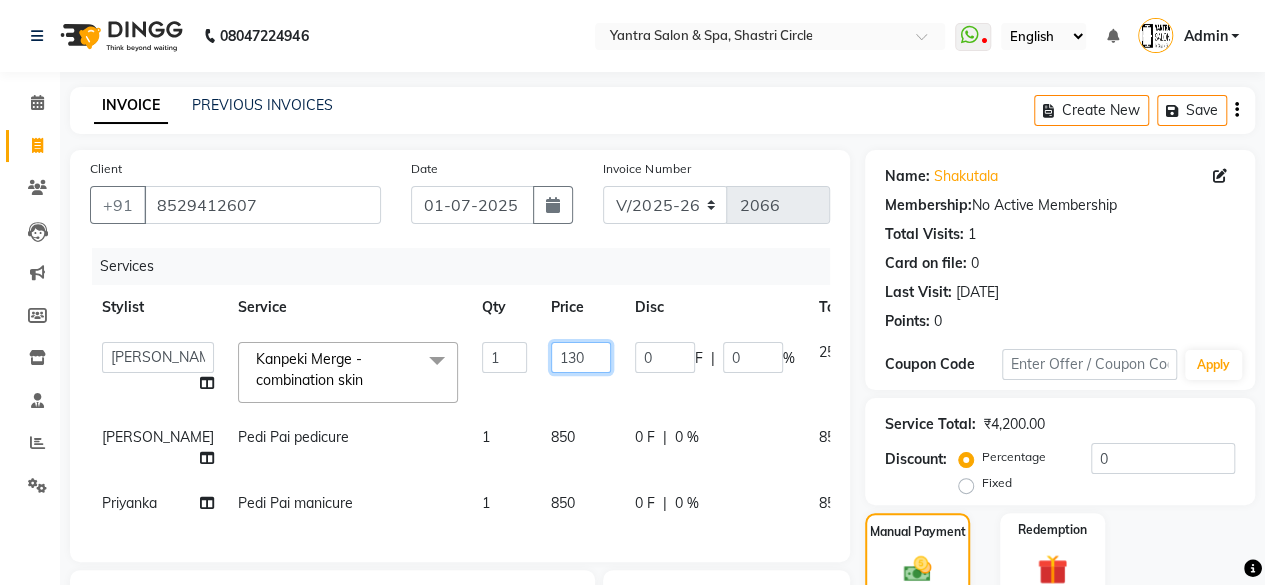 type on "1300" 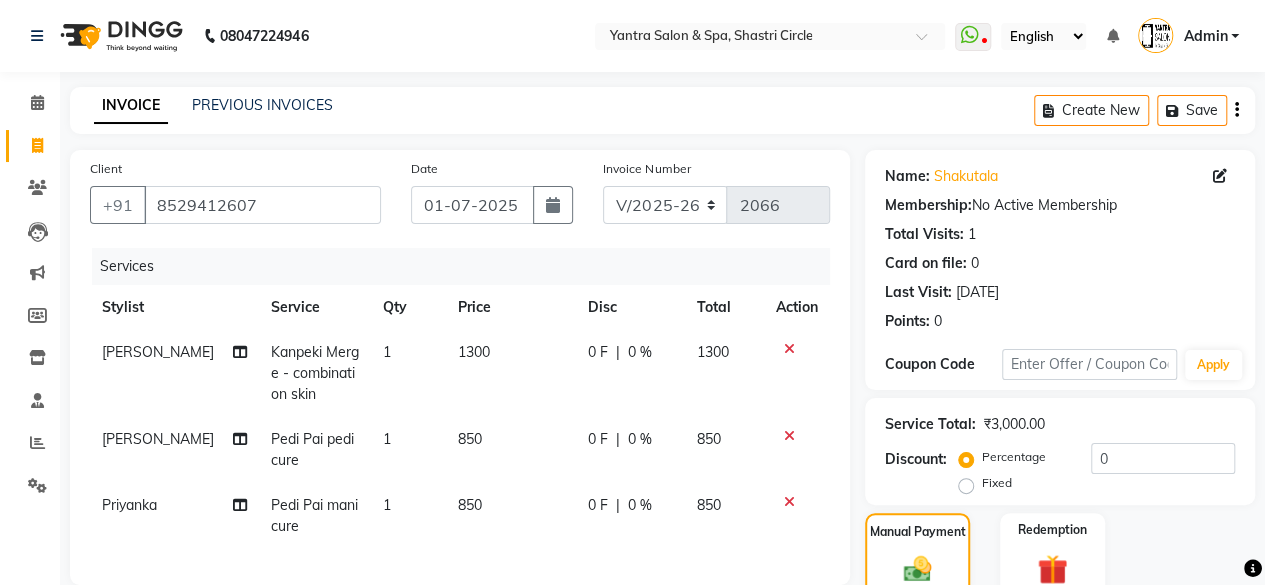 drag, startPoint x: 555, startPoint y: 435, endPoint x: 565, endPoint y: 419, distance: 18.867962 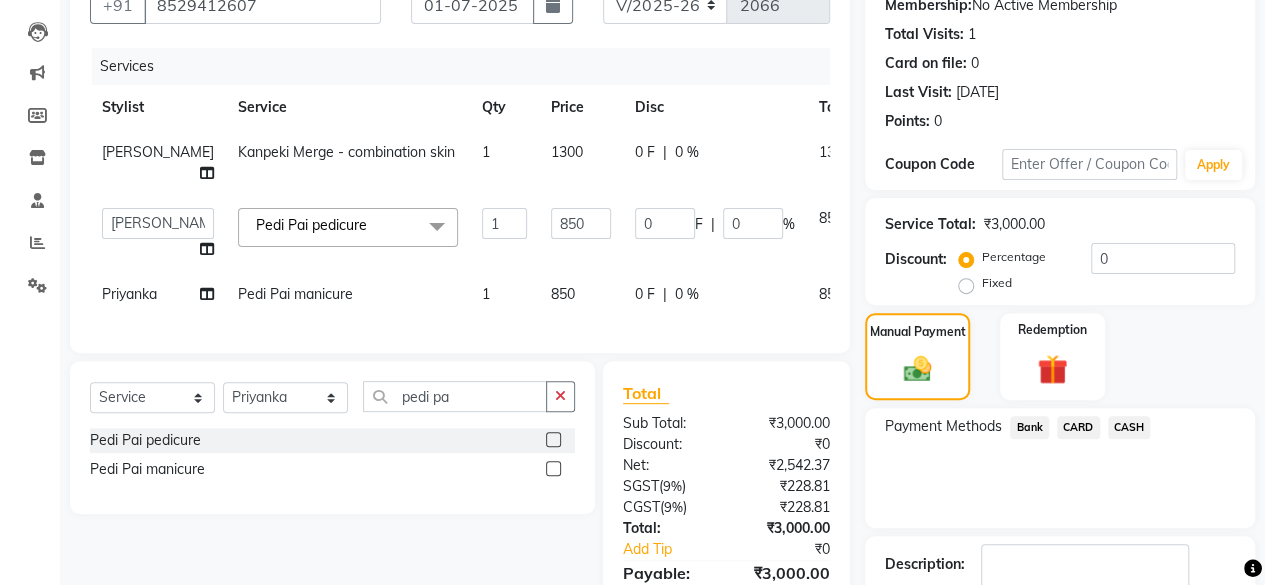 scroll, scrollTop: 300, scrollLeft: 0, axis: vertical 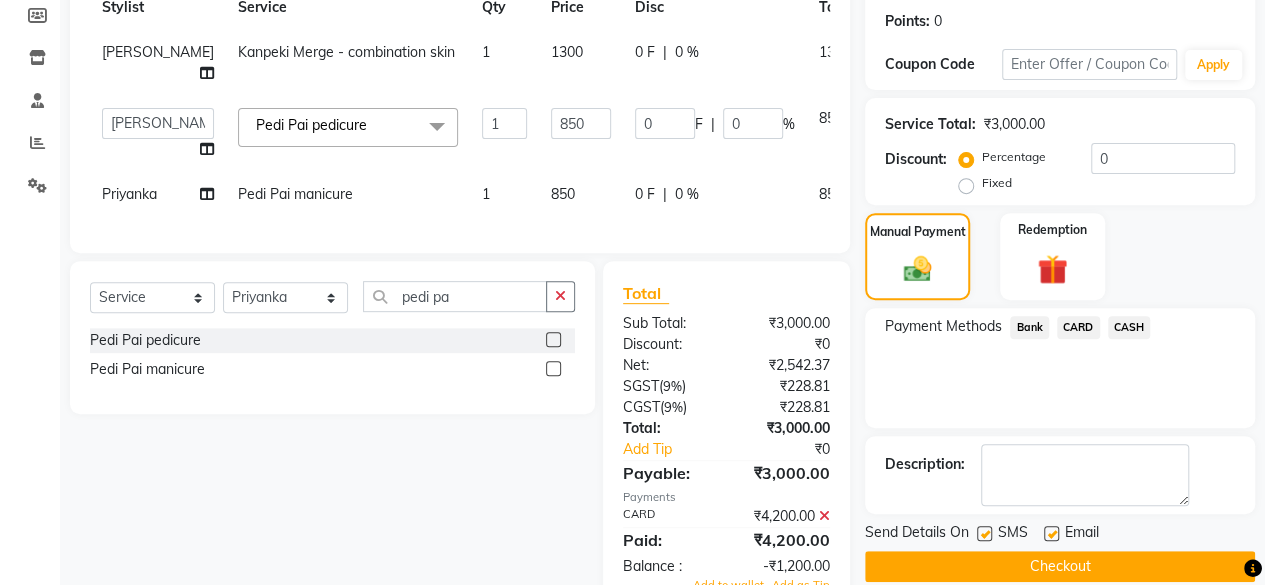 drag, startPoint x: 824, startPoint y: 530, endPoint x: 834, endPoint y: 500, distance: 31.622776 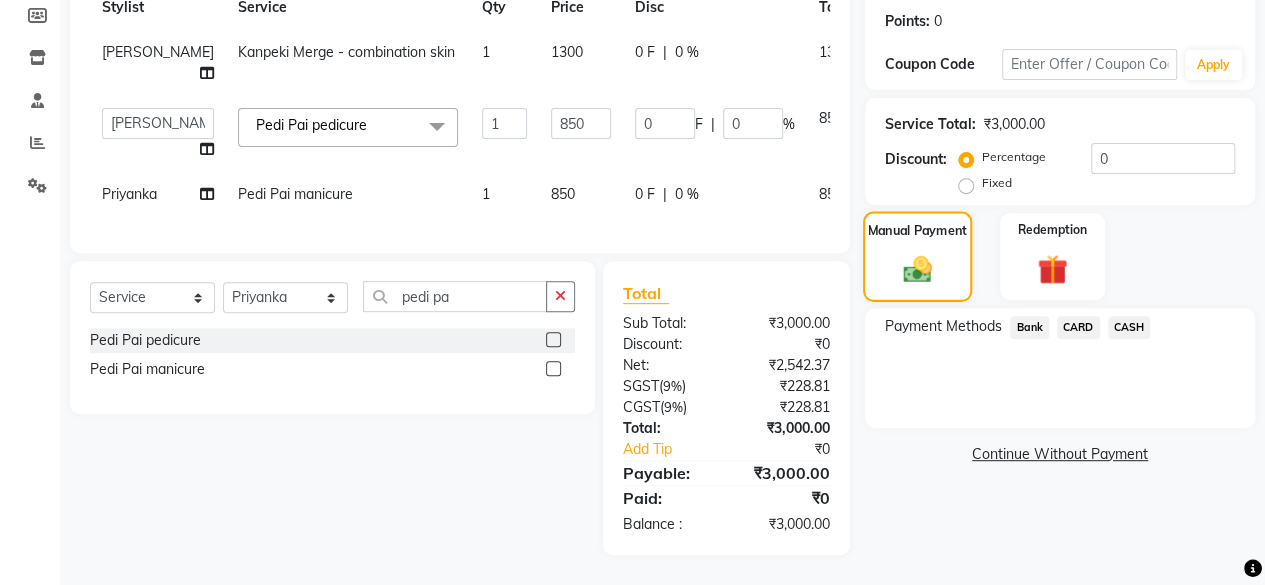 click on "Manual Payment" 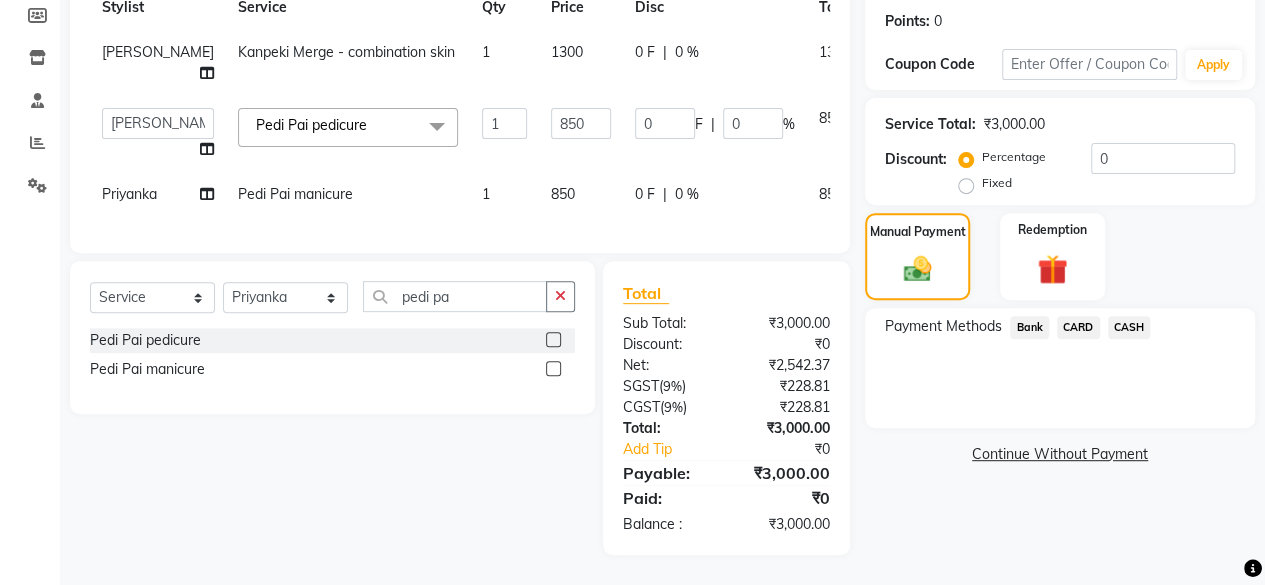 click on "CASH" 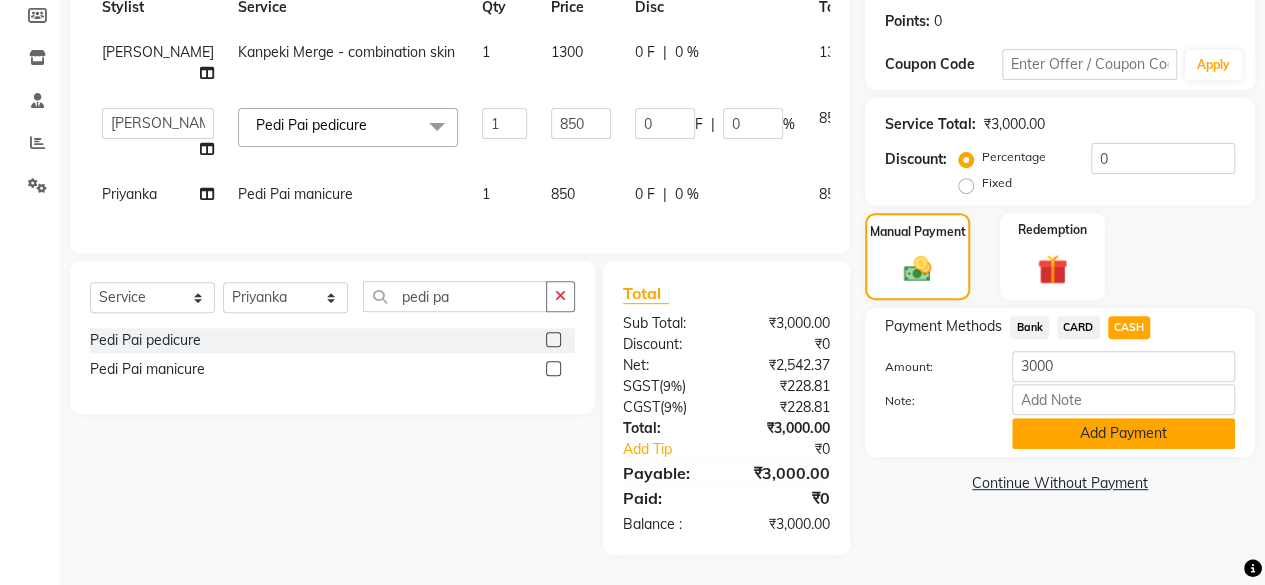 click on "Add Payment" 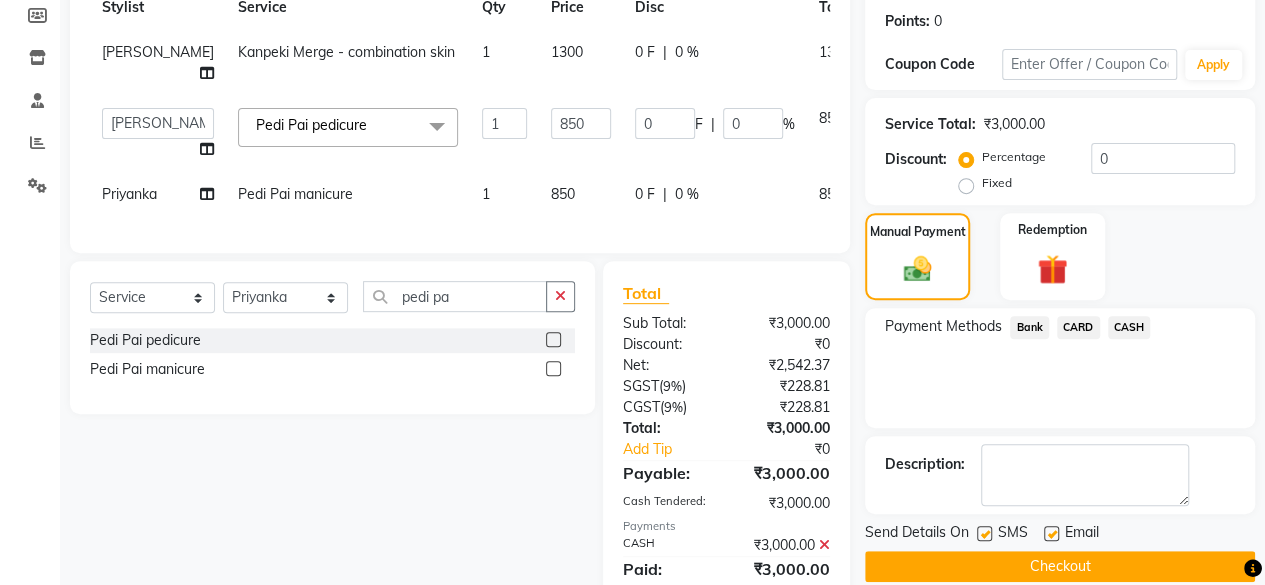scroll, scrollTop: 384, scrollLeft: 0, axis: vertical 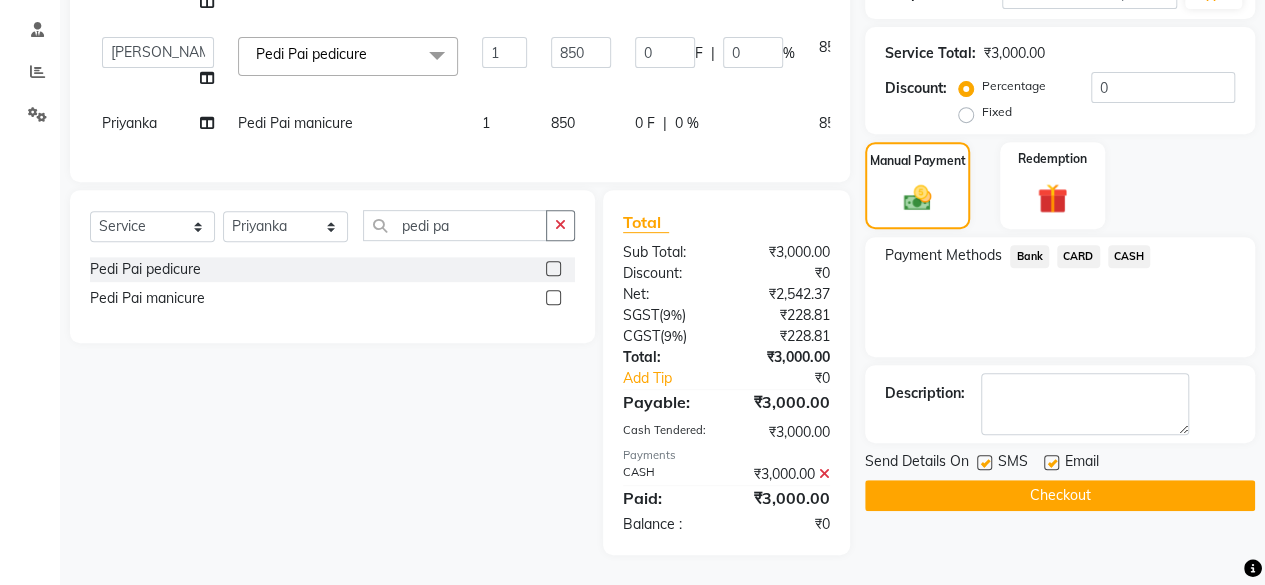 click on "Checkout" 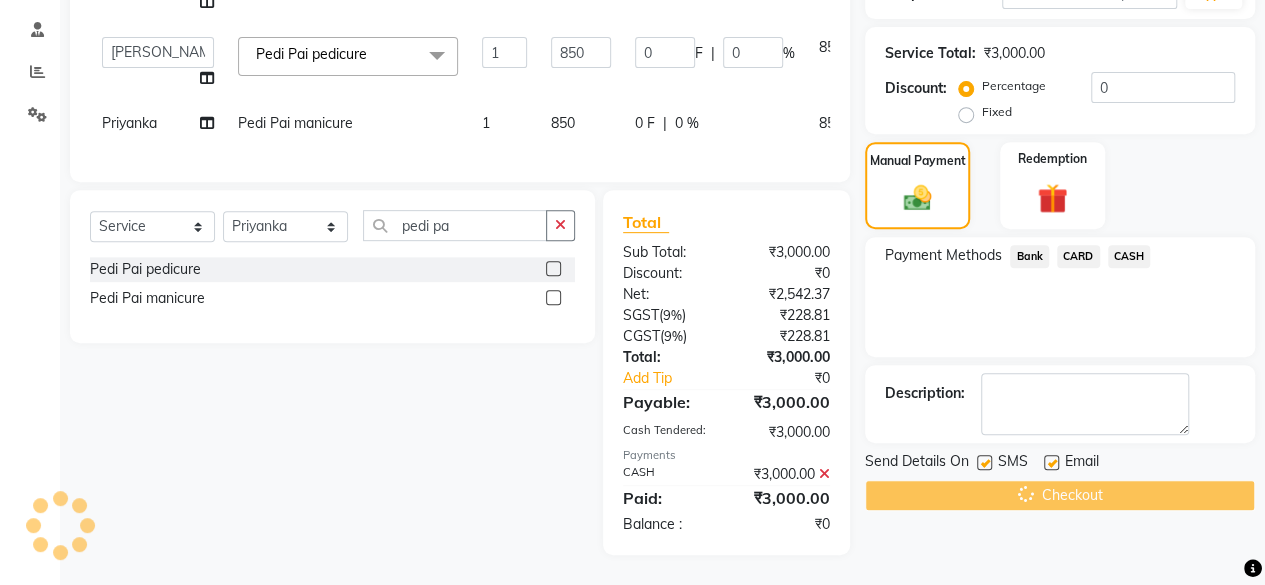 scroll, scrollTop: 84, scrollLeft: 0, axis: vertical 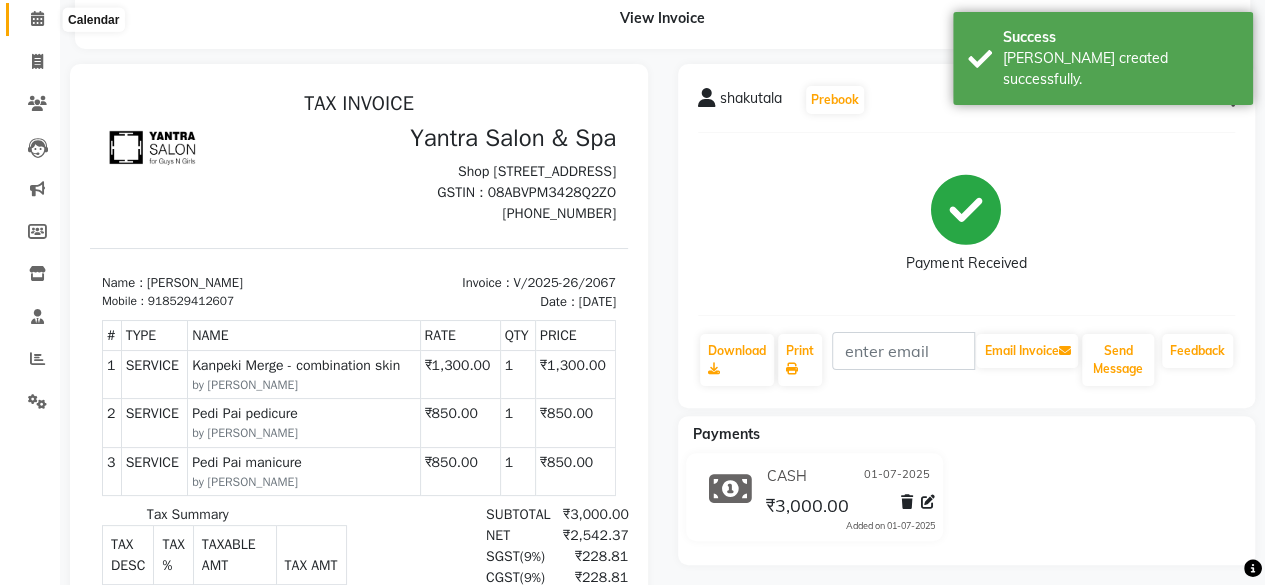 click 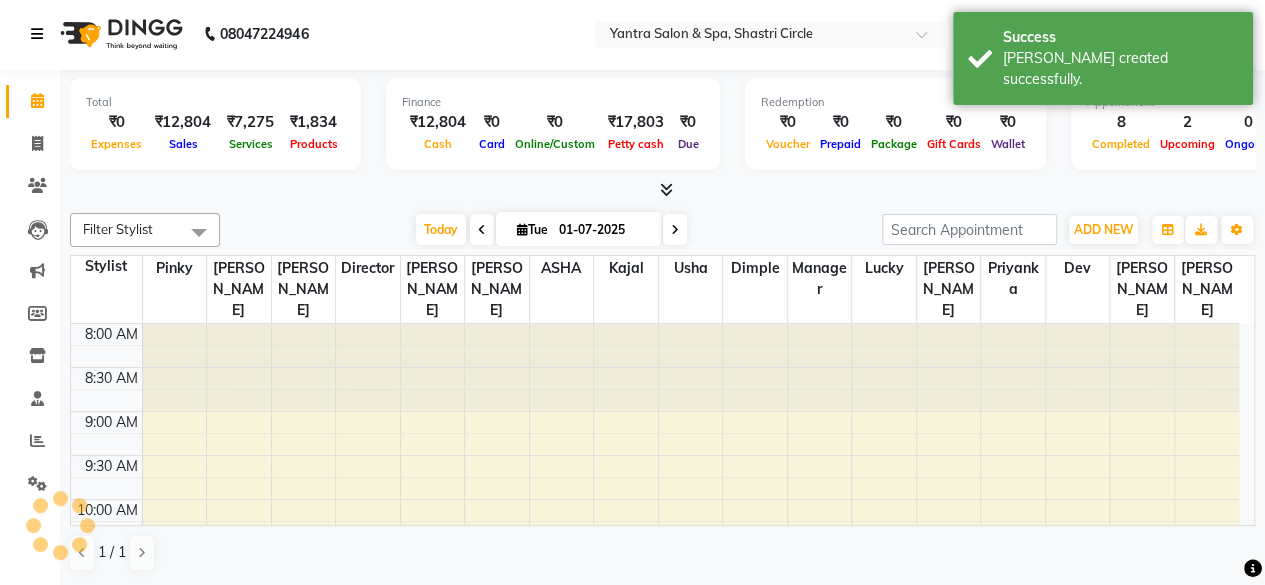 scroll, scrollTop: 0, scrollLeft: 0, axis: both 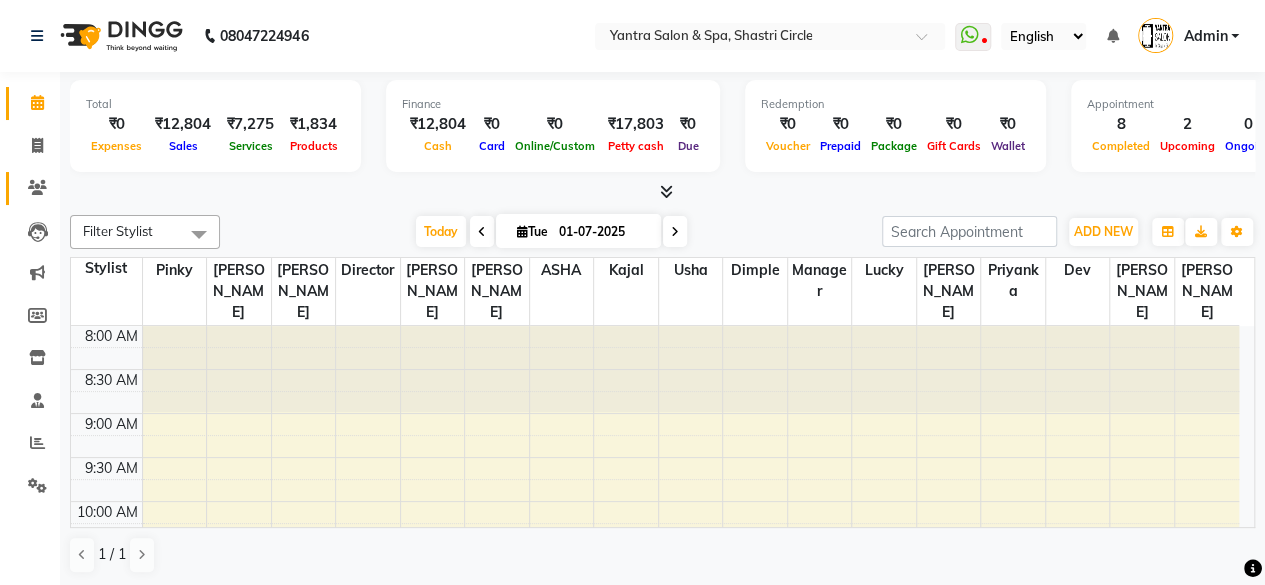 click on "Clients" 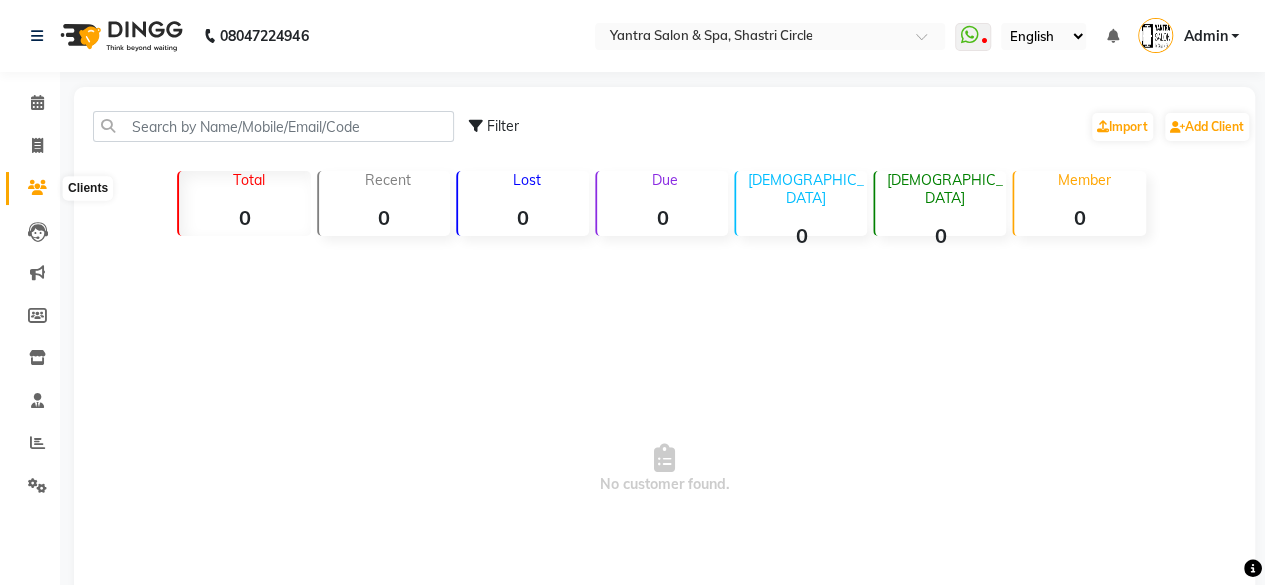 click 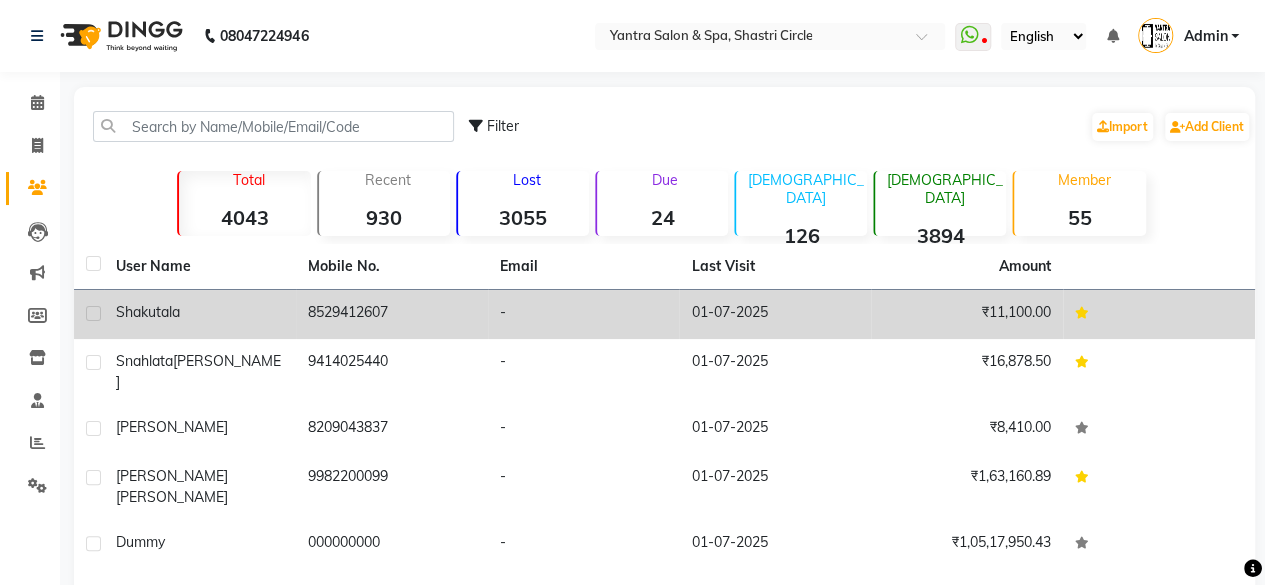 click on "8529412607" 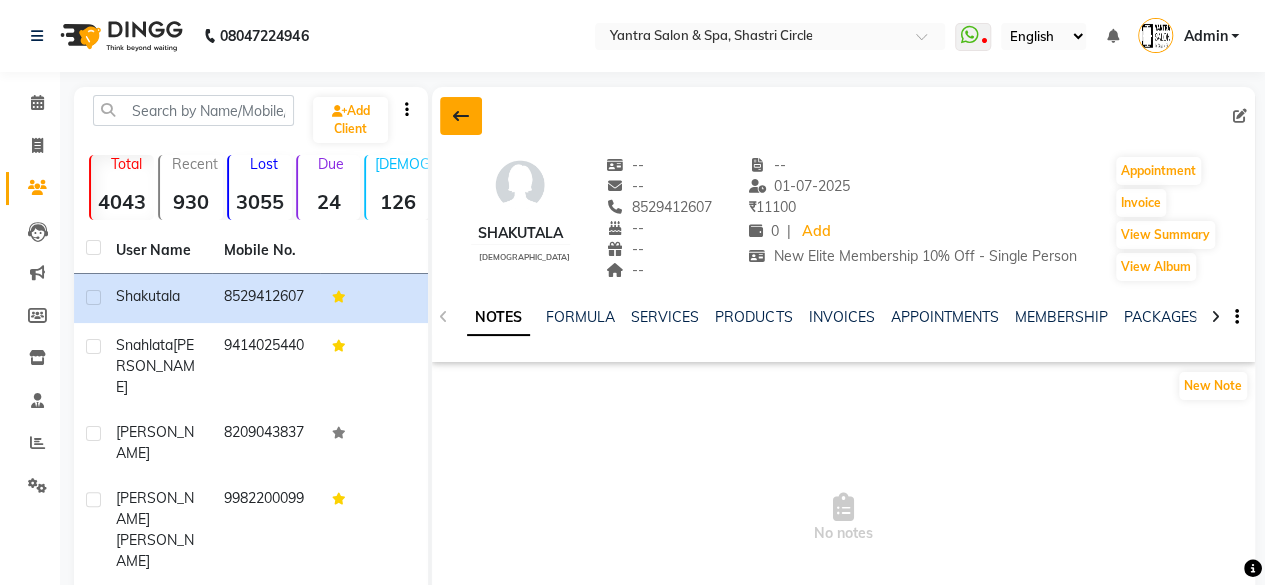 click 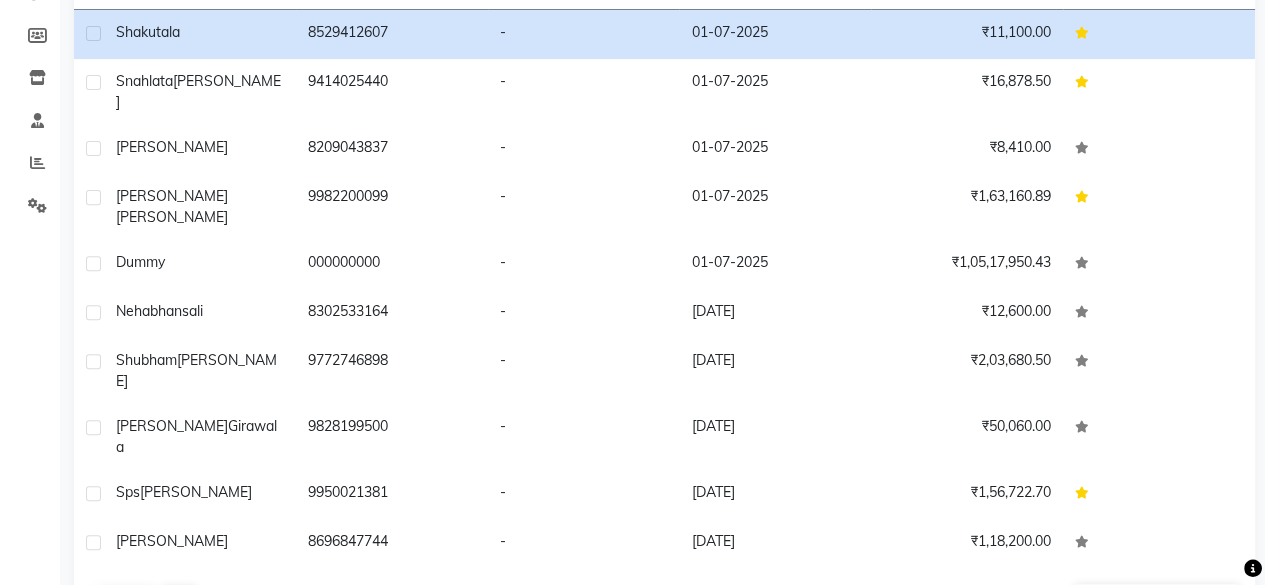 scroll, scrollTop: 0, scrollLeft: 0, axis: both 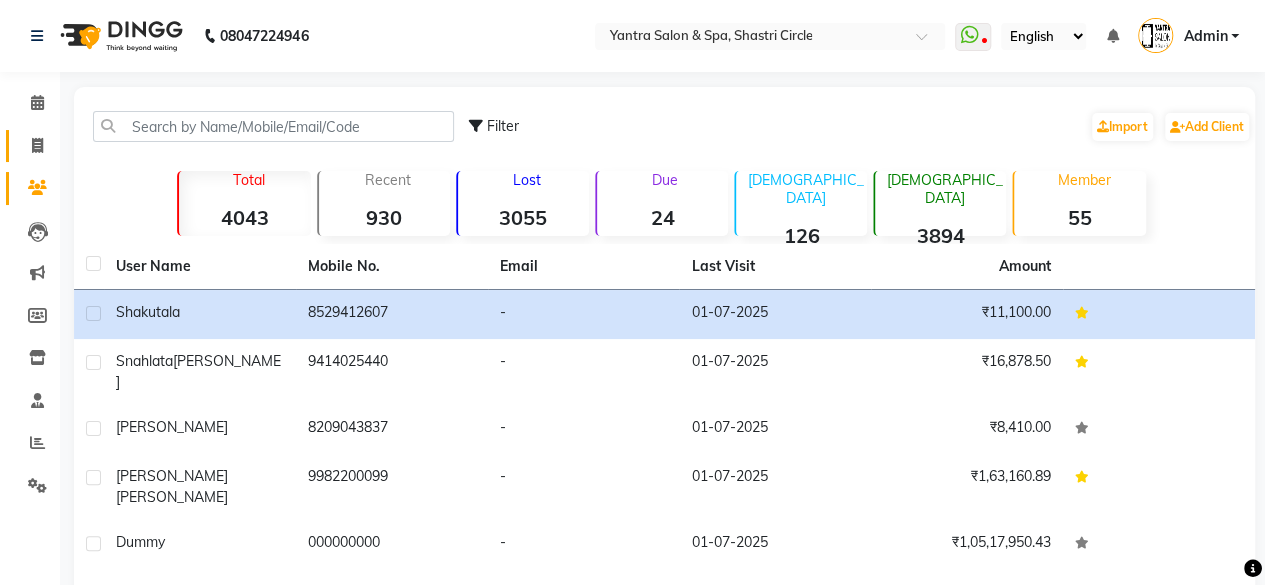 drag, startPoint x: 37, startPoint y: 120, endPoint x: 42, endPoint y: 130, distance: 11.18034 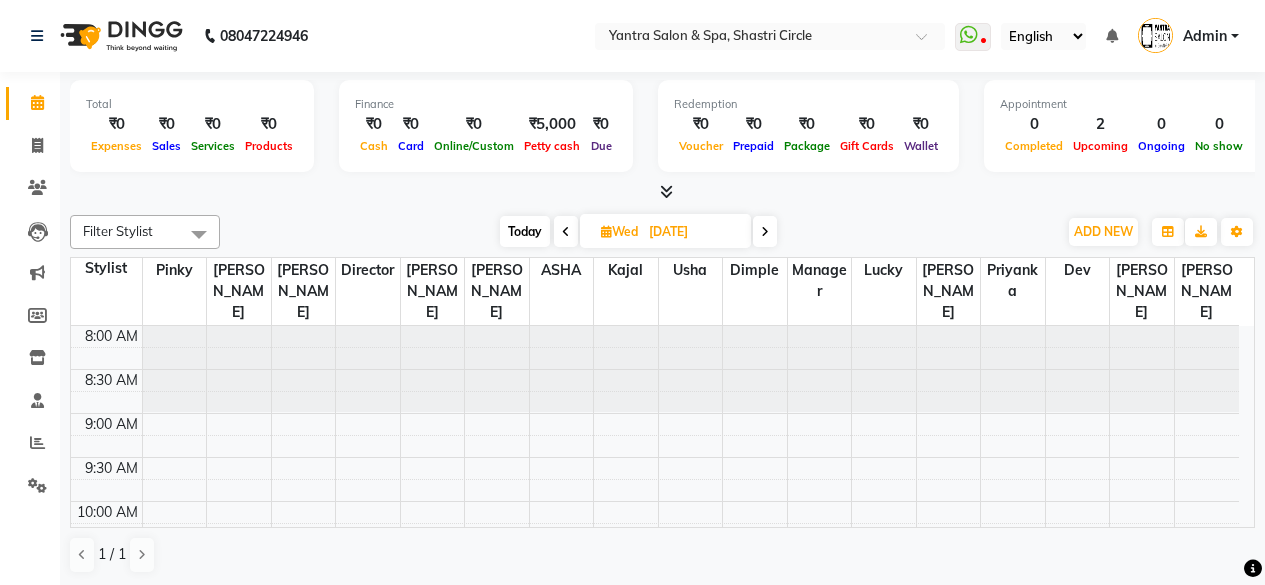 scroll, scrollTop: 0, scrollLeft: 0, axis: both 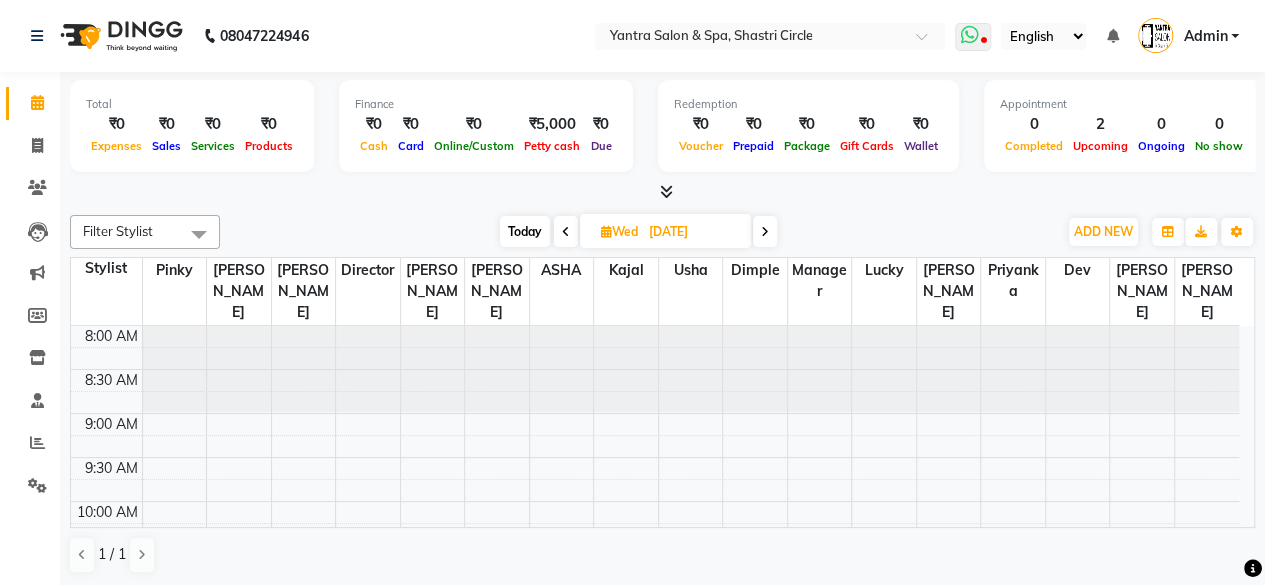 click at bounding box center (969, 35) 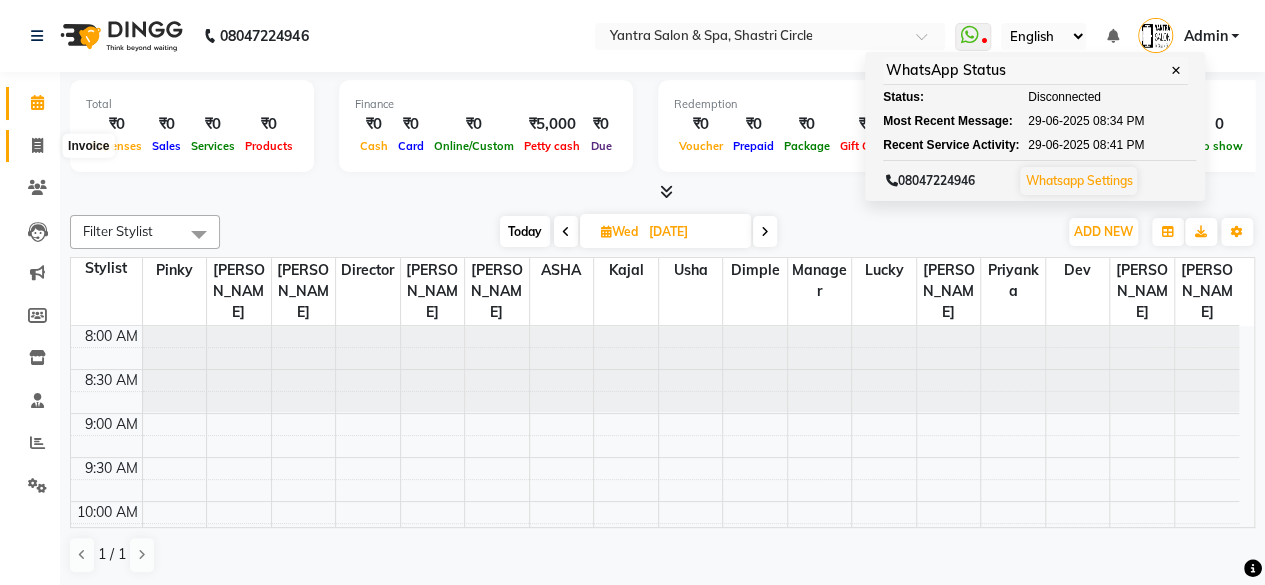 click 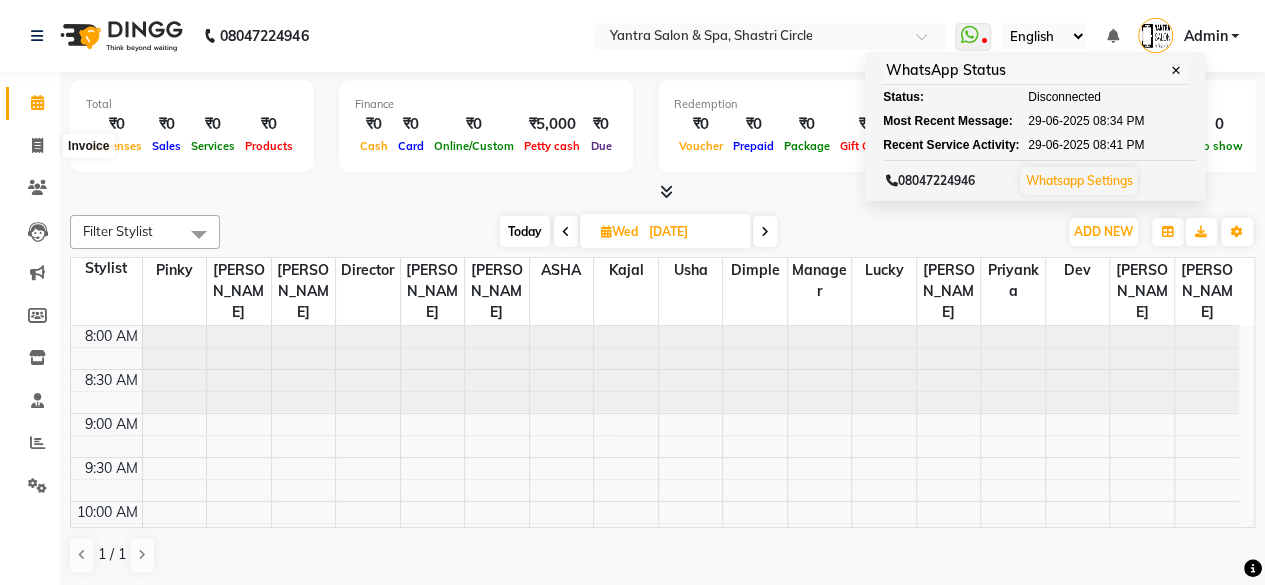select on "service" 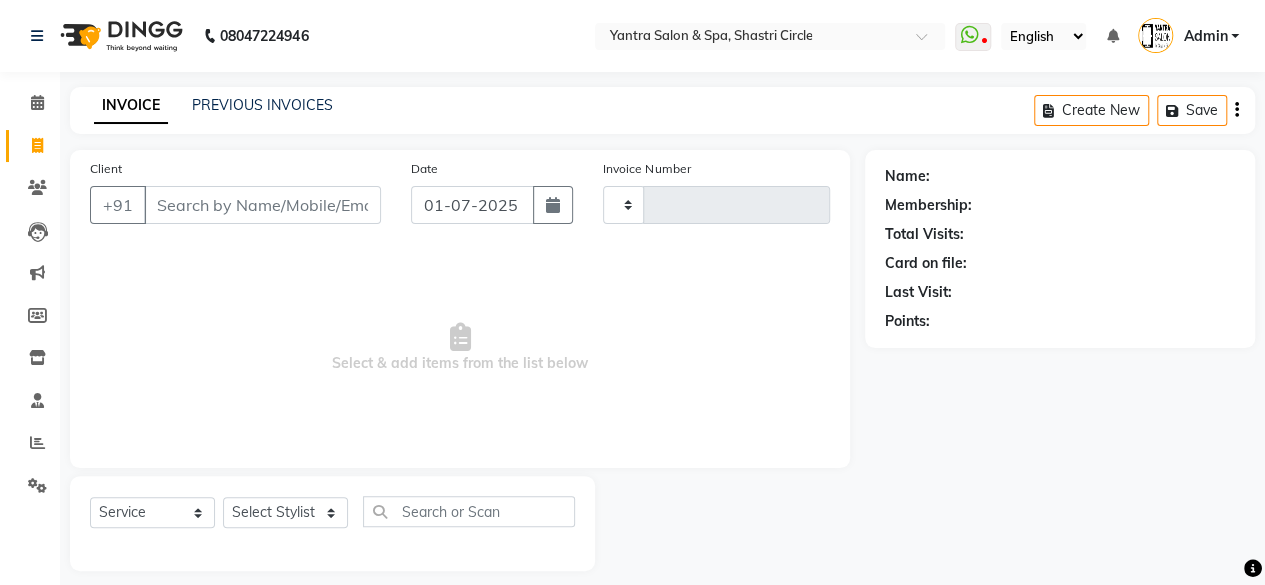 type on "2066" 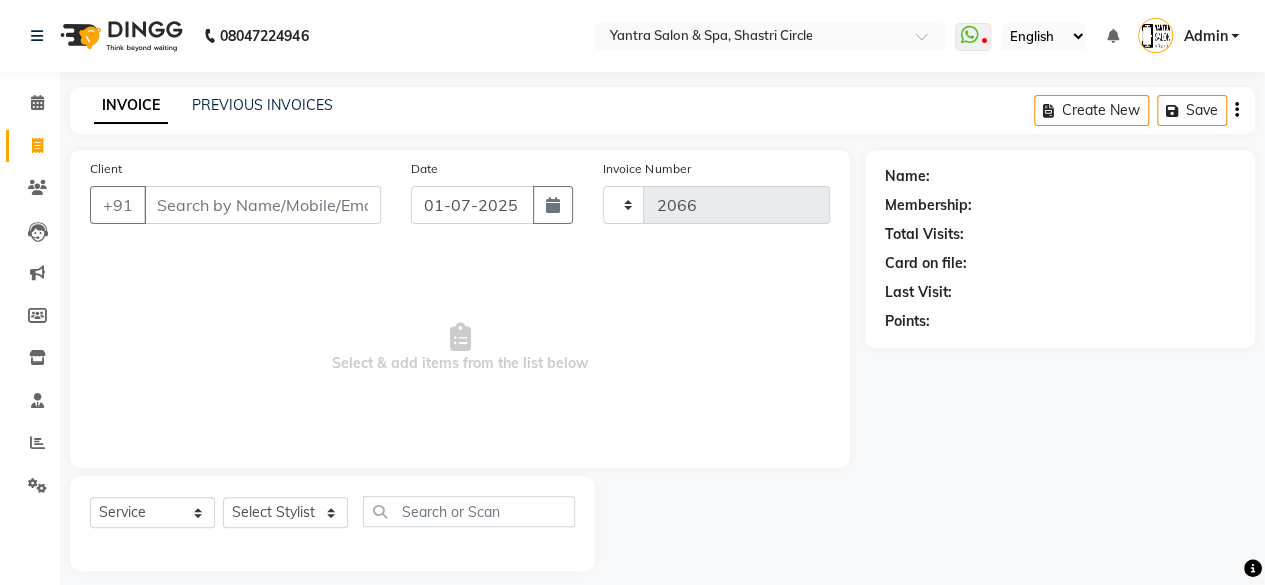 select on "154" 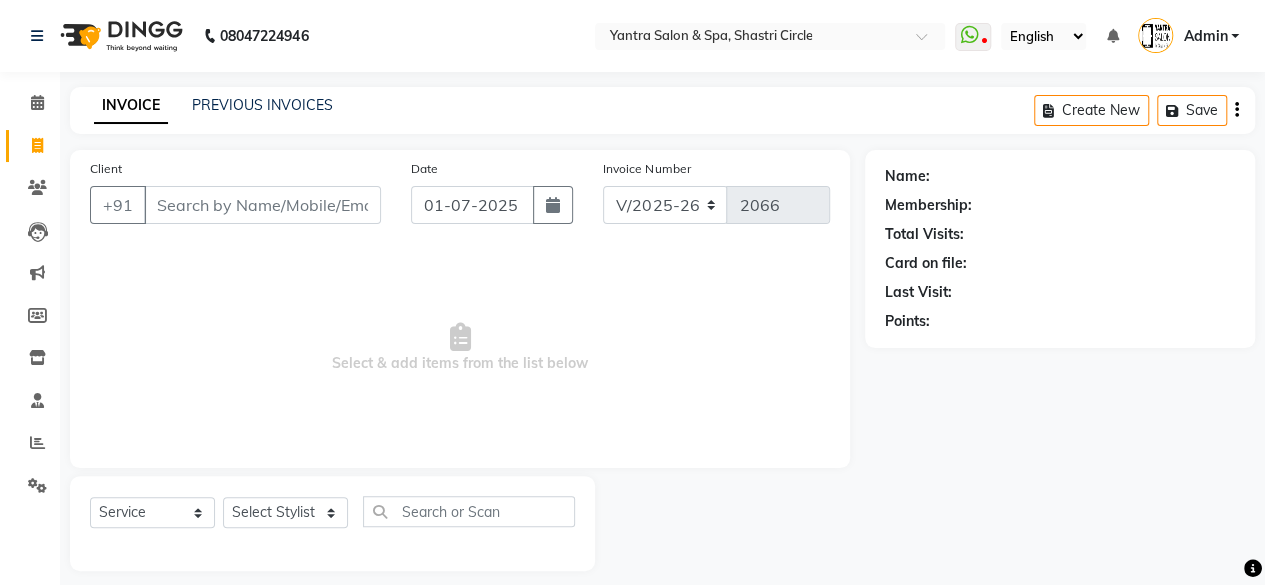 click on "Client" at bounding box center [262, 205] 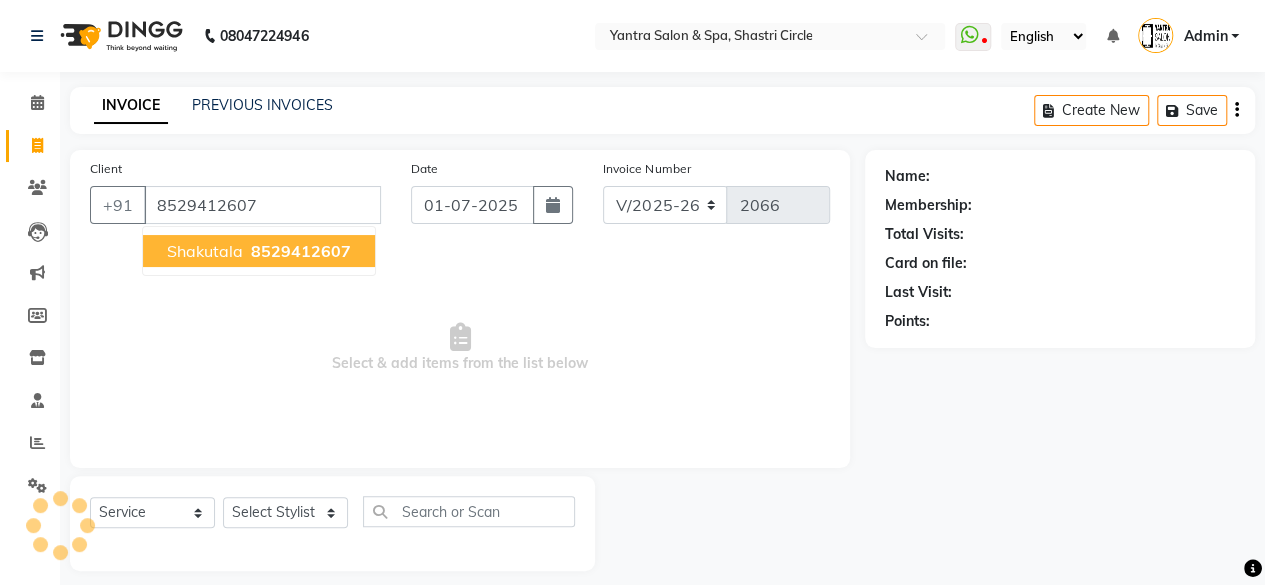 click on "8529412607" at bounding box center (301, 251) 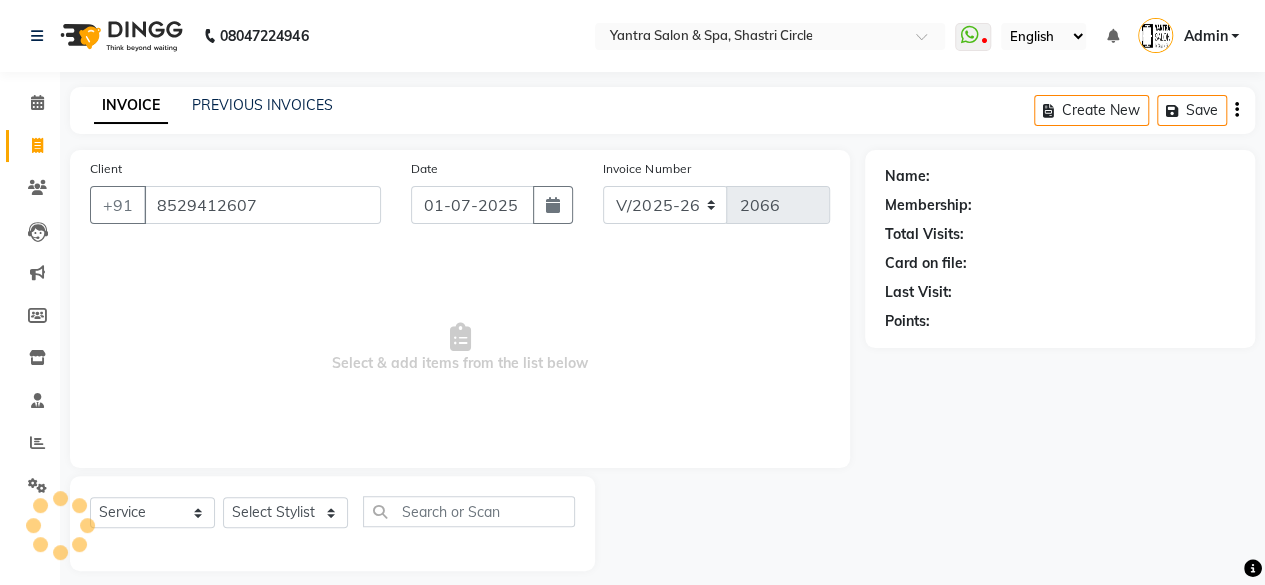 type on "8529412607" 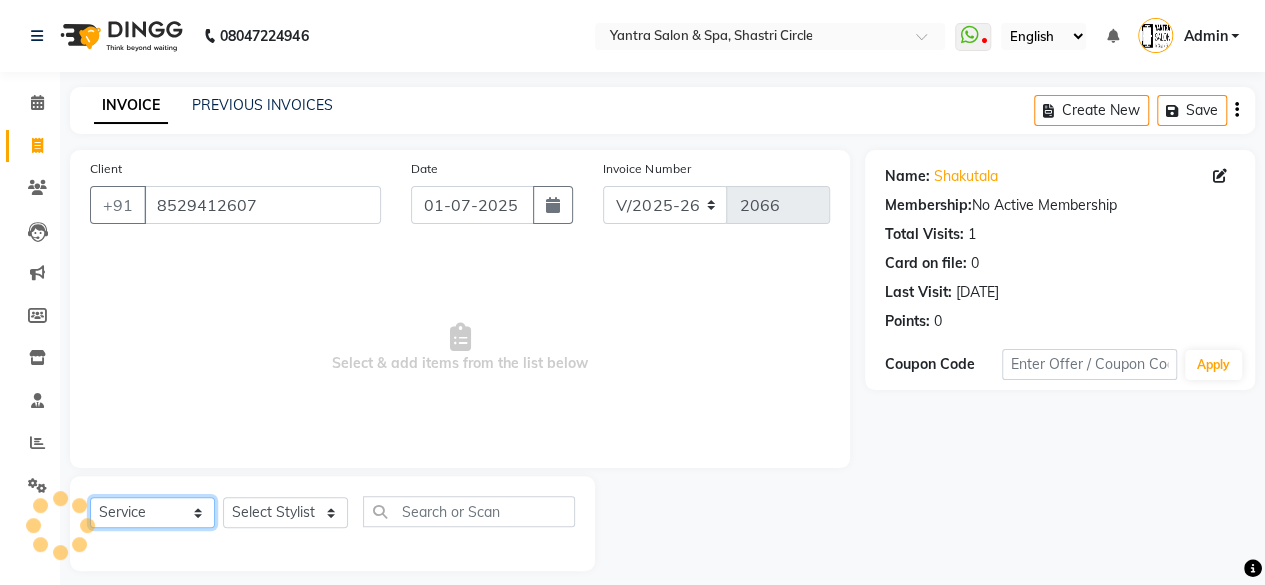 click on "Select  Service  Product  Membership  Package Voucher Prepaid Gift Card" 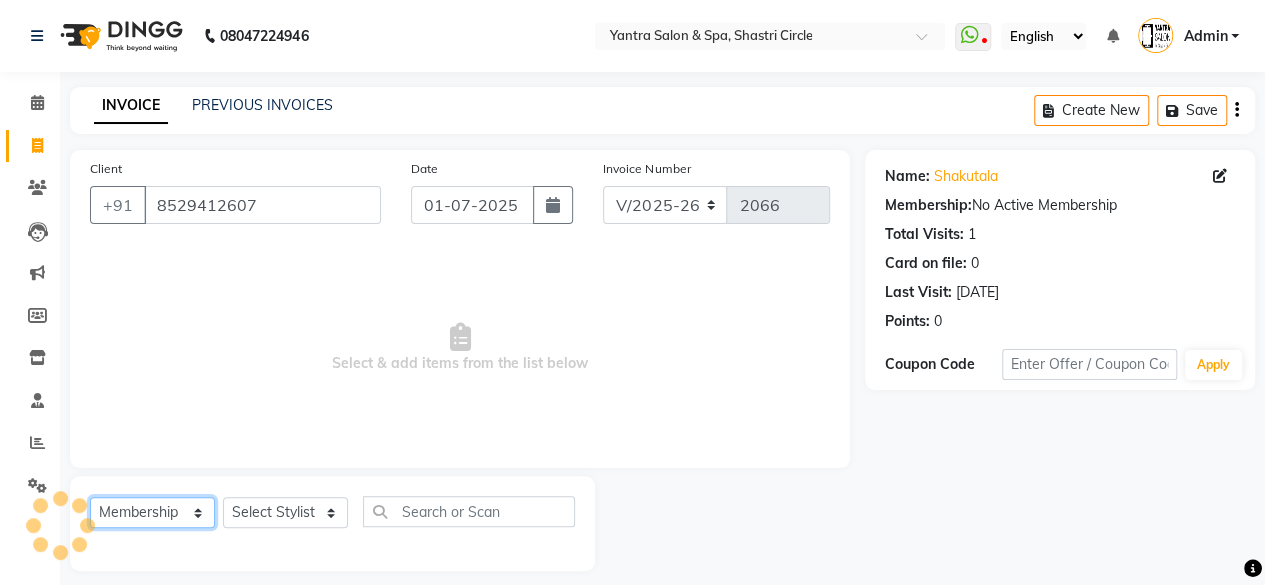 click on "Select  Service  Product  Membership  Package Voucher Prepaid Gift Card" 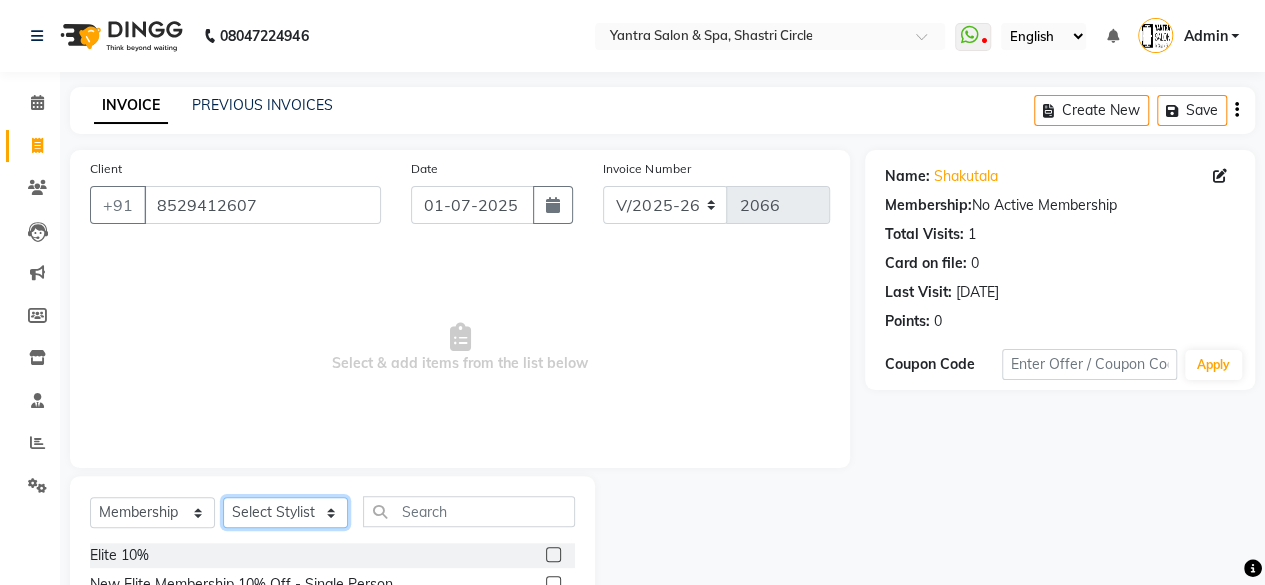 click on "Select Stylist [PERSON_NAME] [PERSON_NAME] Dev Dimple Director [PERSON_NAME] kajal [PERSON_NAME] lucky Manager [PERSON_NAME] maam [PERSON_NAME]  Pallavi Pinky [PERSON_NAME] [PERSON_NAME]" 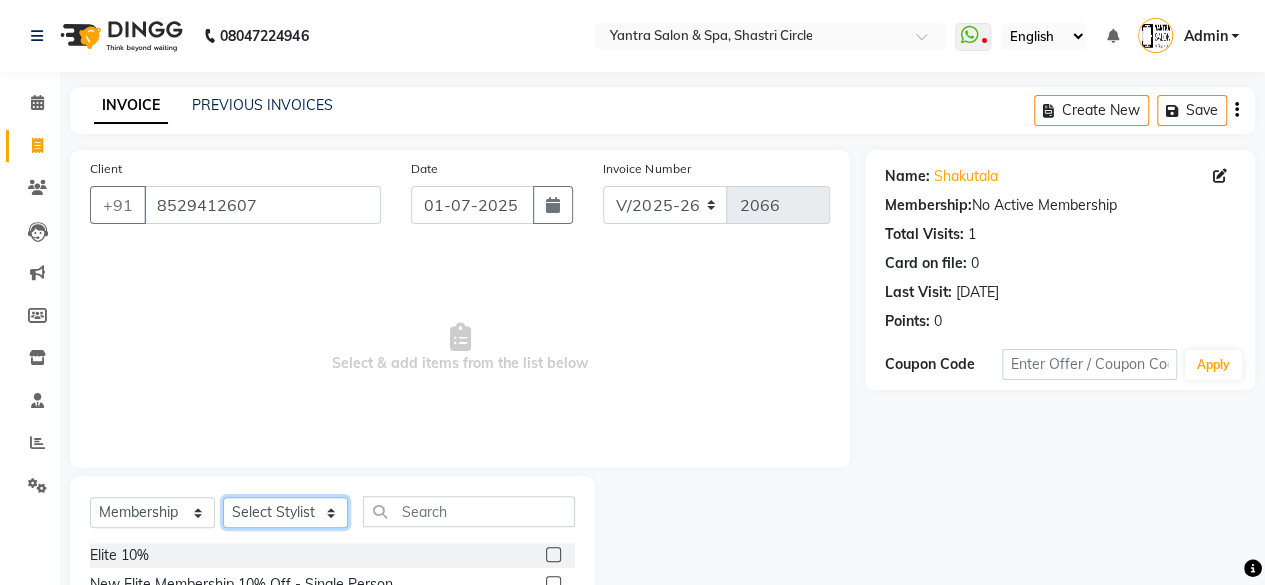 select on "72459" 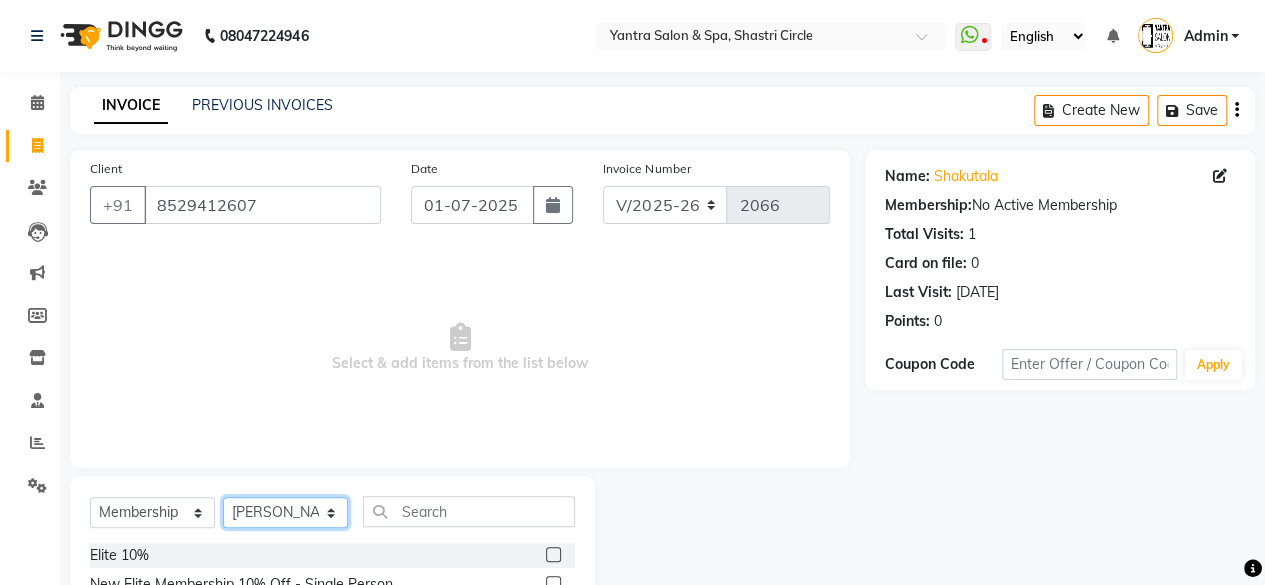 click on "Select Stylist [PERSON_NAME] [PERSON_NAME] Dev Dimple Director [PERSON_NAME] kajal [PERSON_NAME] lucky Manager [PERSON_NAME] maam [PERSON_NAME]  Pallavi Pinky [PERSON_NAME] [PERSON_NAME]" 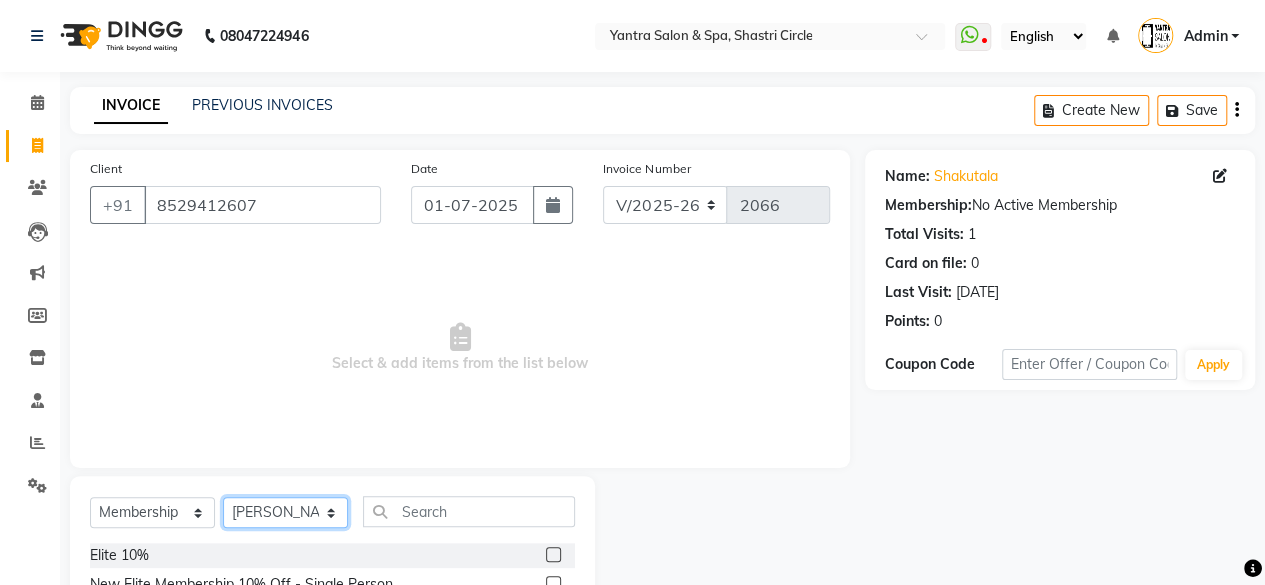 scroll, scrollTop: 102, scrollLeft: 0, axis: vertical 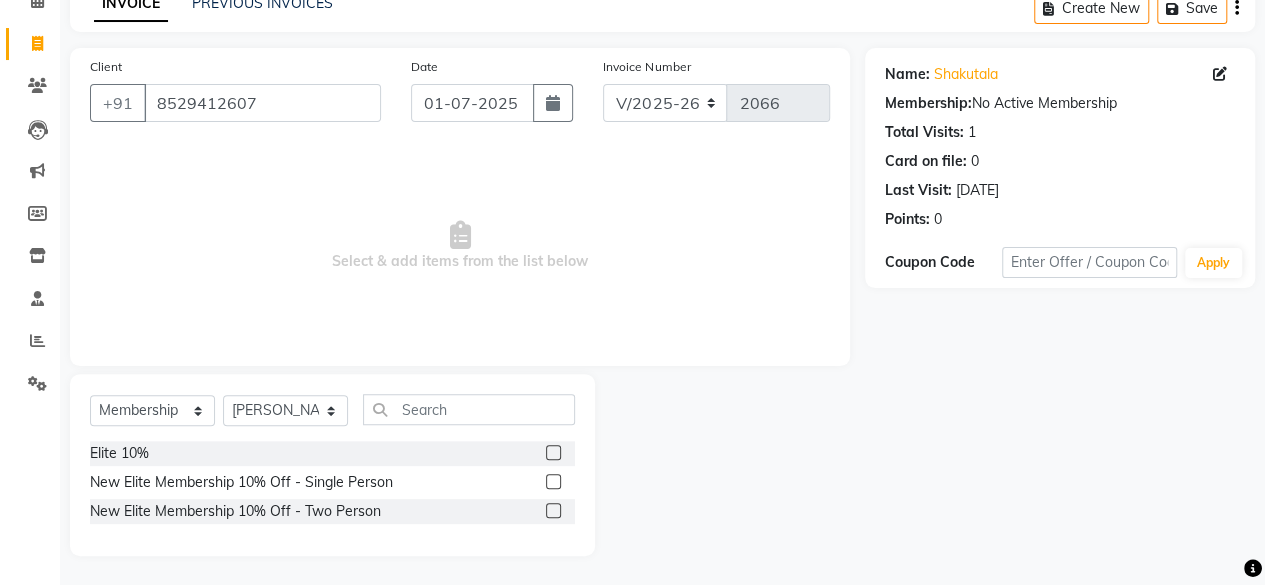click 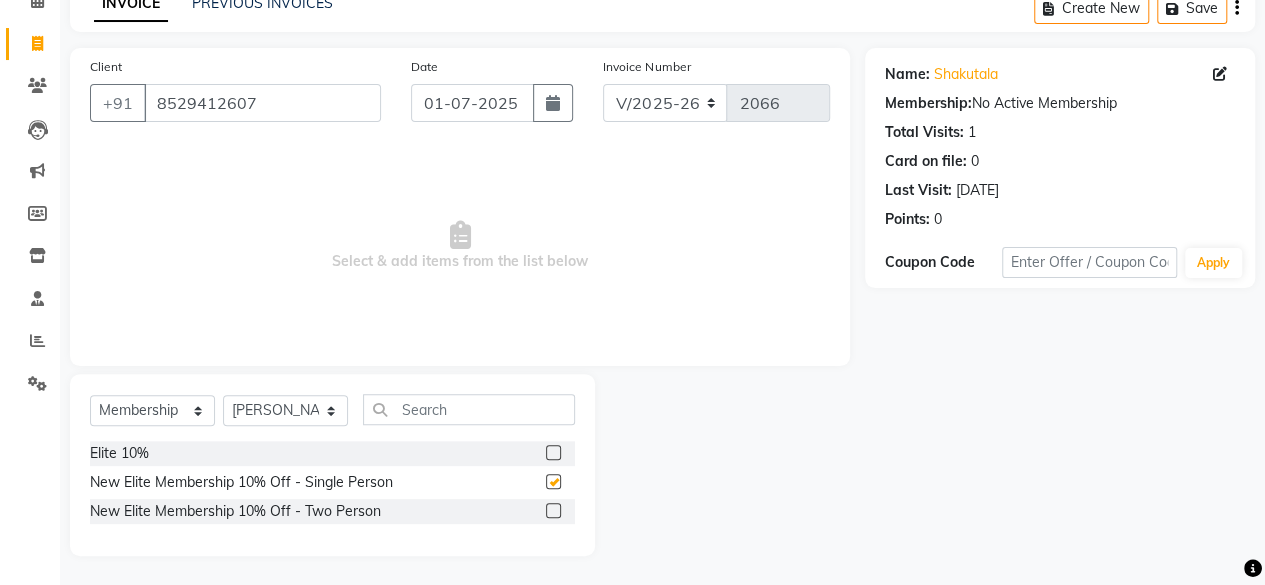 select on "select" 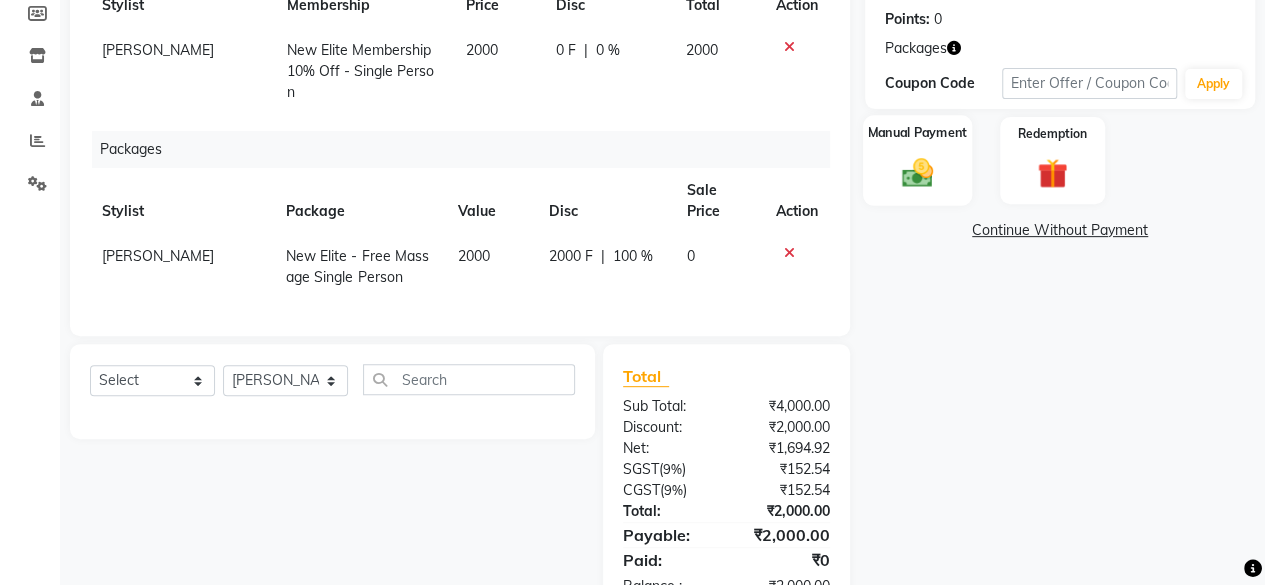 scroll, scrollTop: 236, scrollLeft: 0, axis: vertical 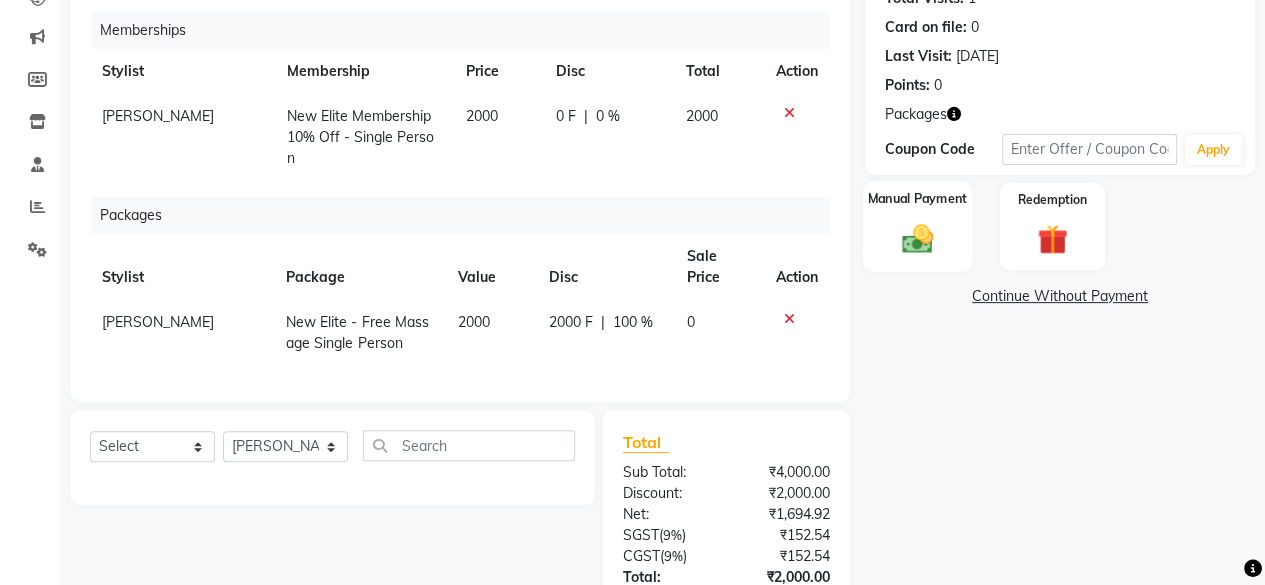 click 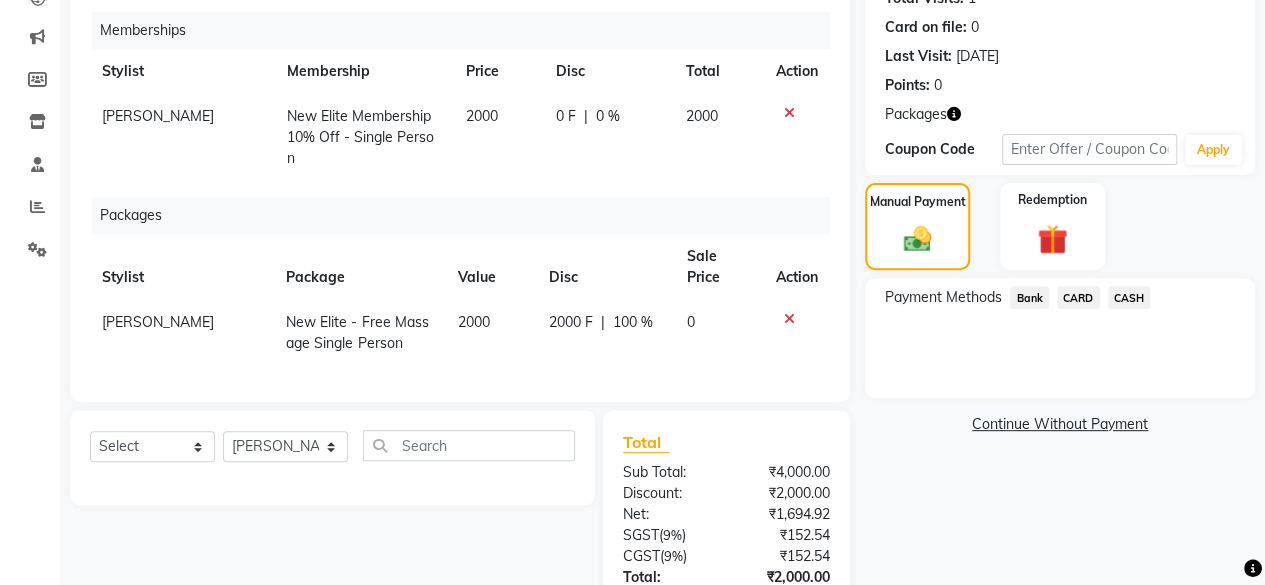 click on "CASH" 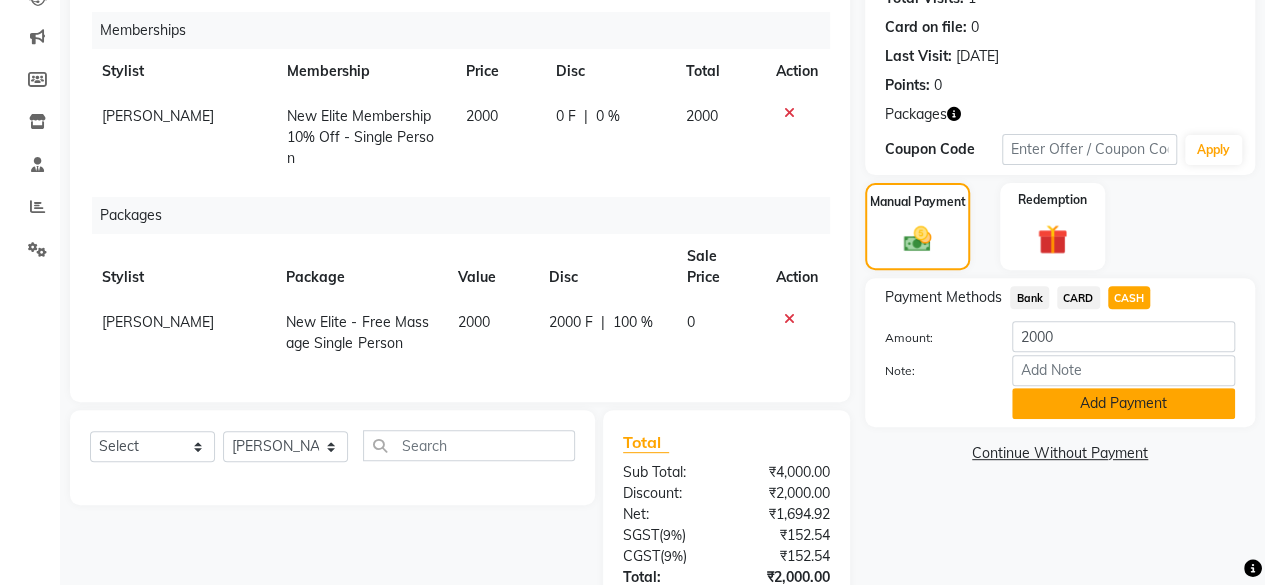 click on "Add Payment" 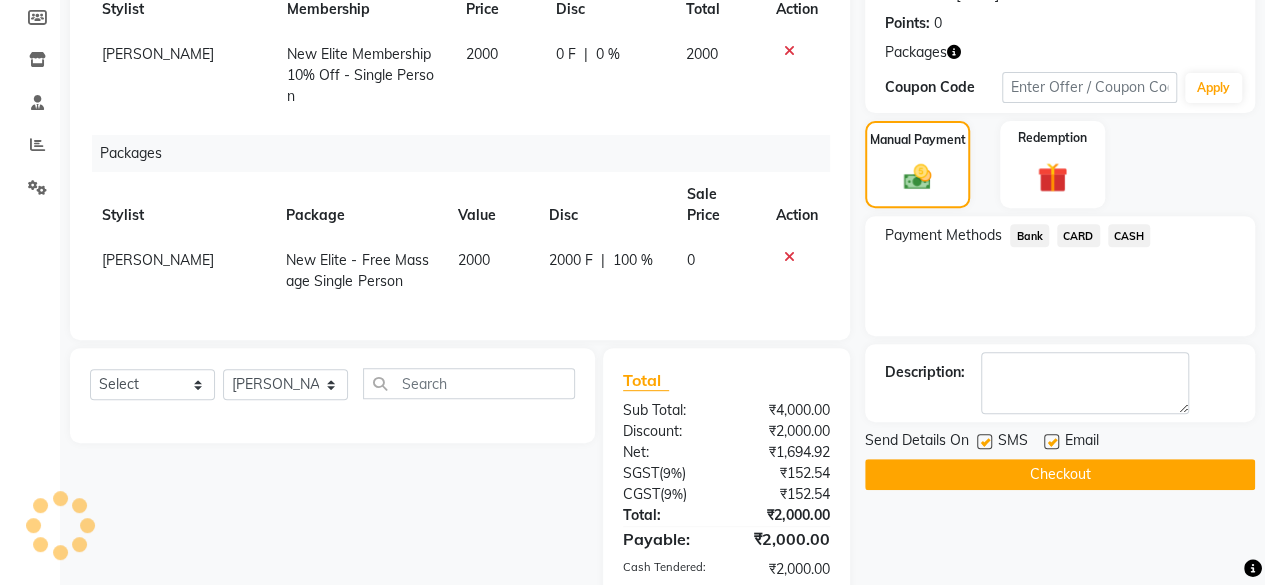 scroll, scrollTop: 406, scrollLeft: 0, axis: vertical 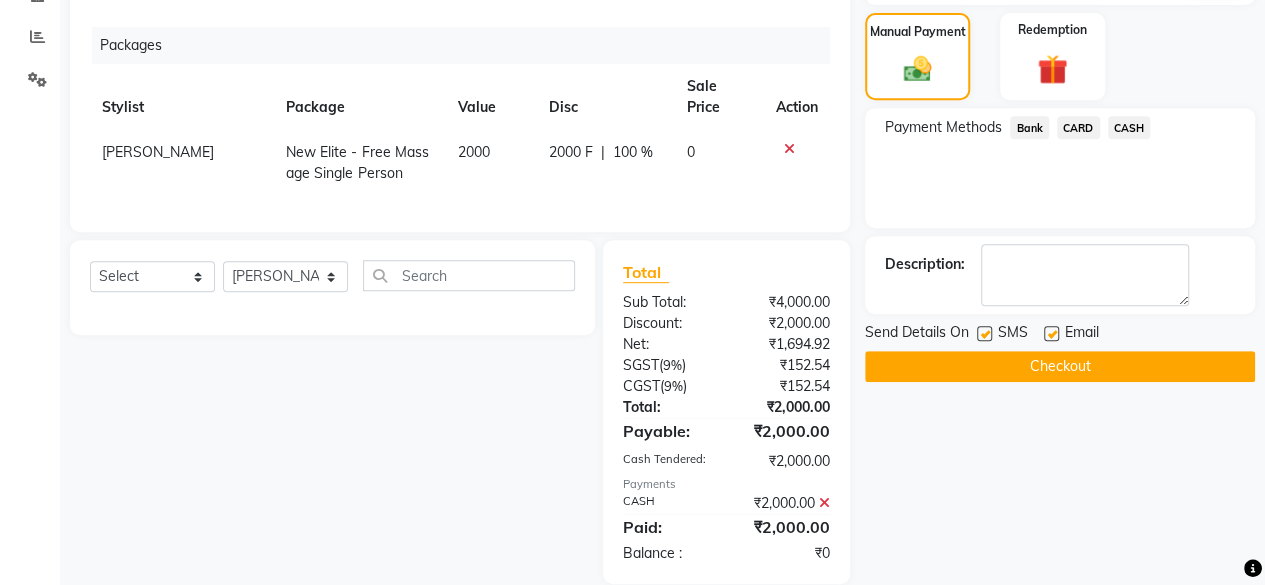 click on "Checkout" 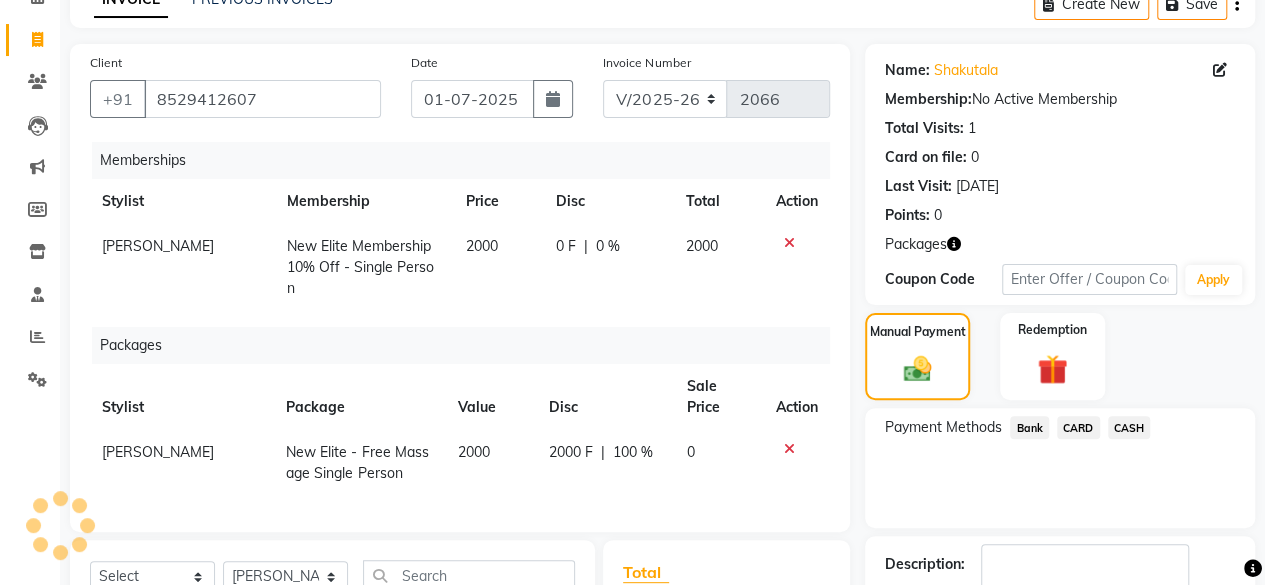 scroll, scrollTop: 0, scrollLeft: 0, axis: both 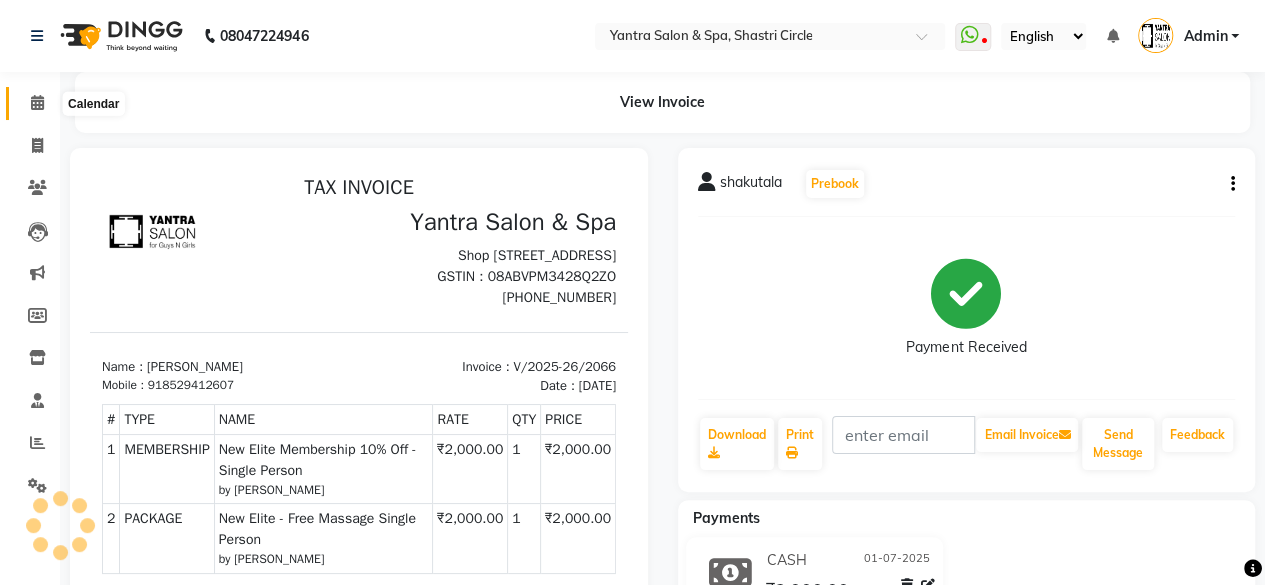 click 